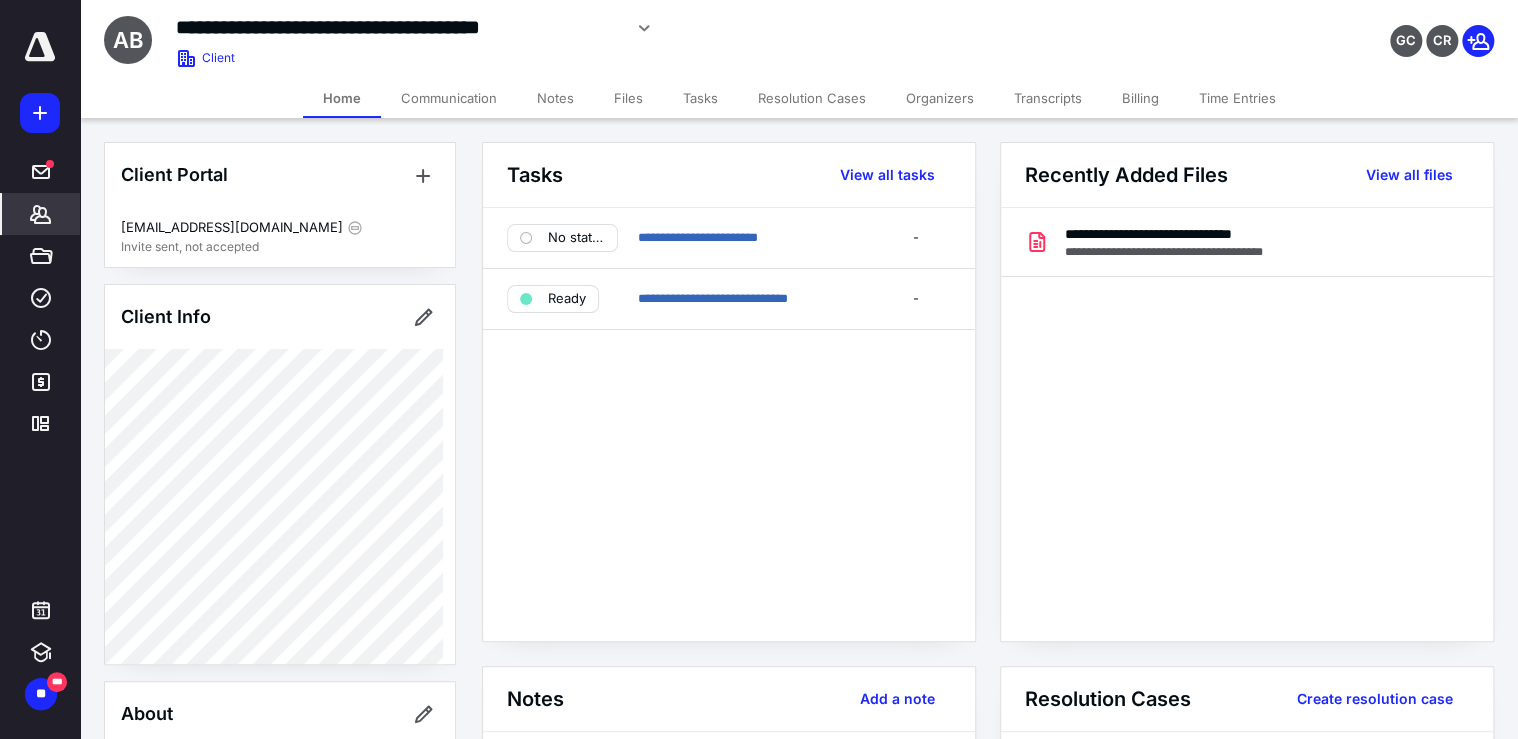 scroll, scrollTop: 0, scrollLeft: 0, axis: both 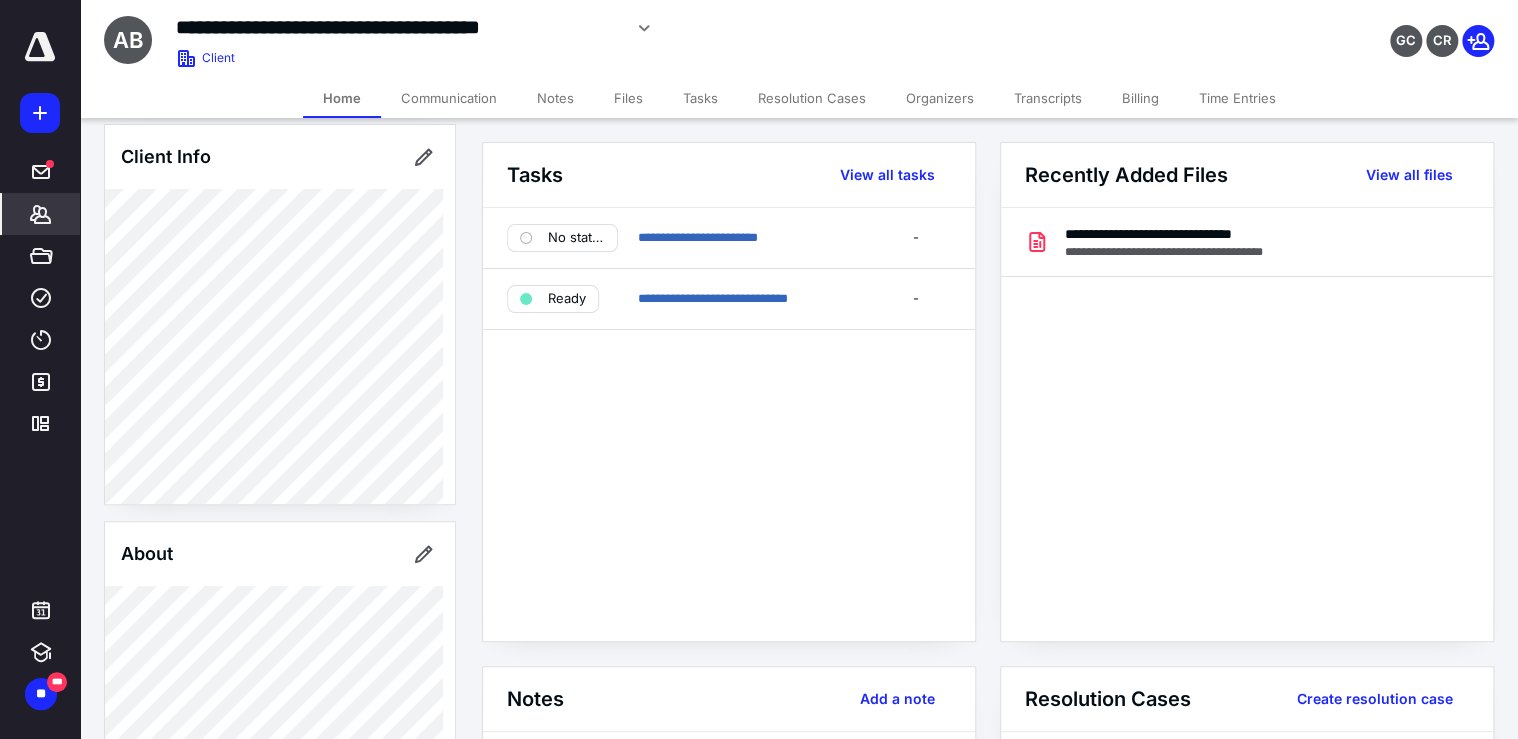 click 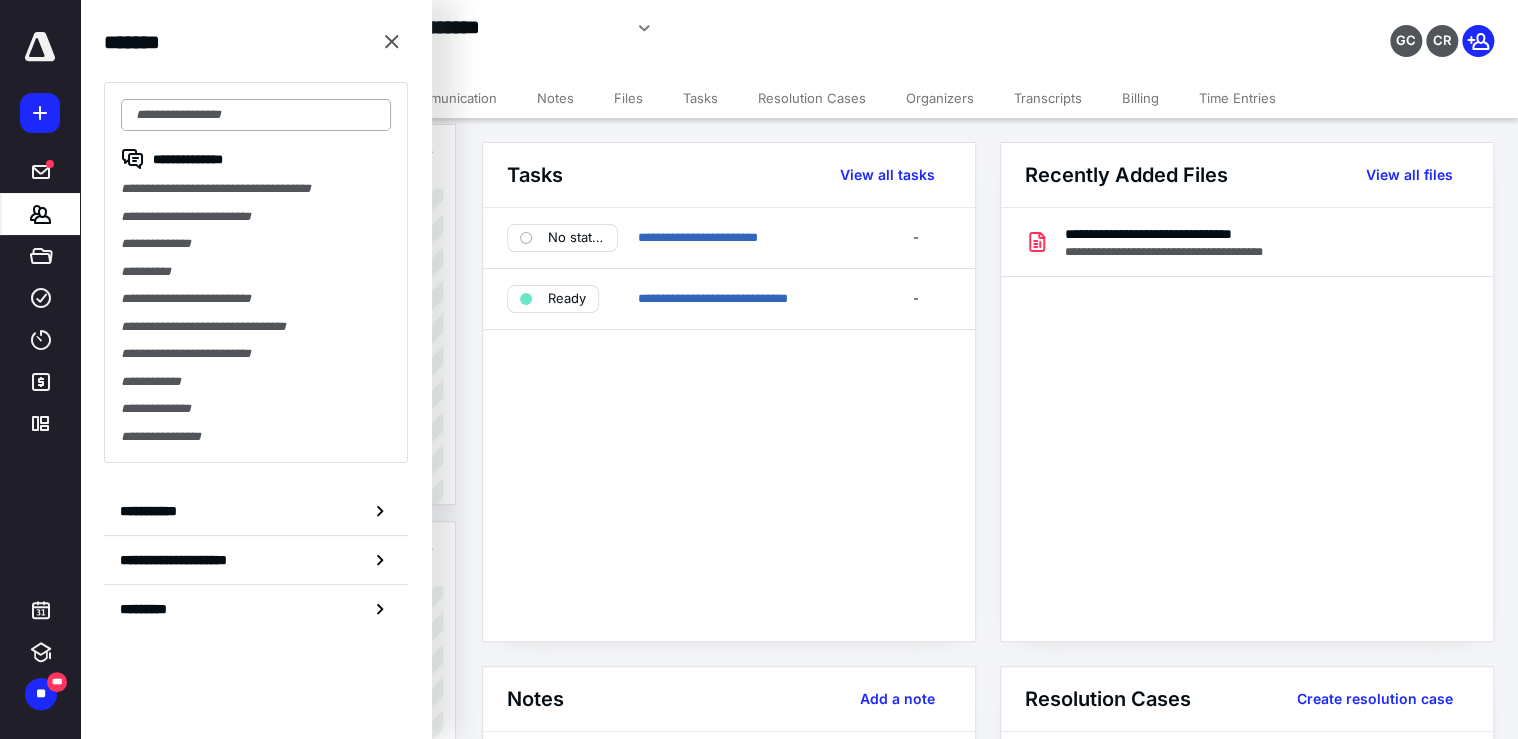 click at bounding box center (256, 115) 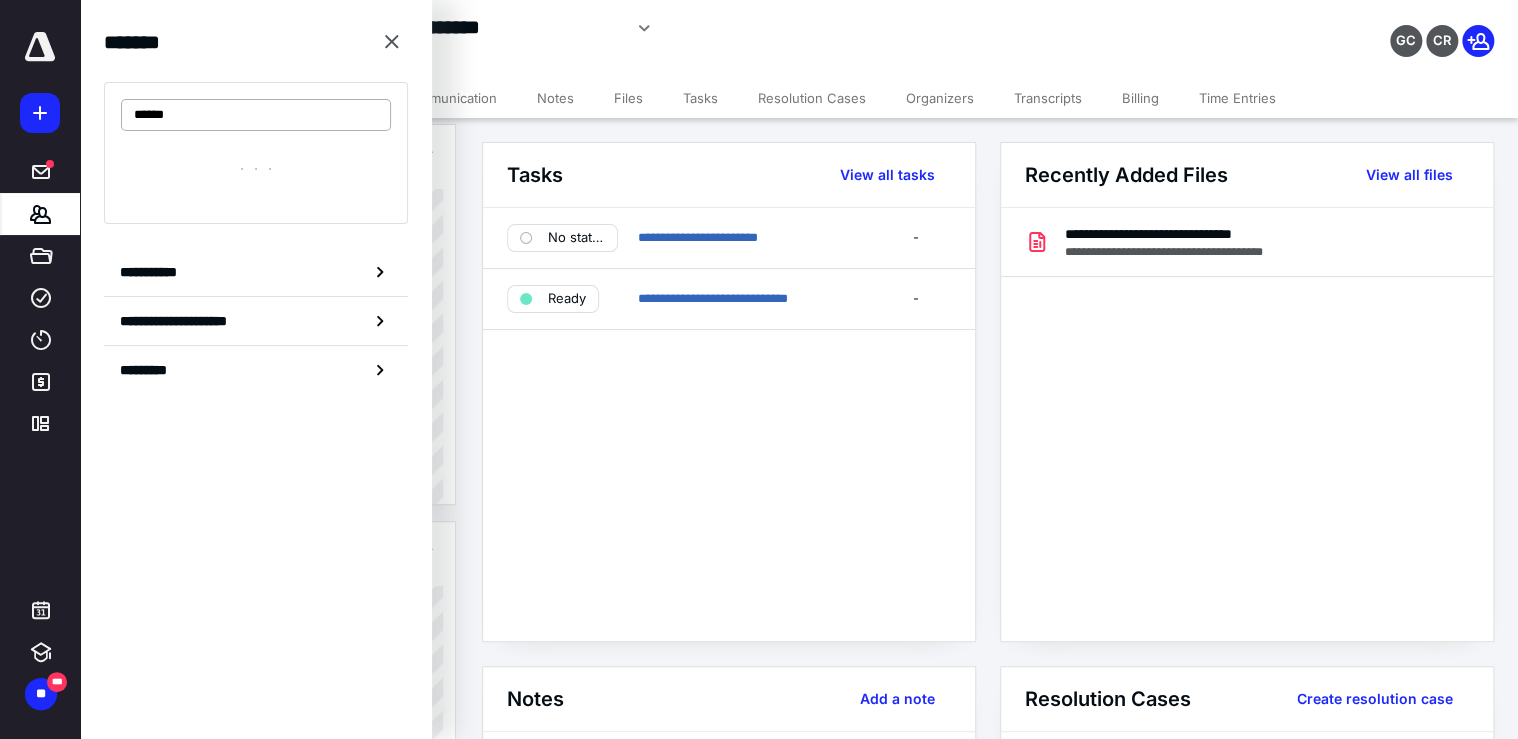 type on "*******" 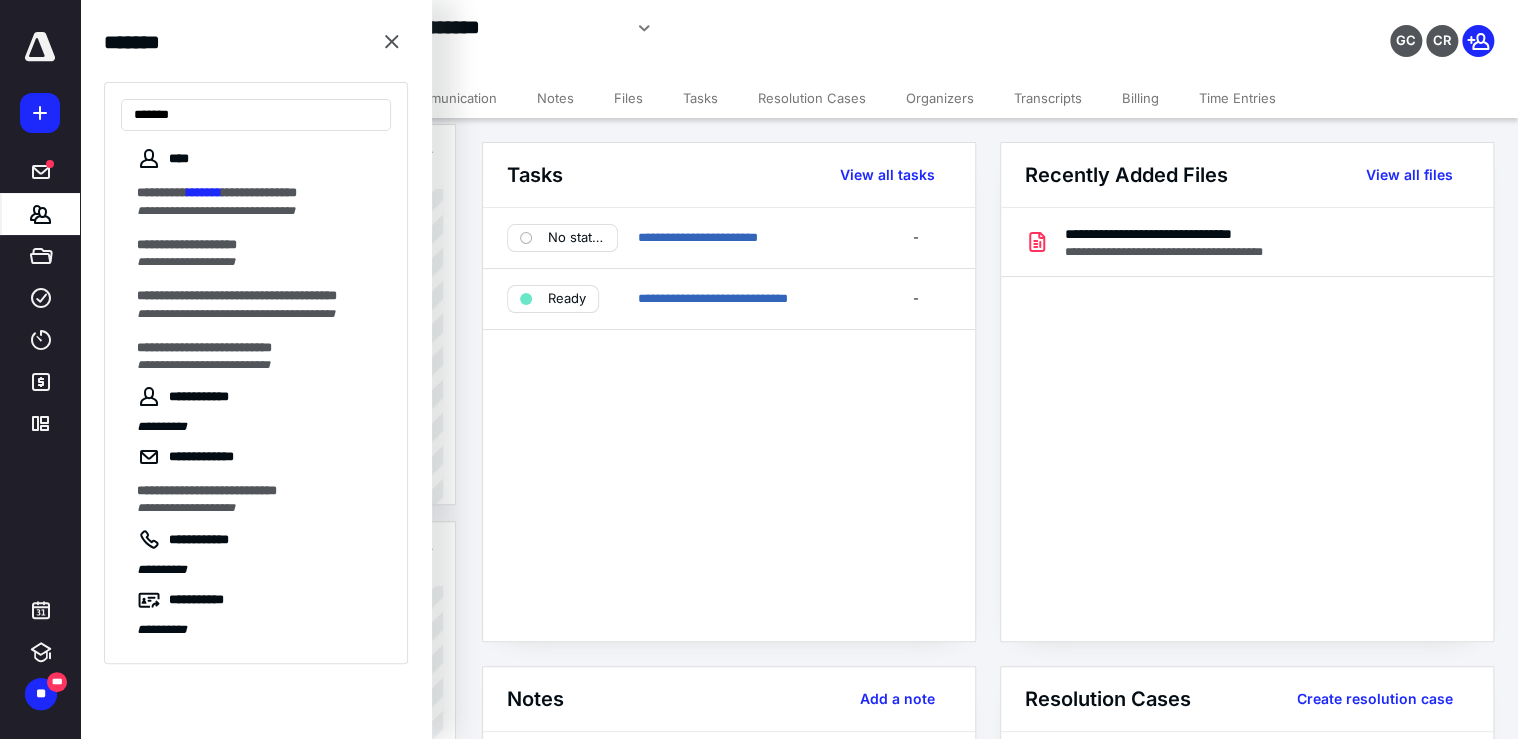 drag, startPoint x: 208, startPoint y: 103, endPoint x: 76, endPoint y: 104, distance: 132.00378 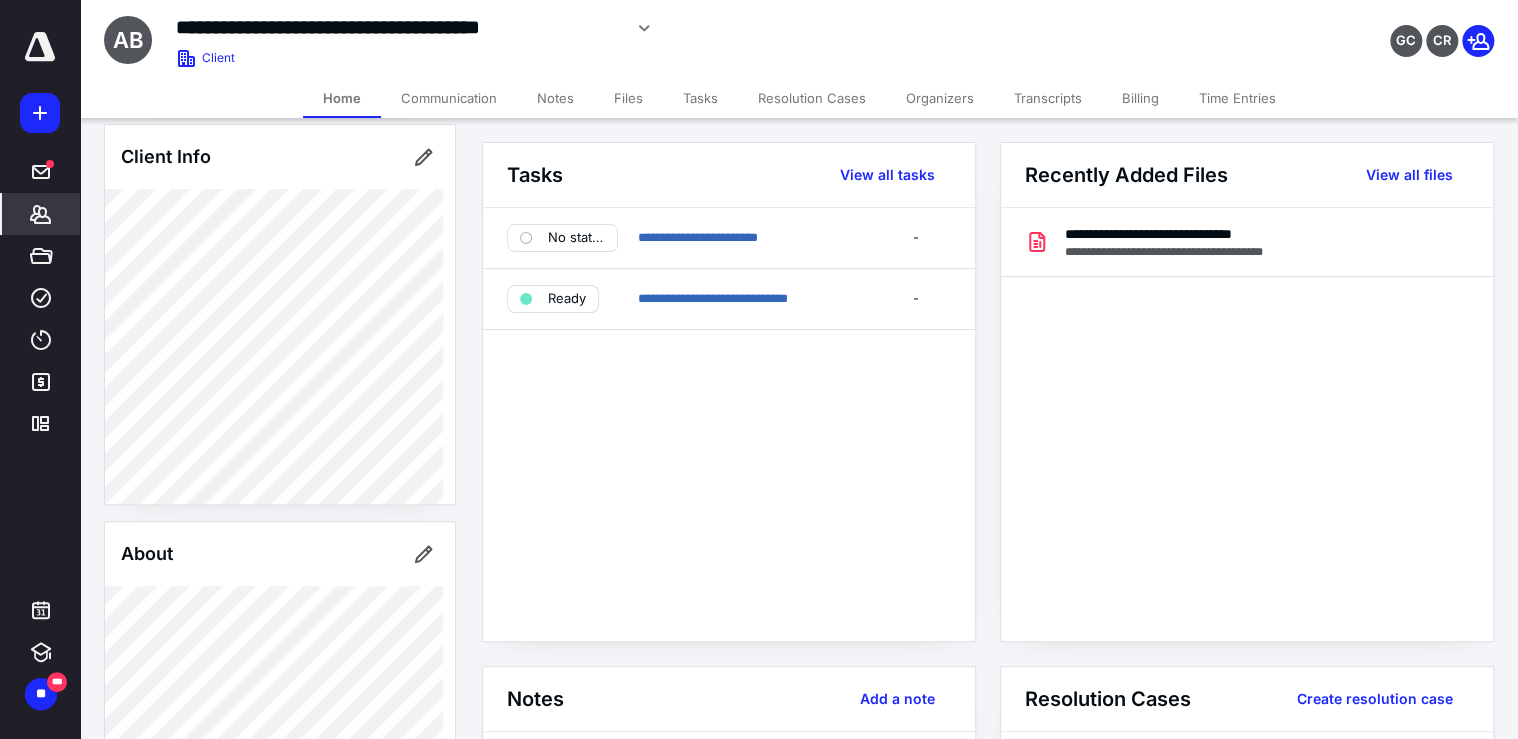 click on "*******" at bounding box center (41, 214) 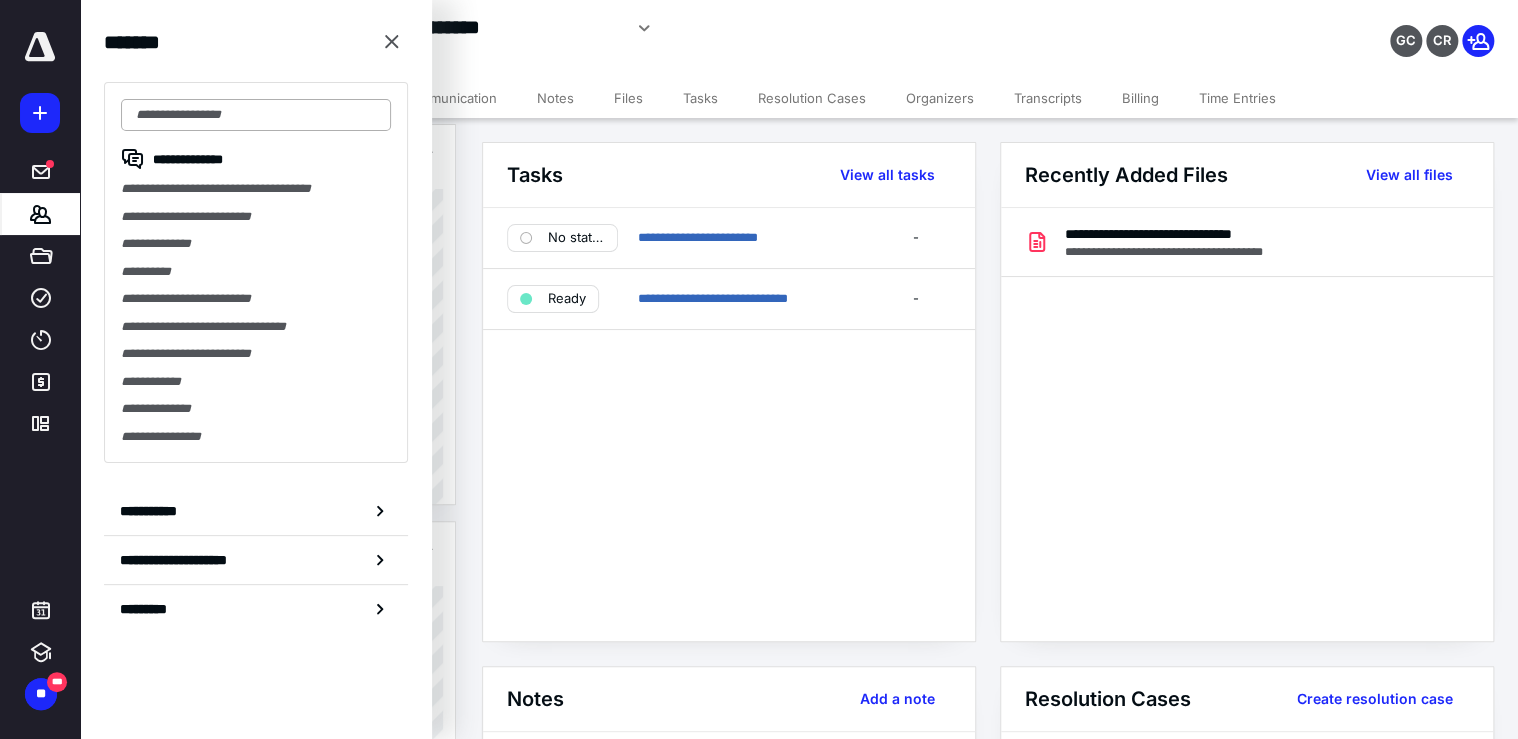 click at bounding box center (256, 115) 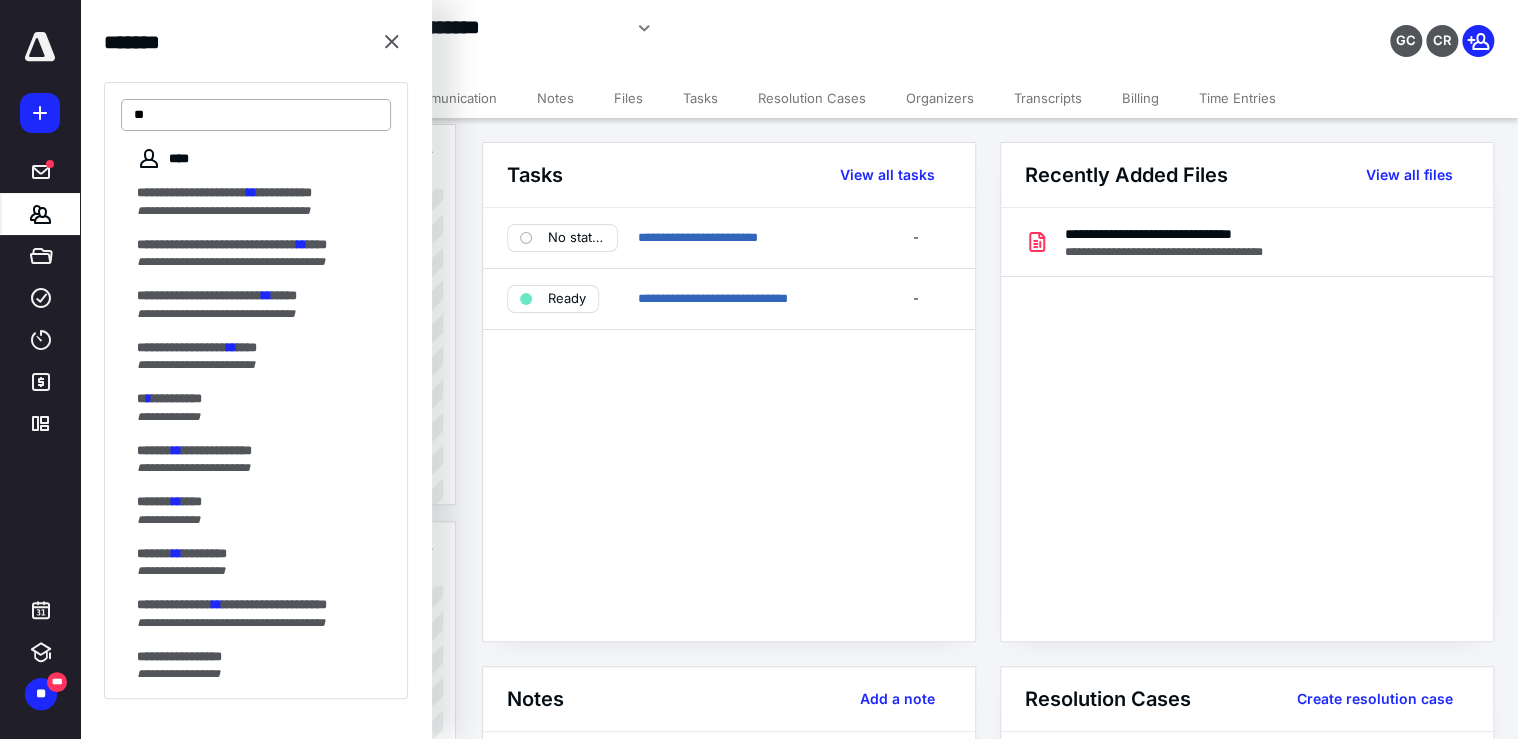 type on "*" 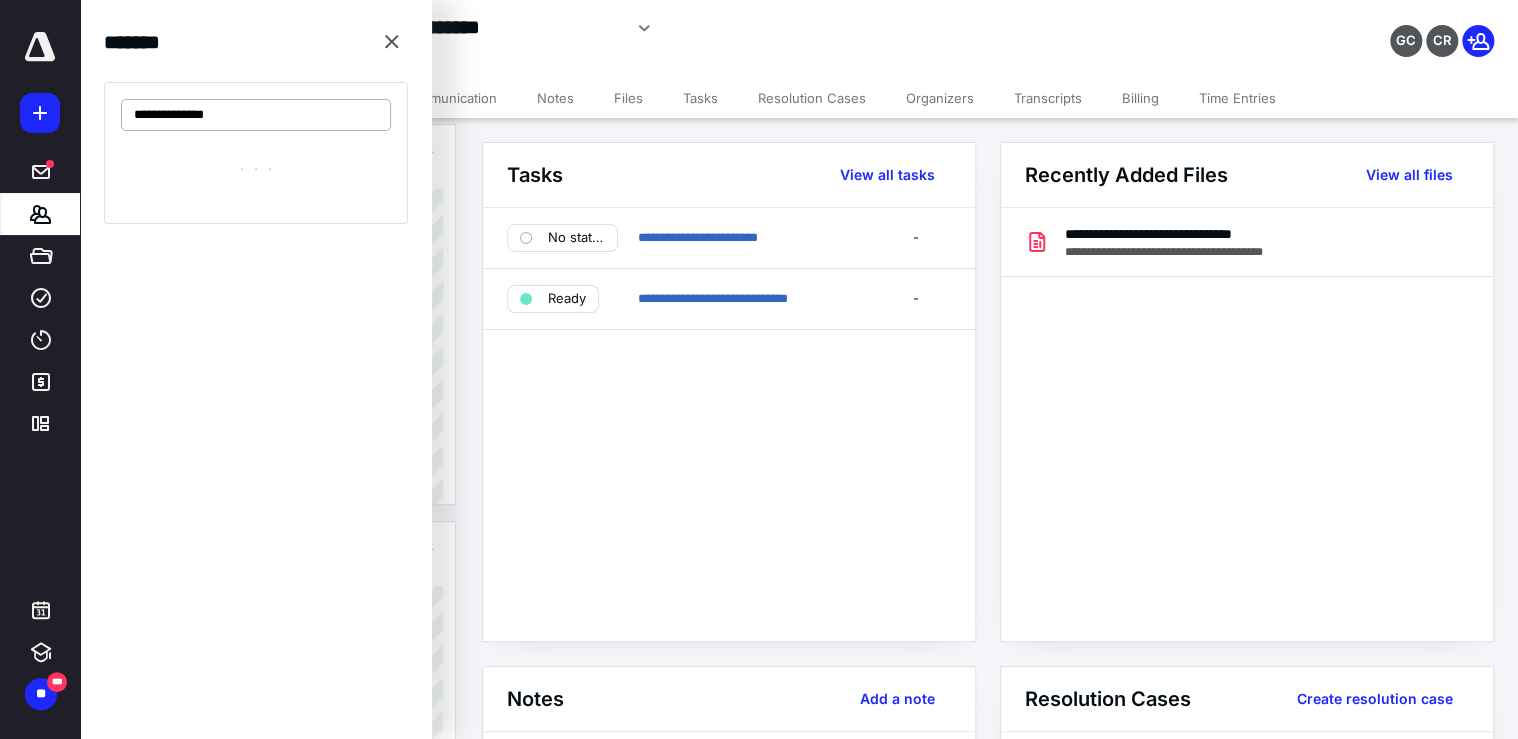 type on "**********" 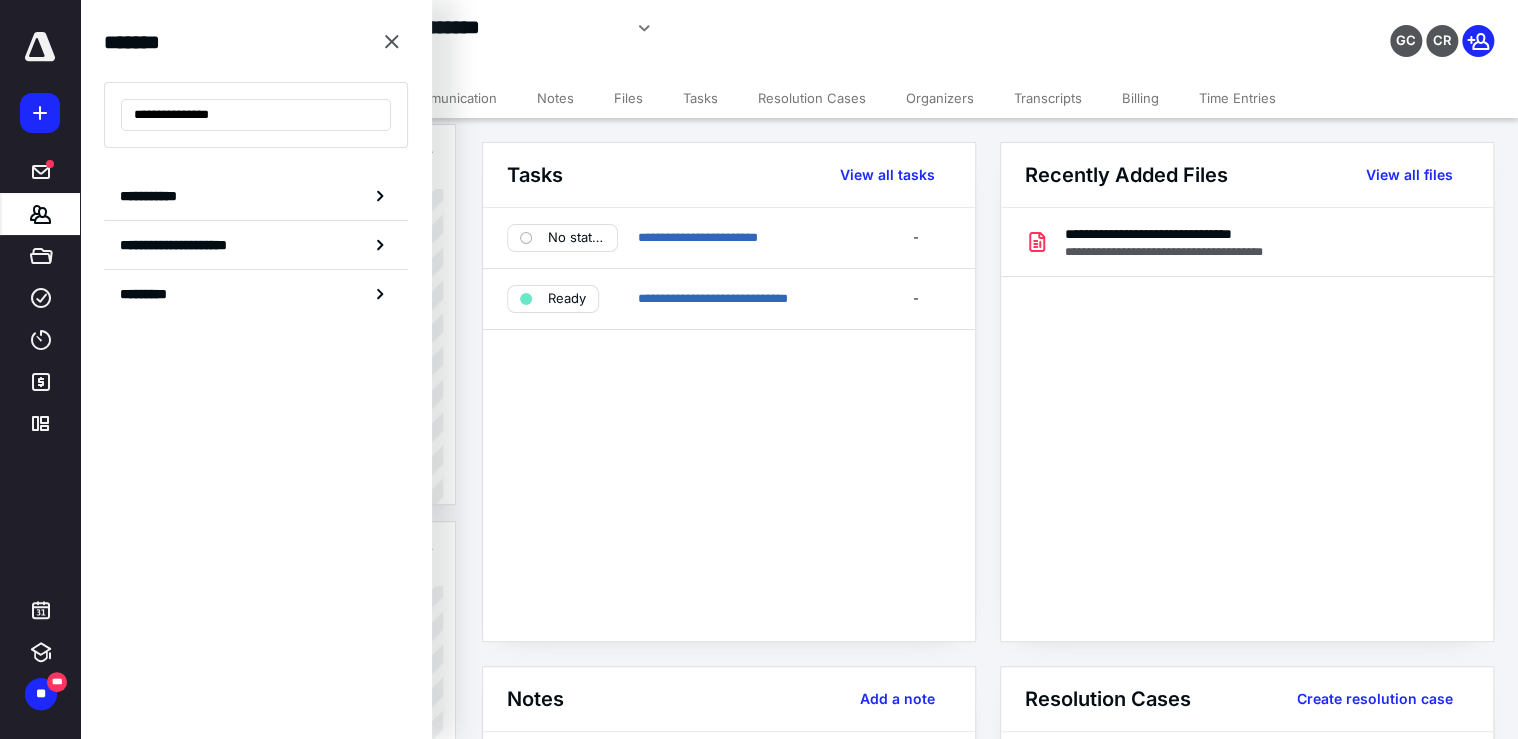 drag, startPoint x: 280, startPoint y: 125, endPoint x: 78, endPoint y: 118, distance: 202.12125 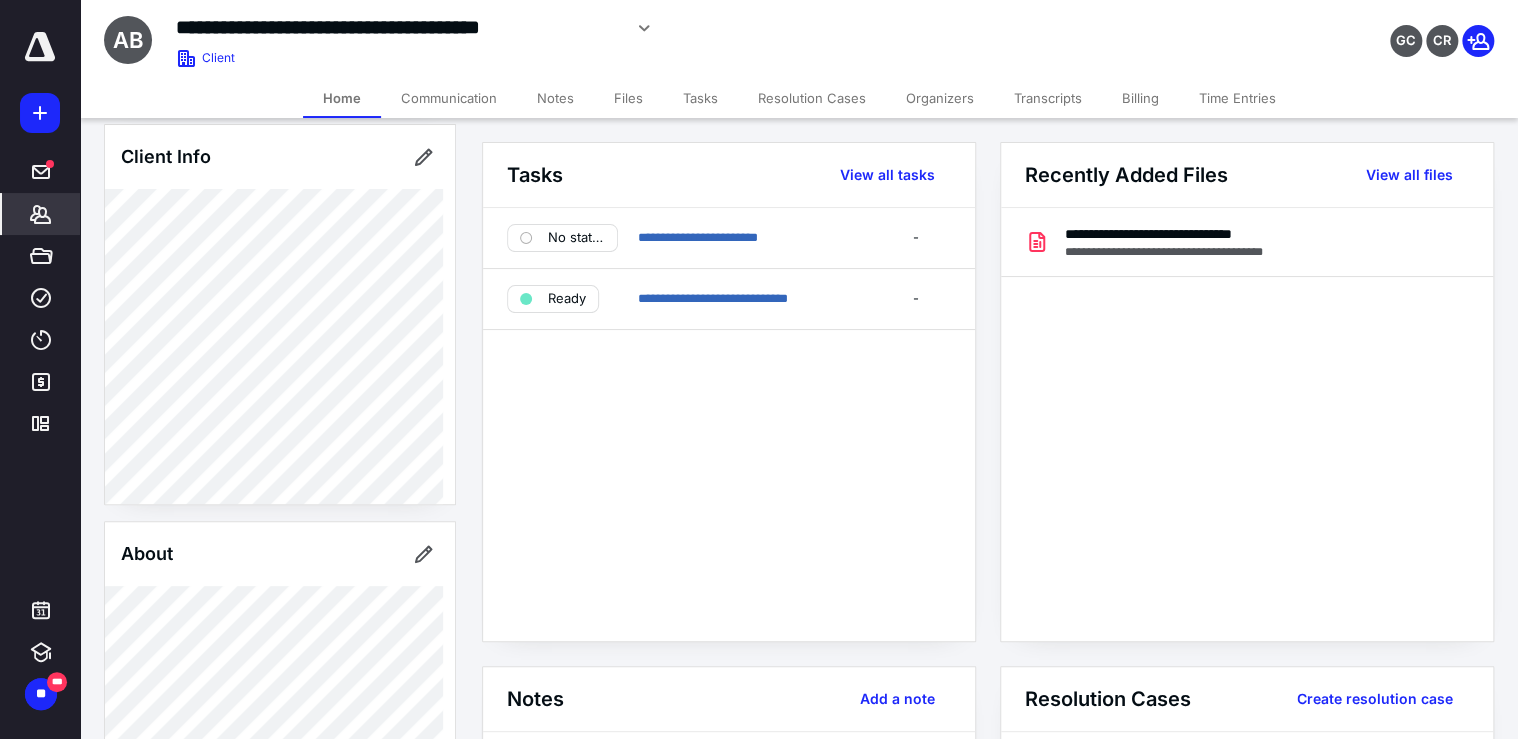 click 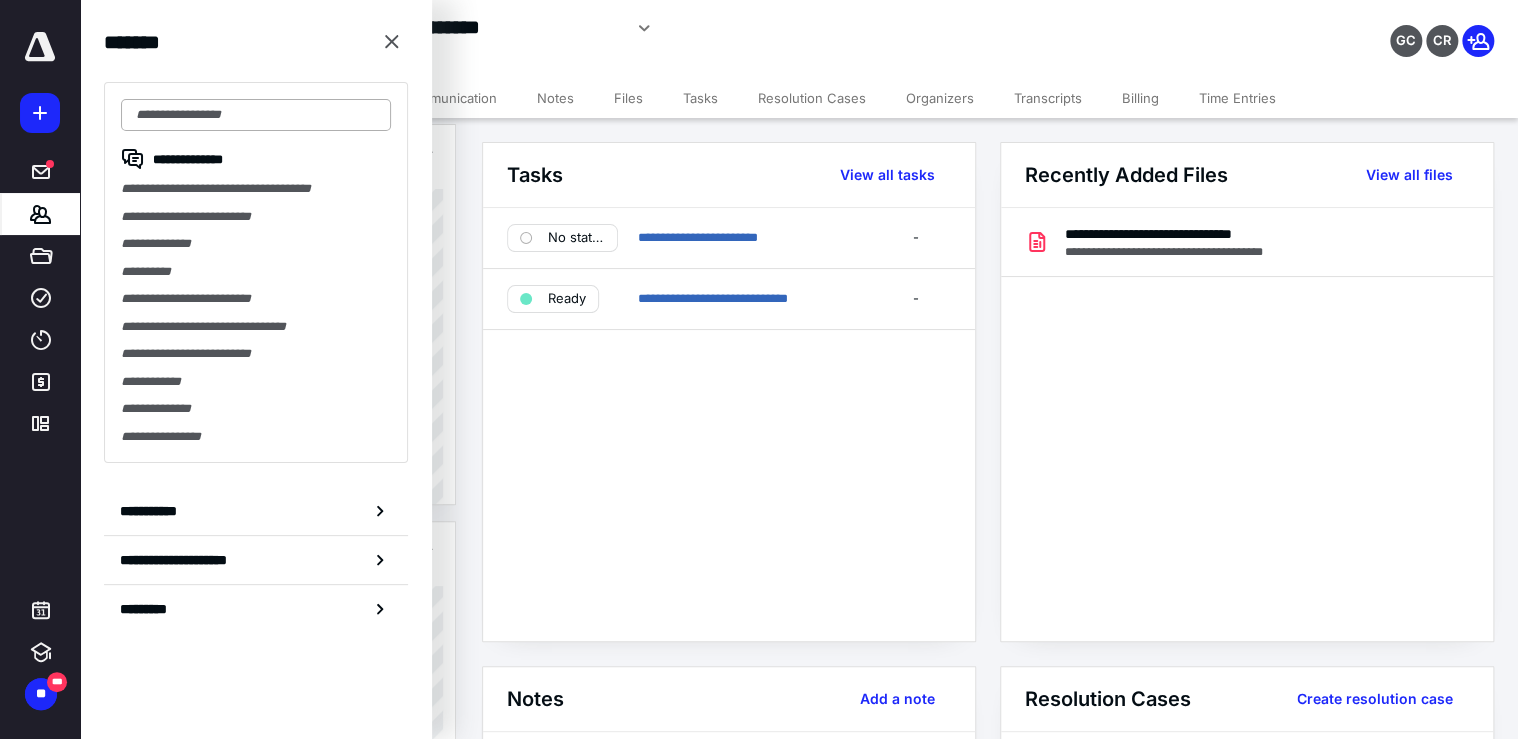 click at bounding box center (256, 115) 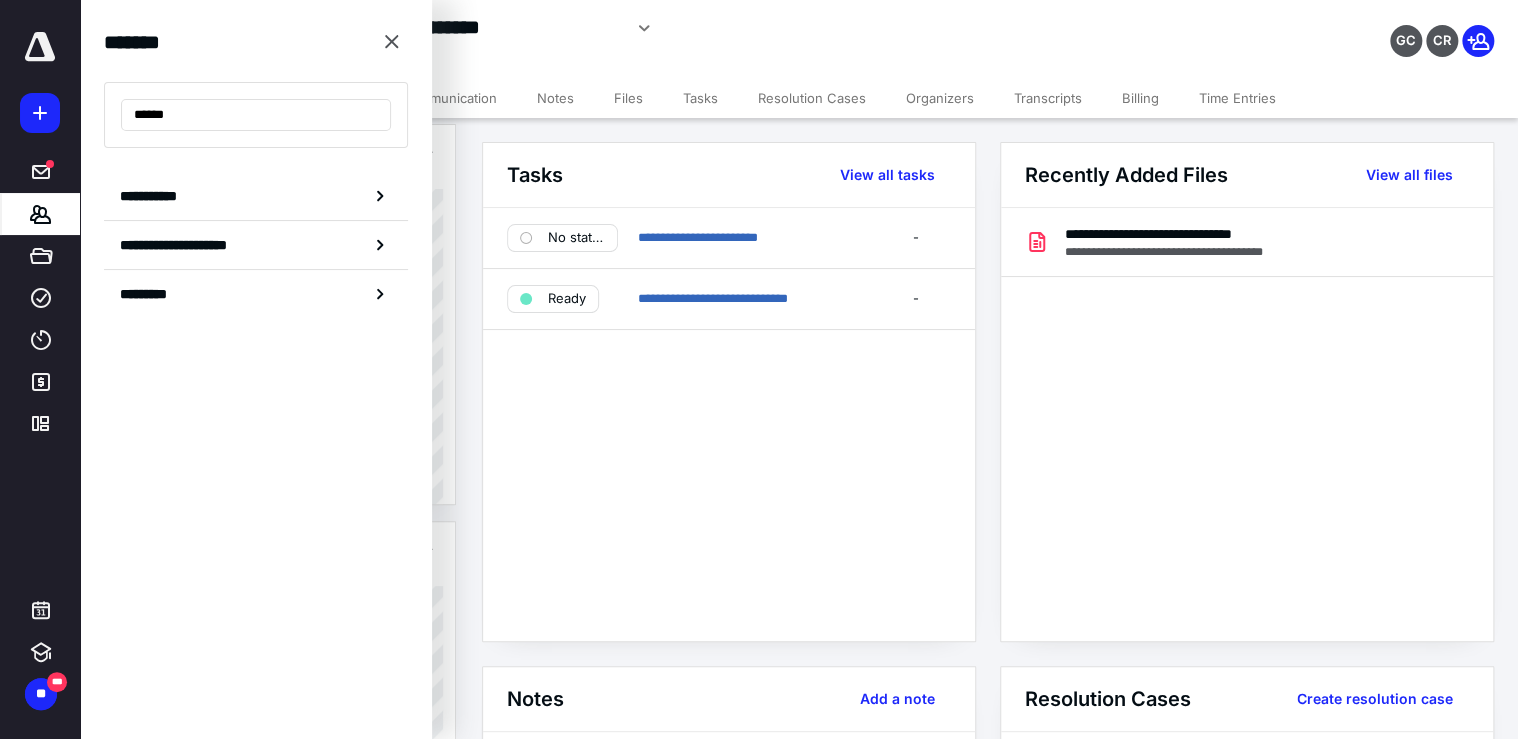 click on "******" at bounding box center [256, 115] 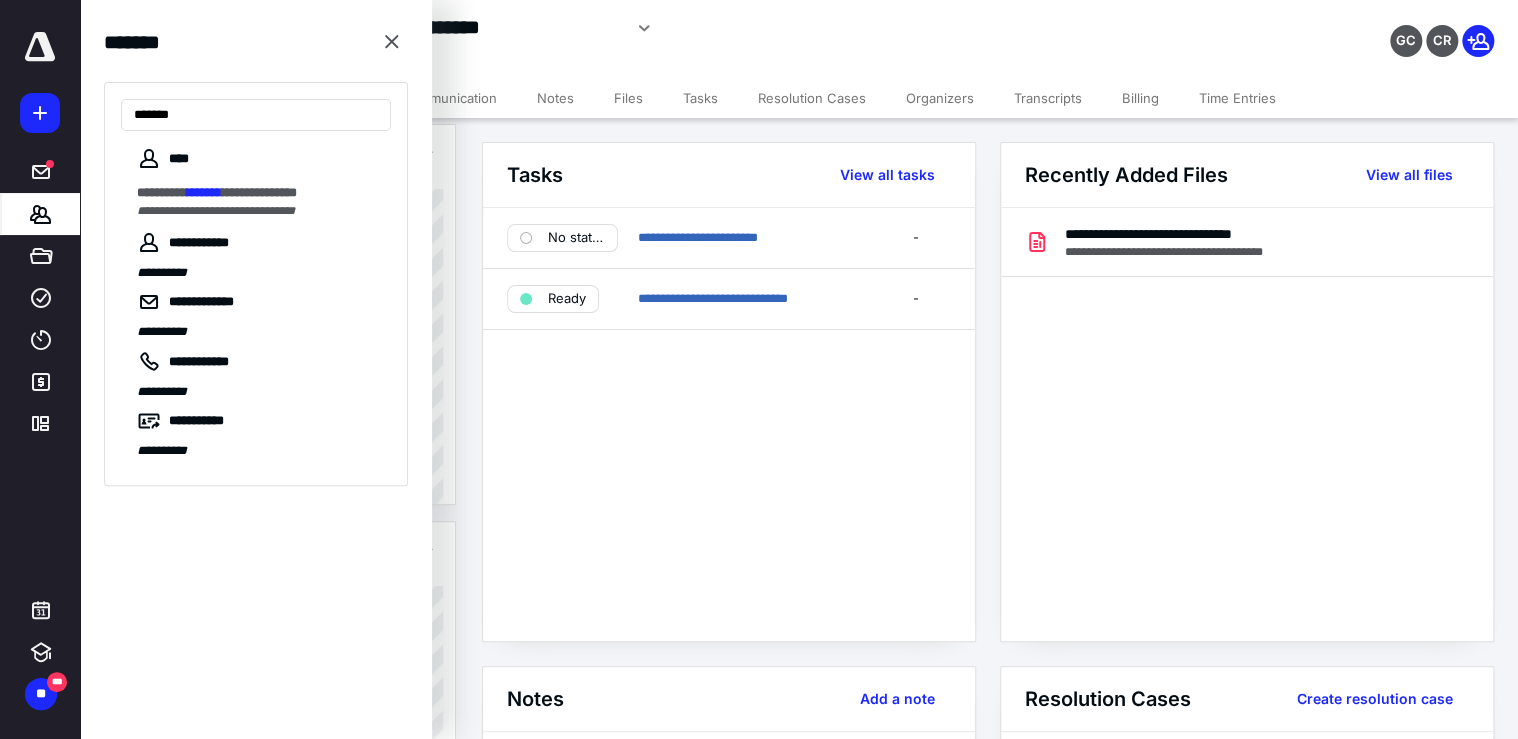 drag, startPoint x: 218, startPoint y: 120, endPoint x: 100, endPoint y: 104, distance: 119.0798 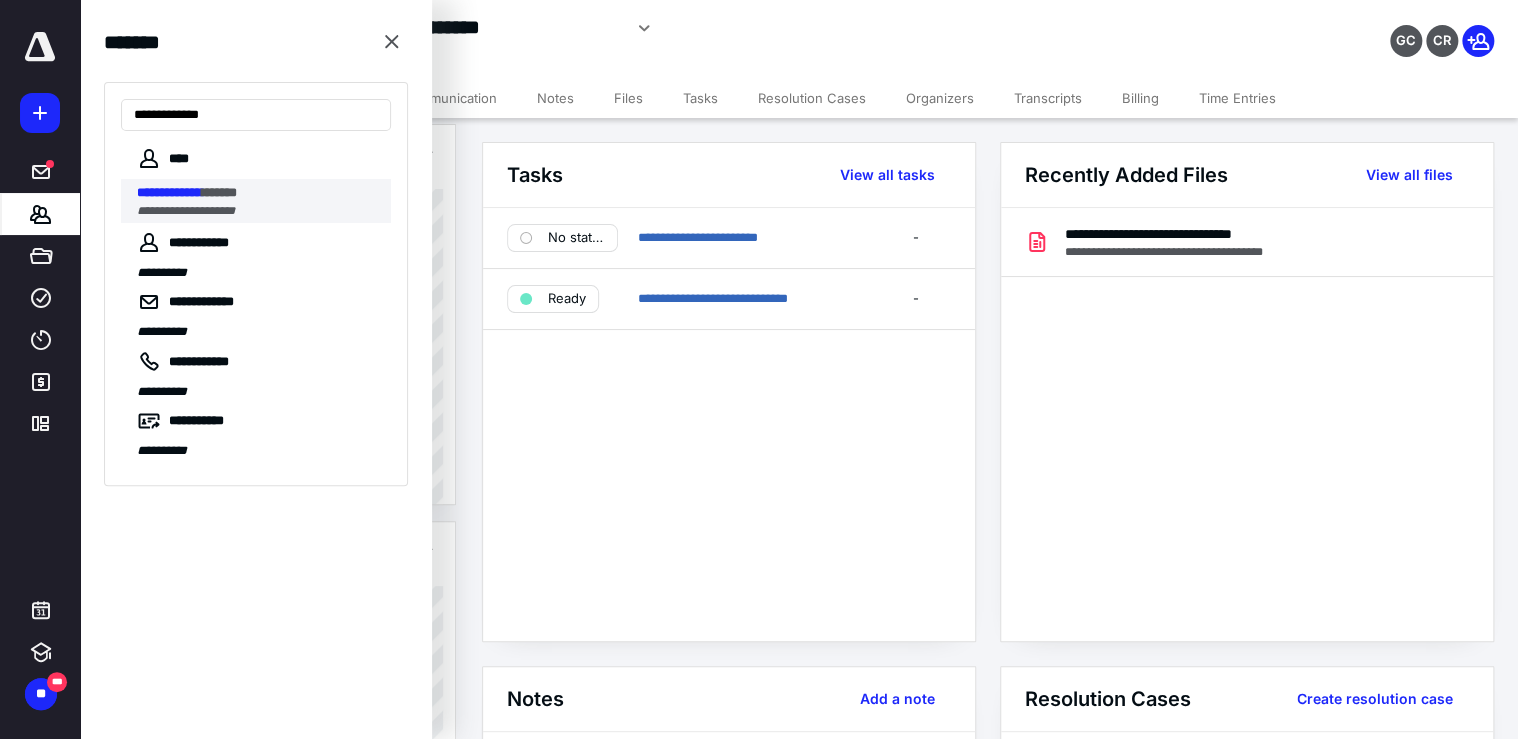 type on "**********" 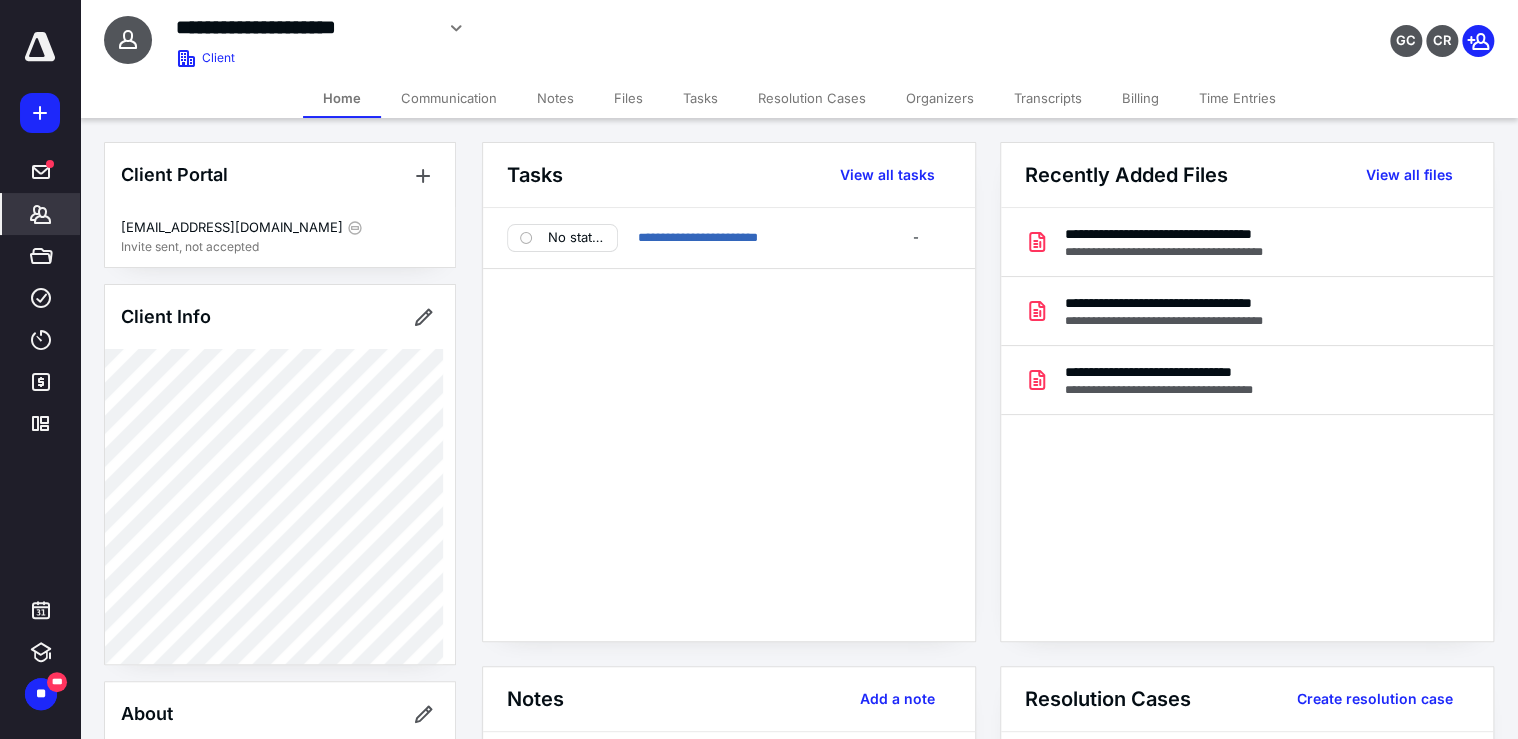 click on "Billing" at bounding box center (1140, 98) 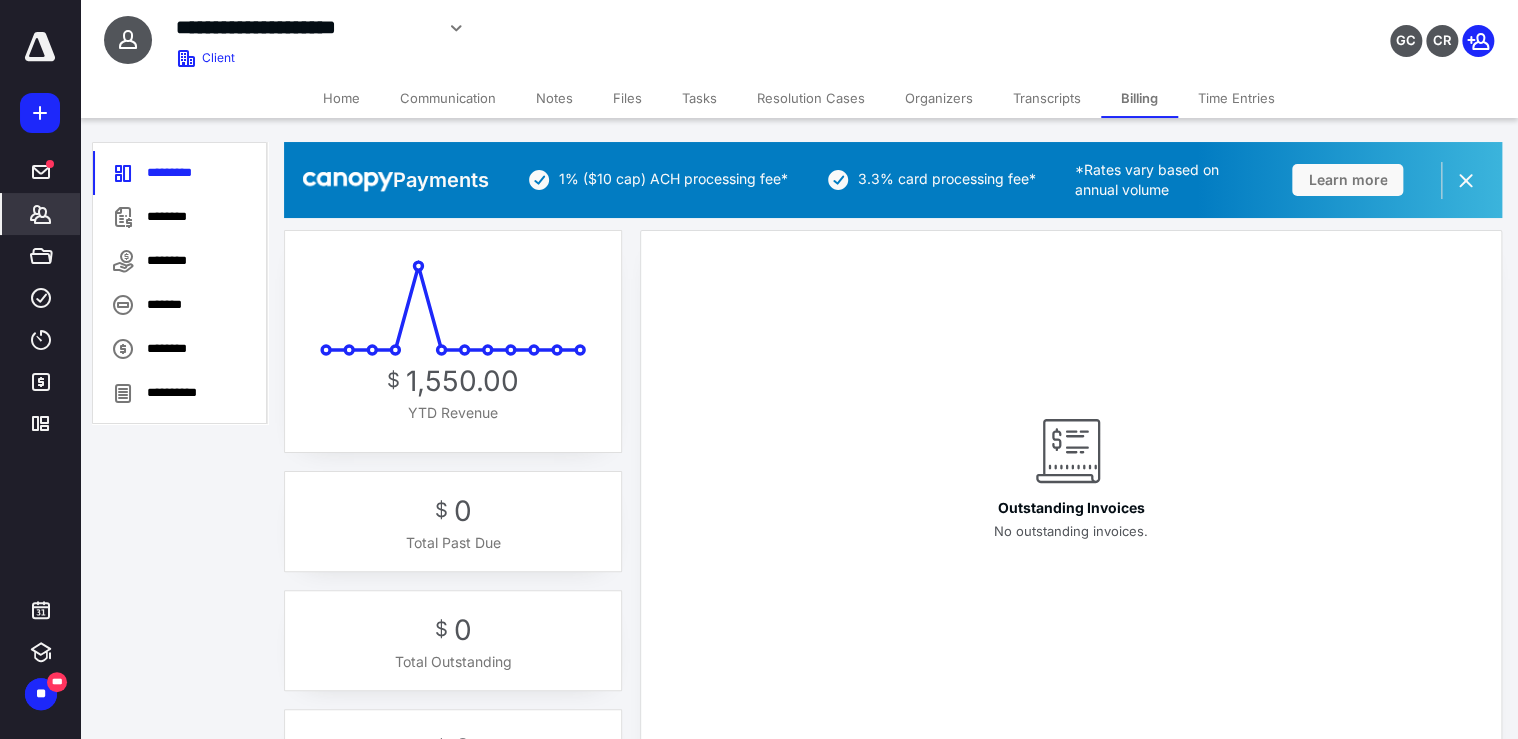 click on "Tasks" at bounding box center [699, 98] 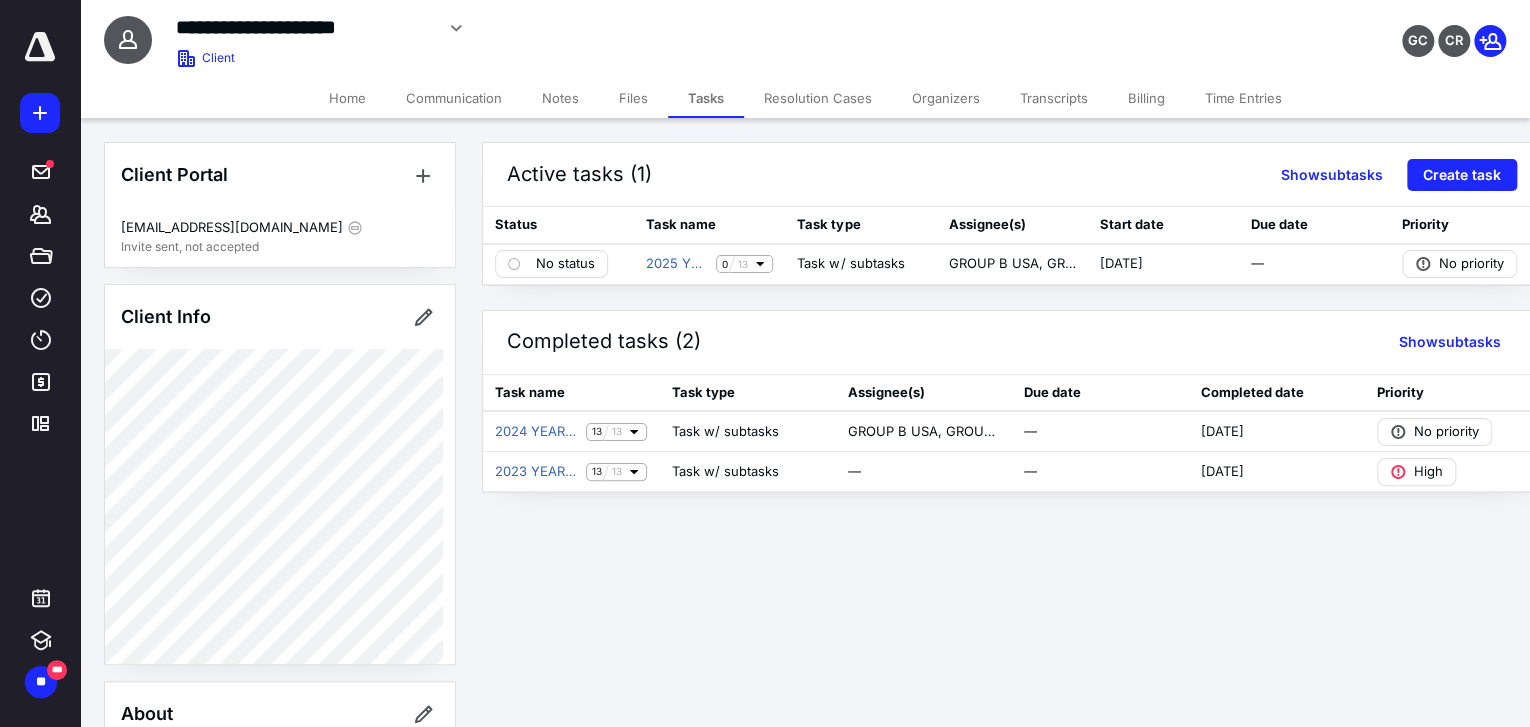 click on "Billing" at bounding box center [1146, 98] 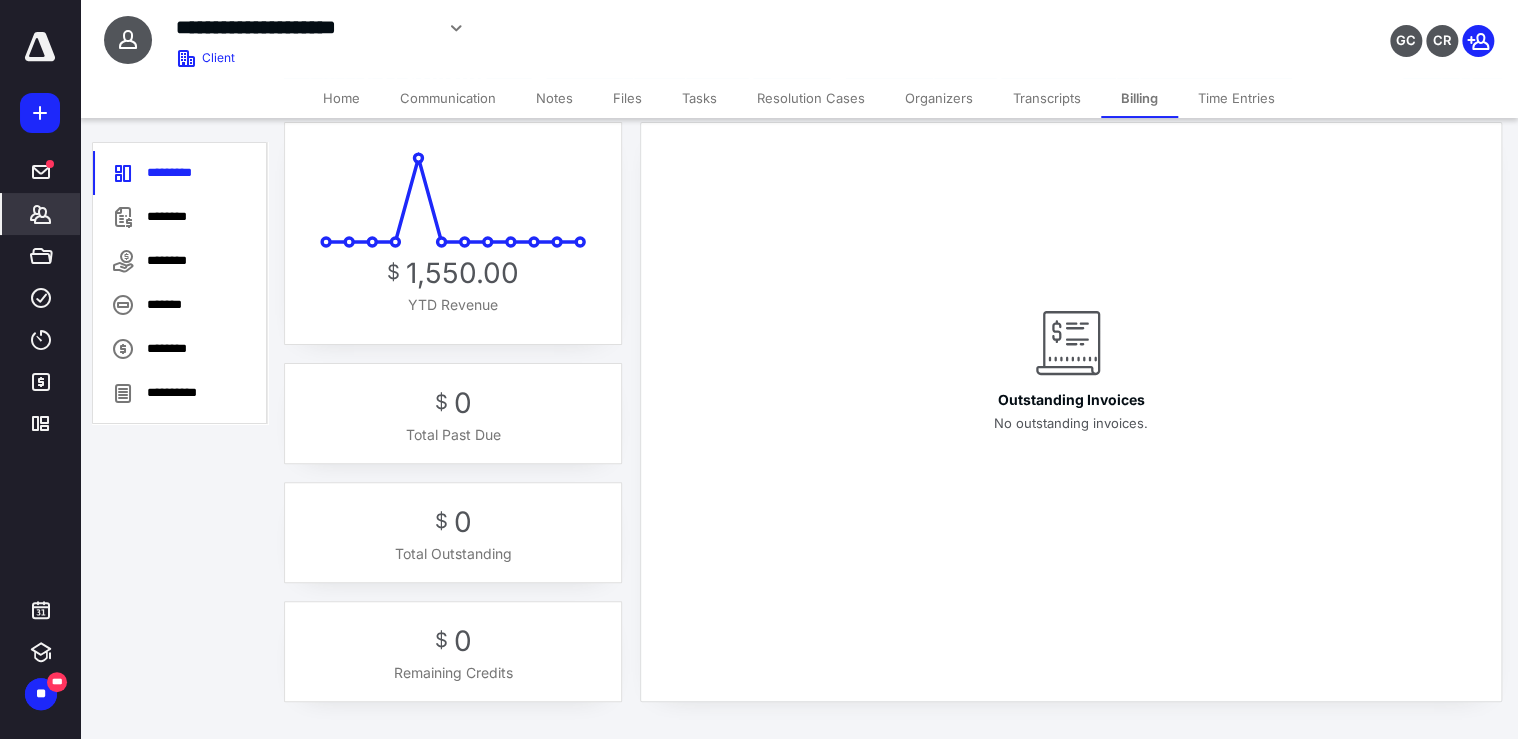 scroll, scrollTop: 111, scrollLeft: 0, axis: vertical 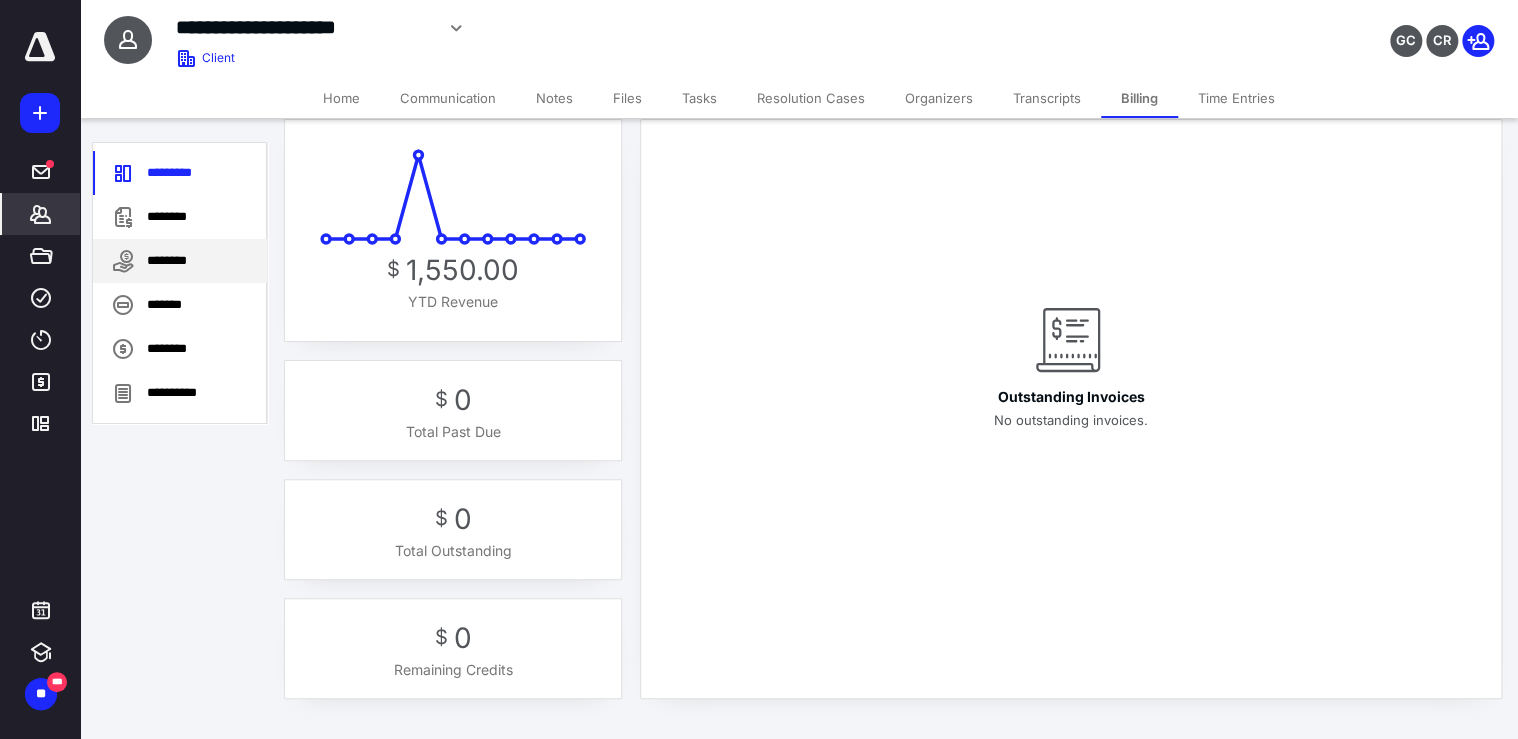 click on "********" at bounding box center (180, 261) 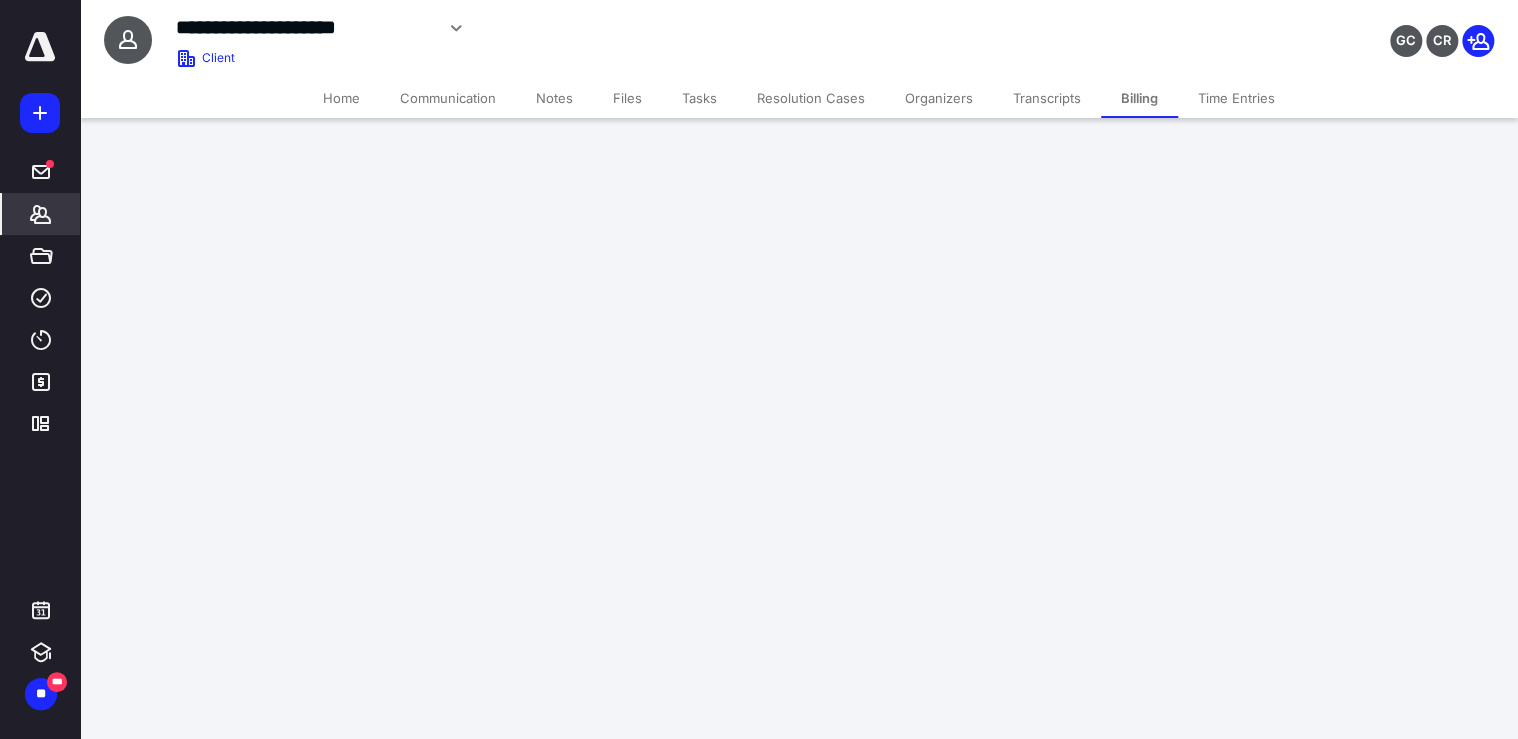 scroll, scrollTop: 0, scrollLeft: 0, axis: both 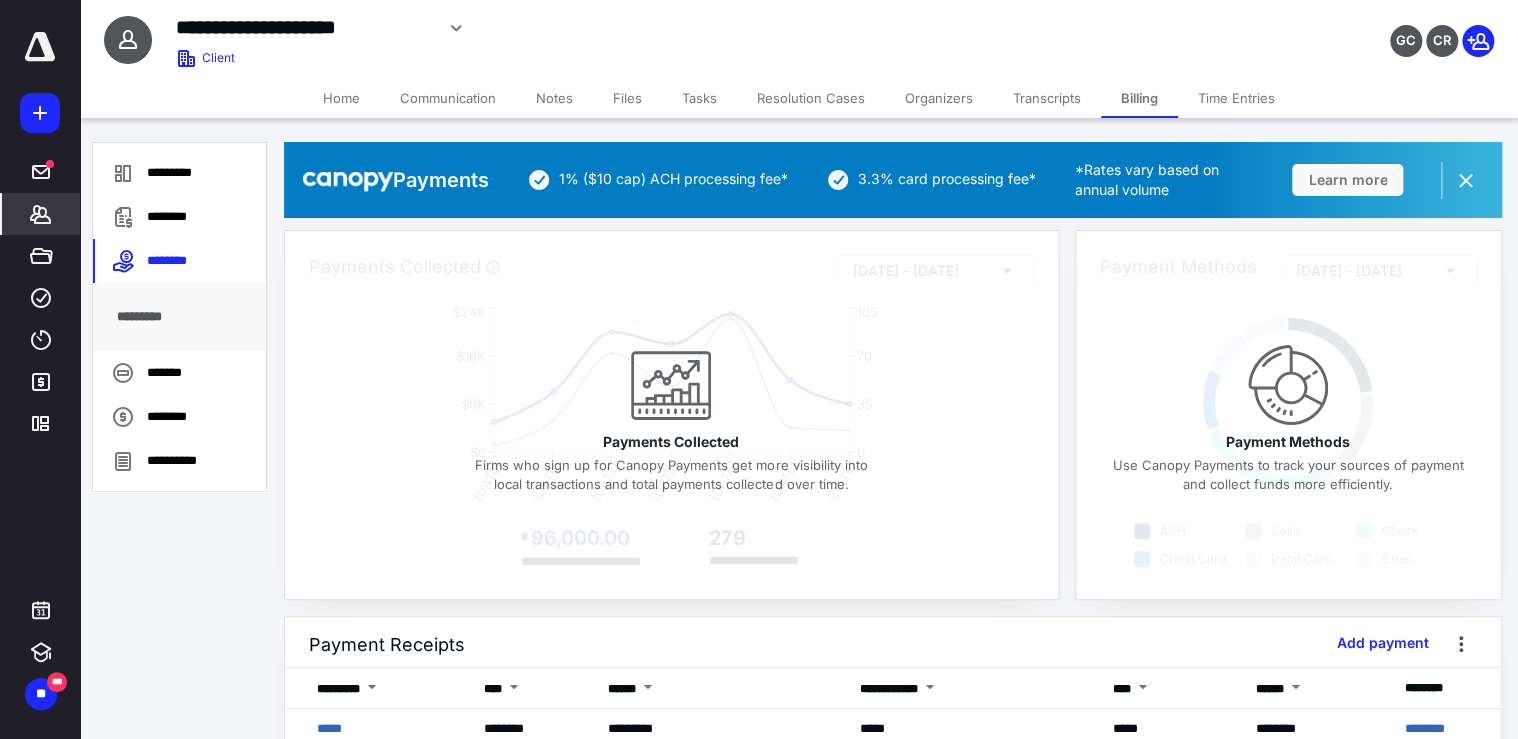 click on "********" at bounding box center [180, 217] 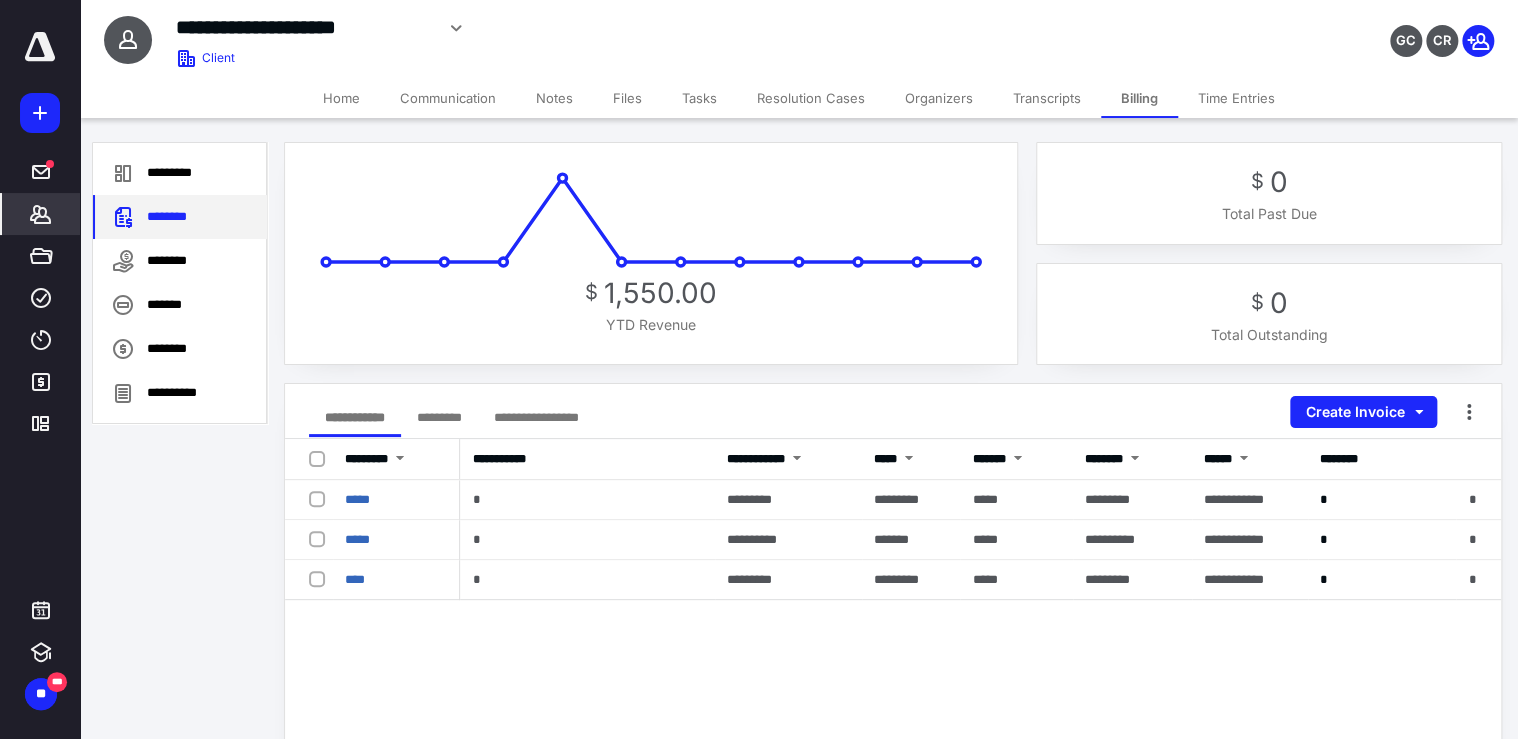 click on "********" at bounding box center (180, 217) 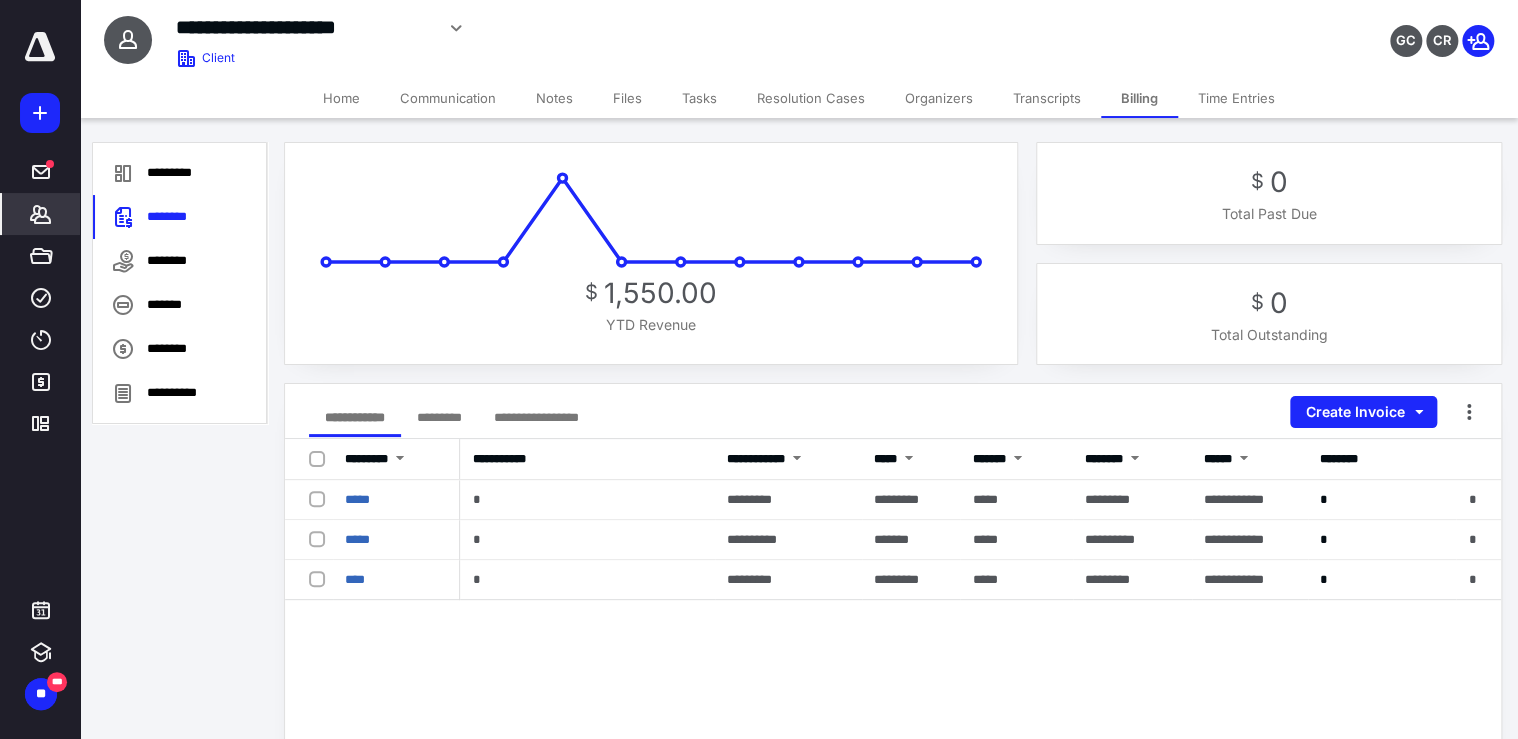 click on "Tasks" at bounding box center (699, 98) 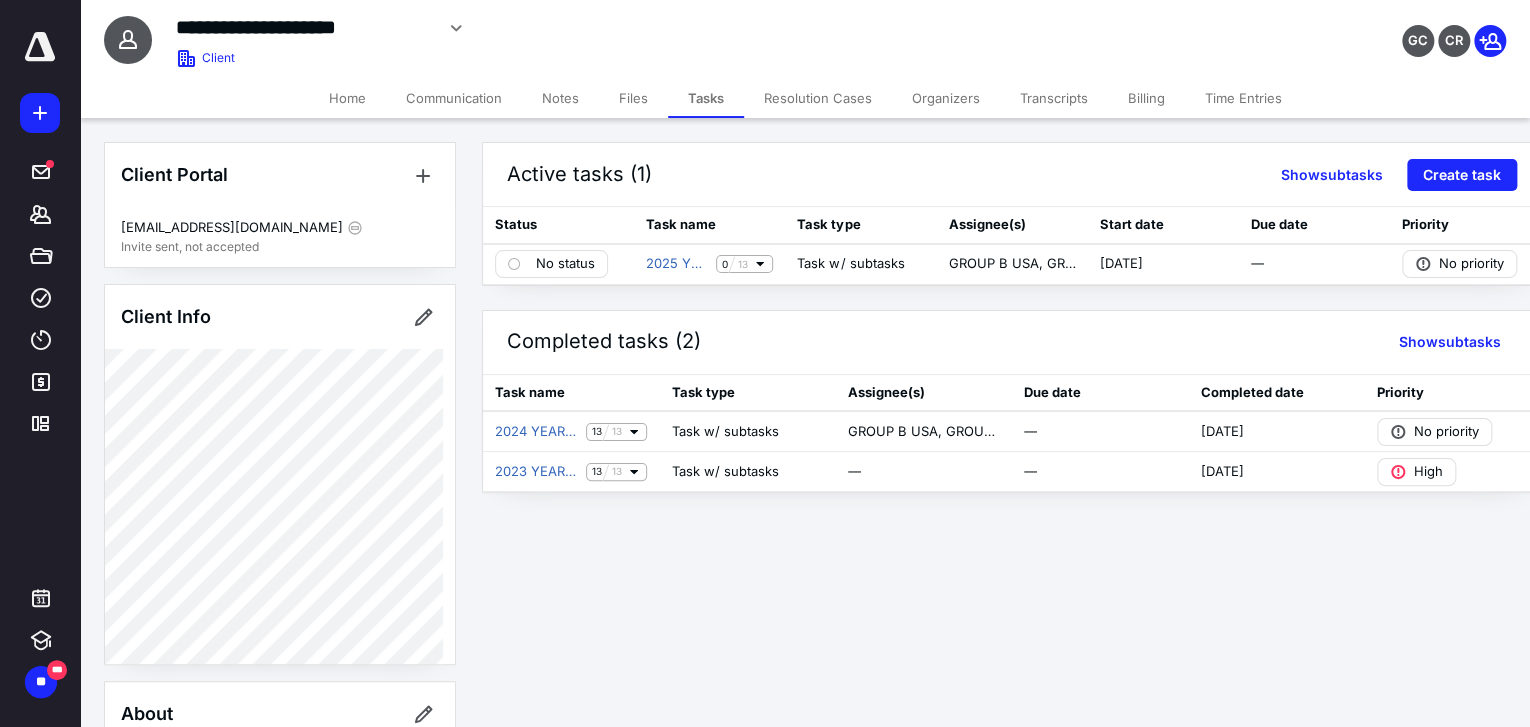 click on "Billing" at bounding box center (1146, 98) 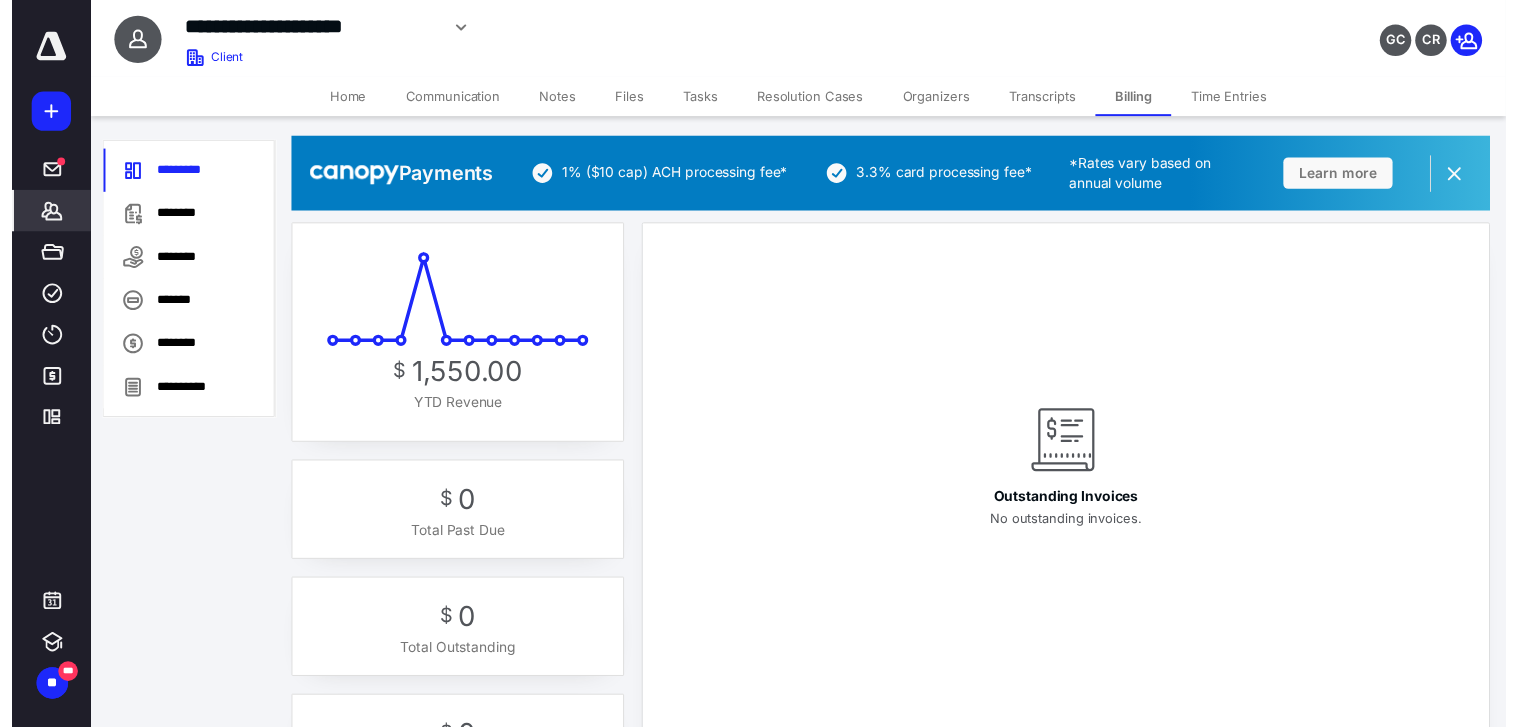 scroll, scrollTop: 0, scrollLeft: 0, axis: both 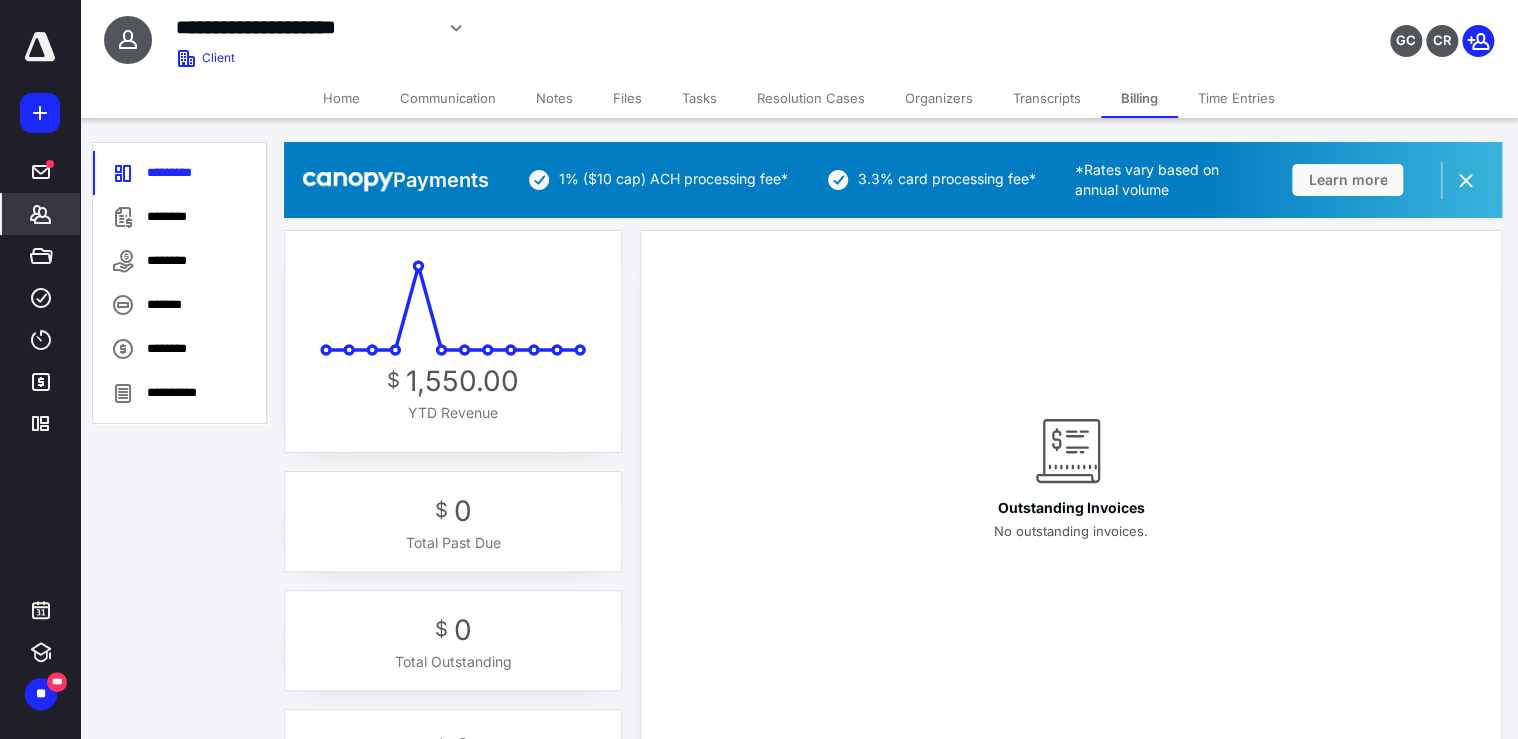 drag, startPoint x: 361, startPoint y: 102, endPoint x: 371, endPoint y: 107, distance: 11.18034 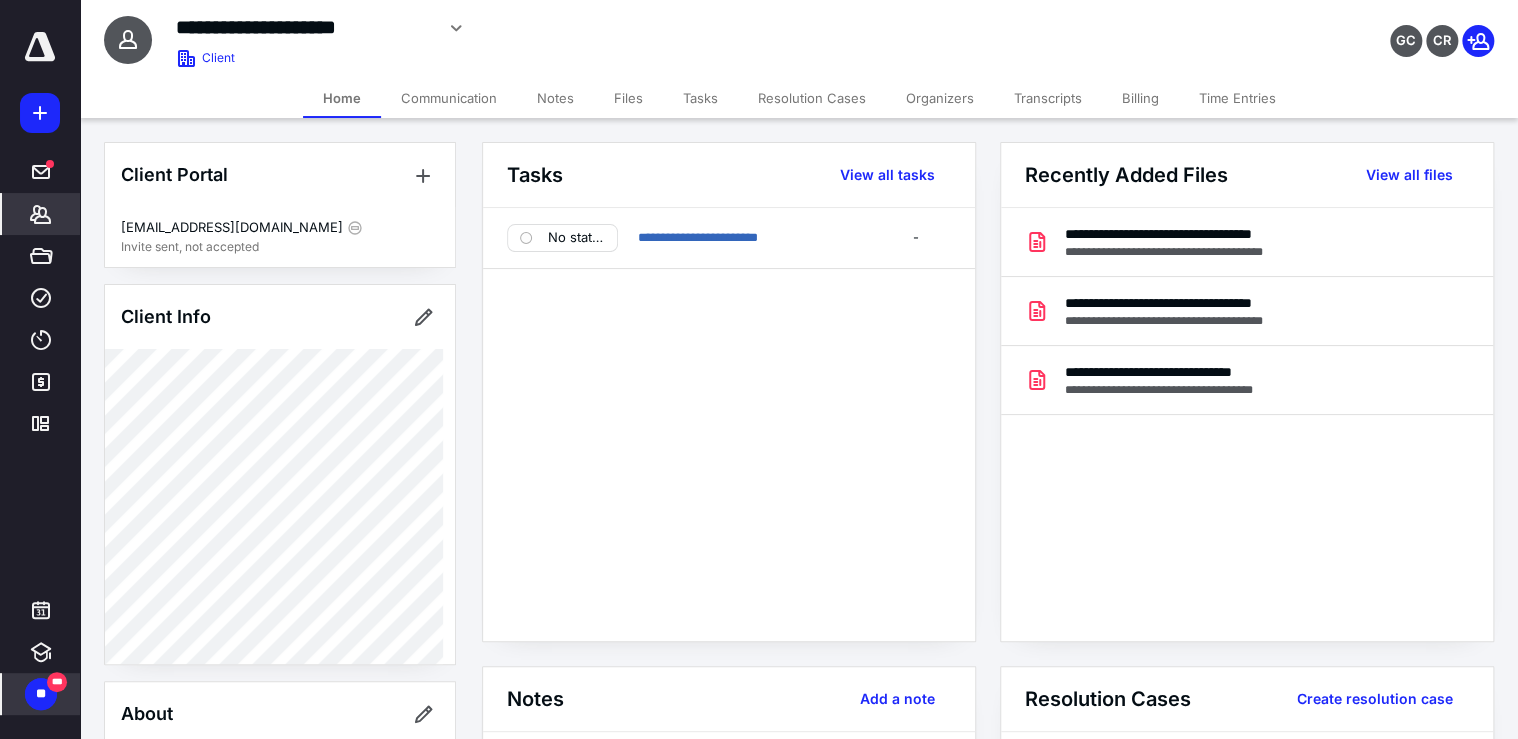 click on "**" at bounding box center [41, 694] 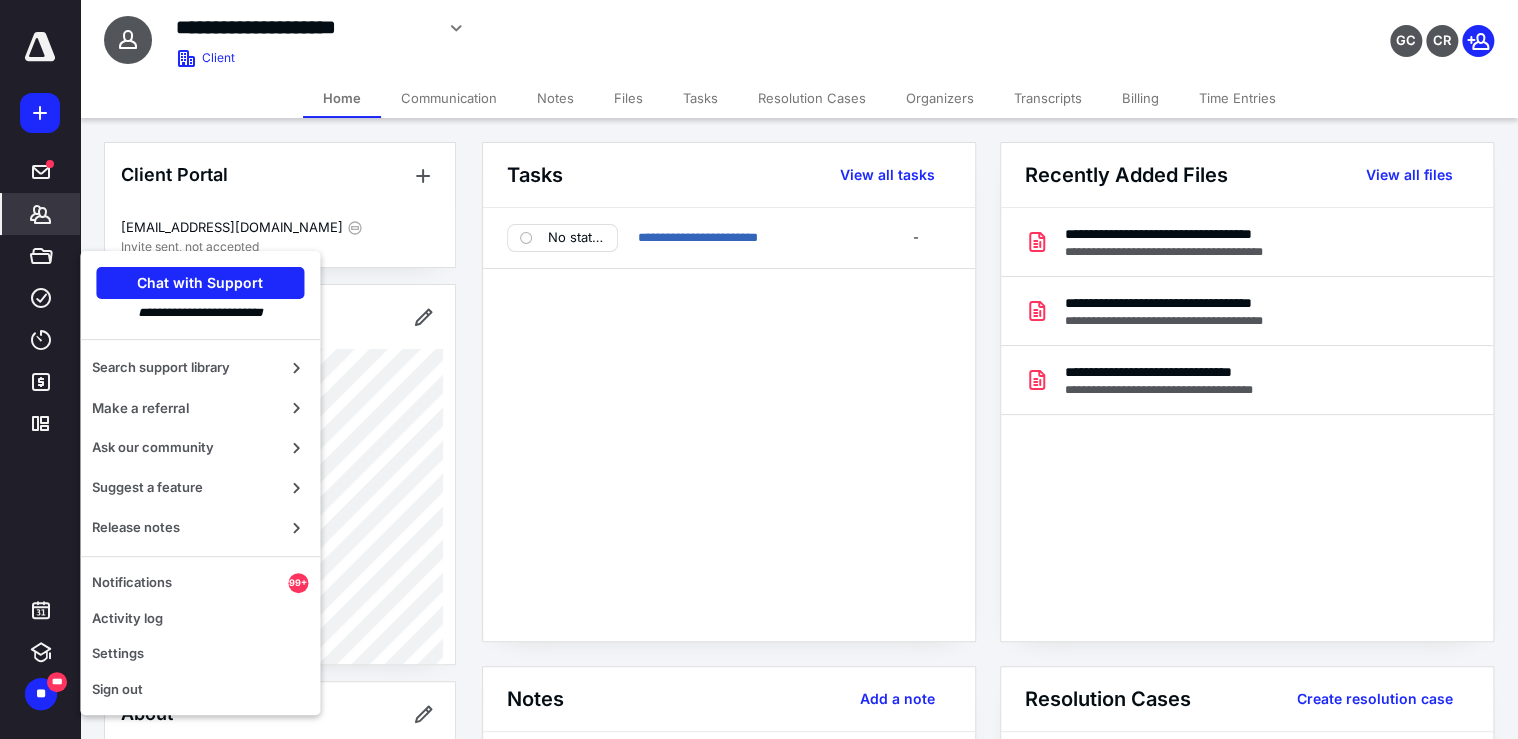 click 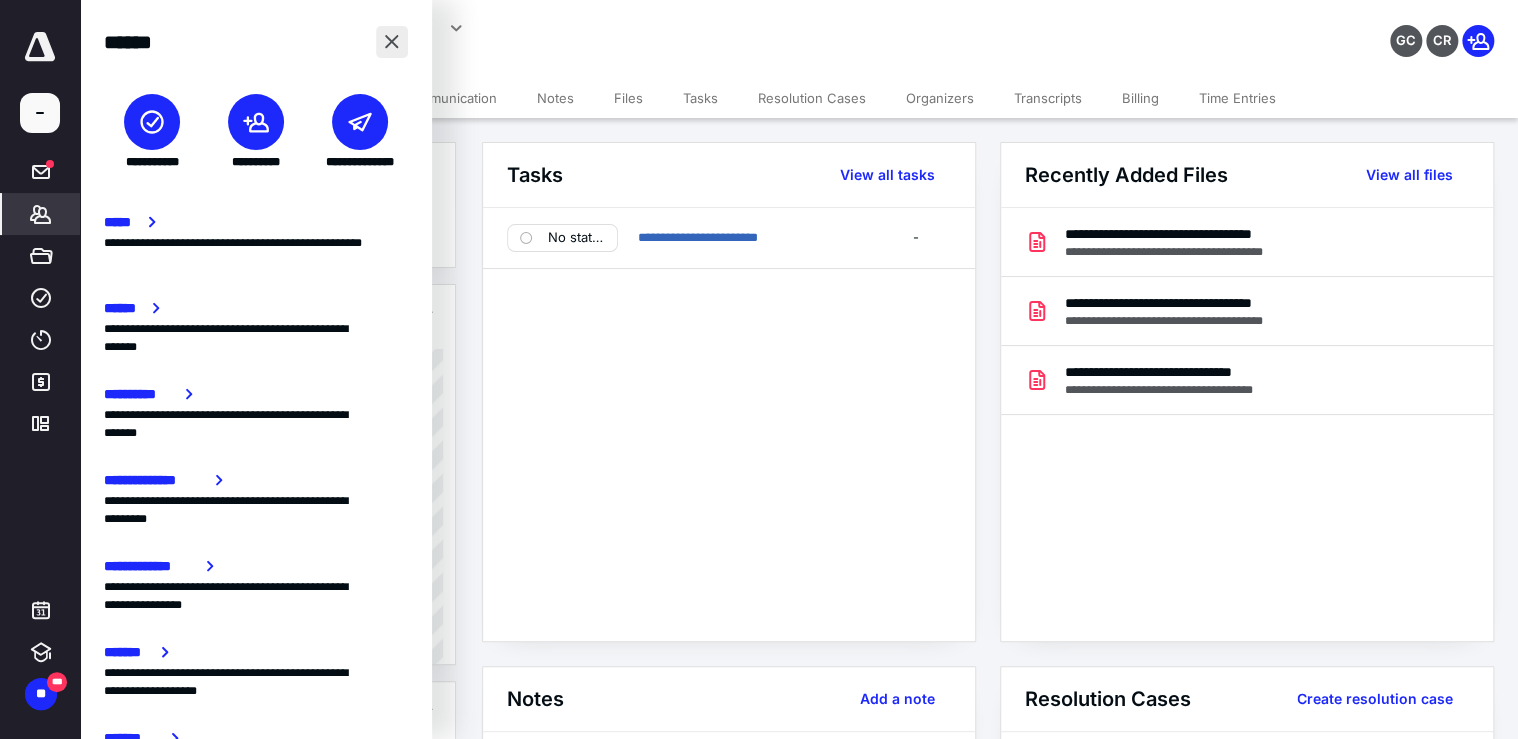 click at bounding box center [392, 42] 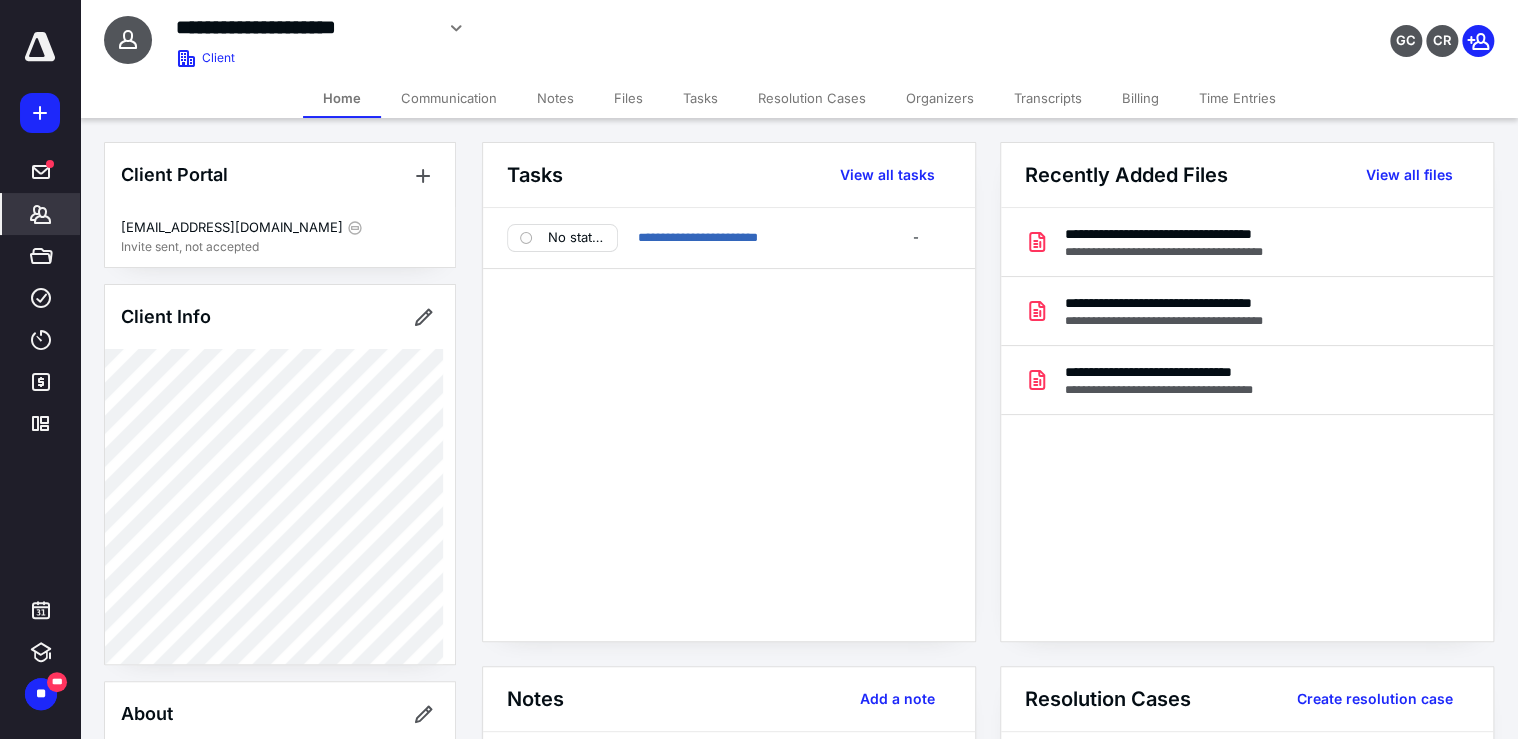 click on "*******" at bounding box center [41, 214] 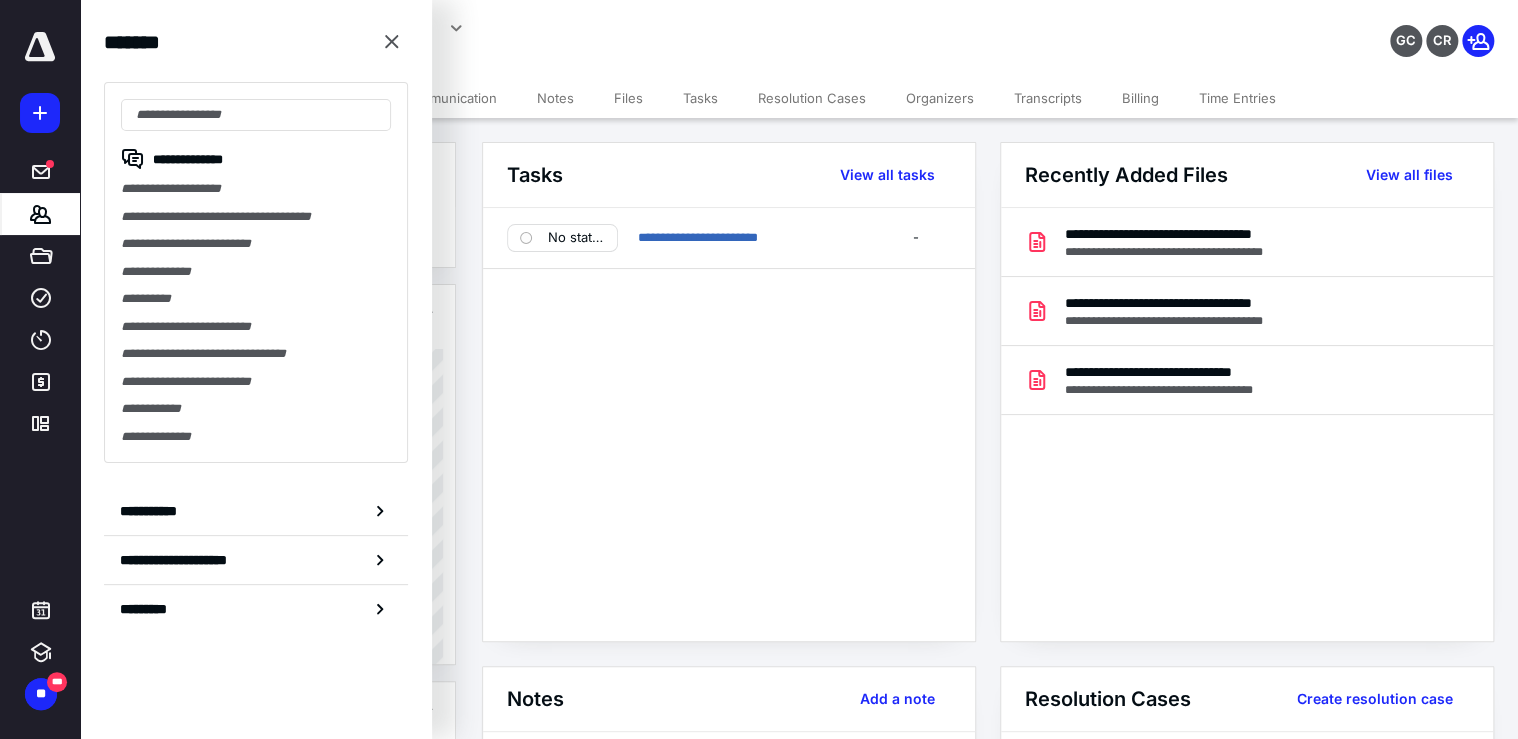 click on "**********" at bounding box center (600, 39) 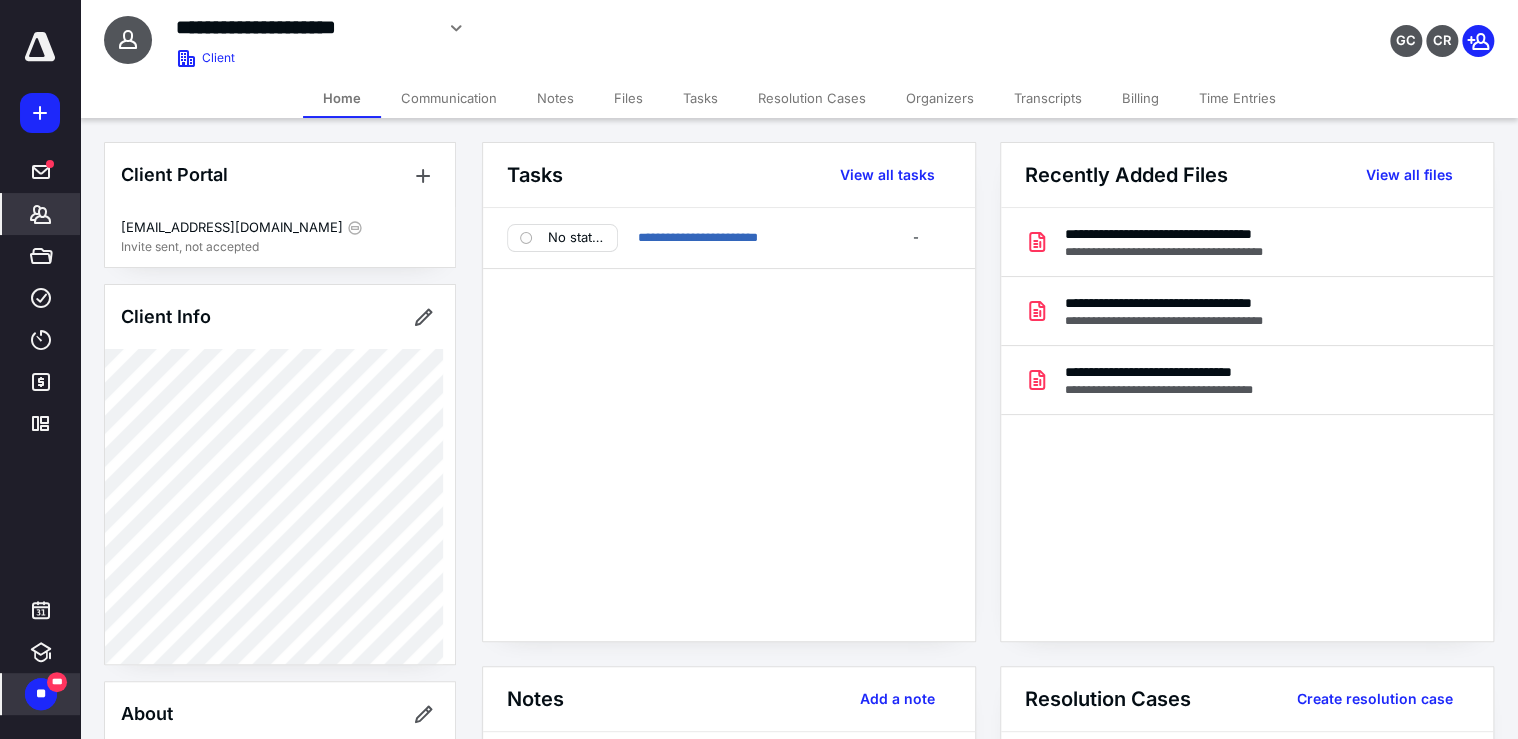 click on "** ***" at bounding box center (41, 694) 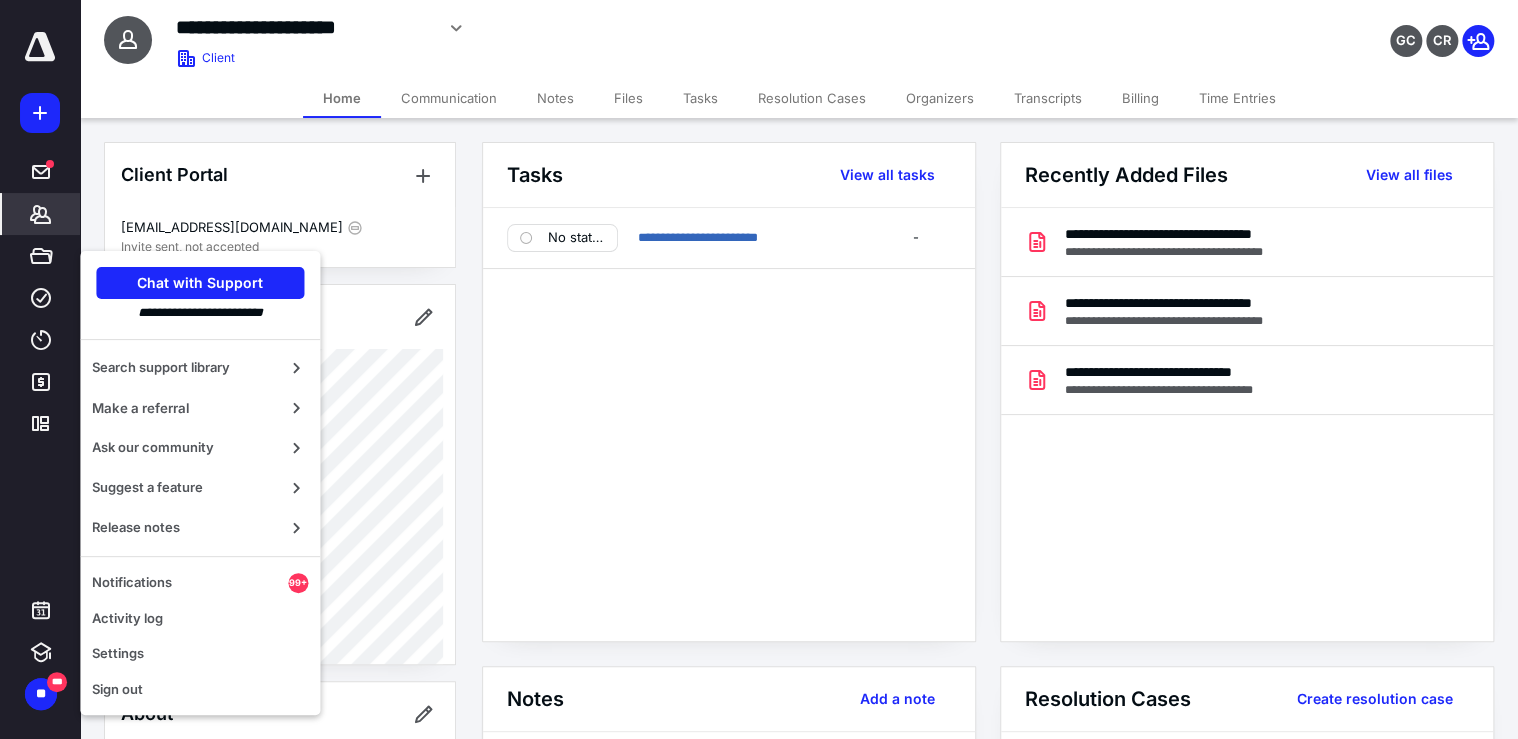 click on "**********" at bounding box center (729, 424) 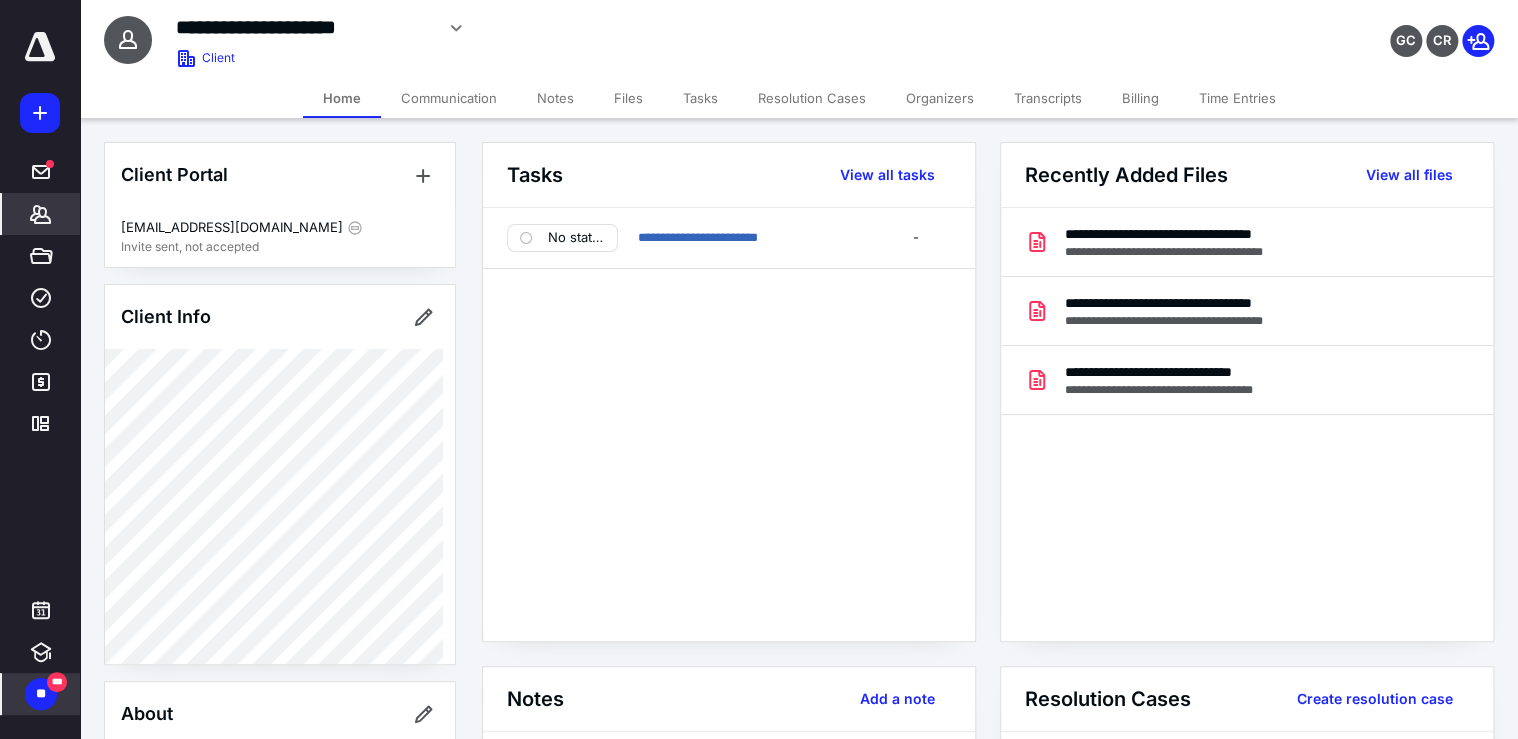 click on "**" at bounding box center (41, 694) 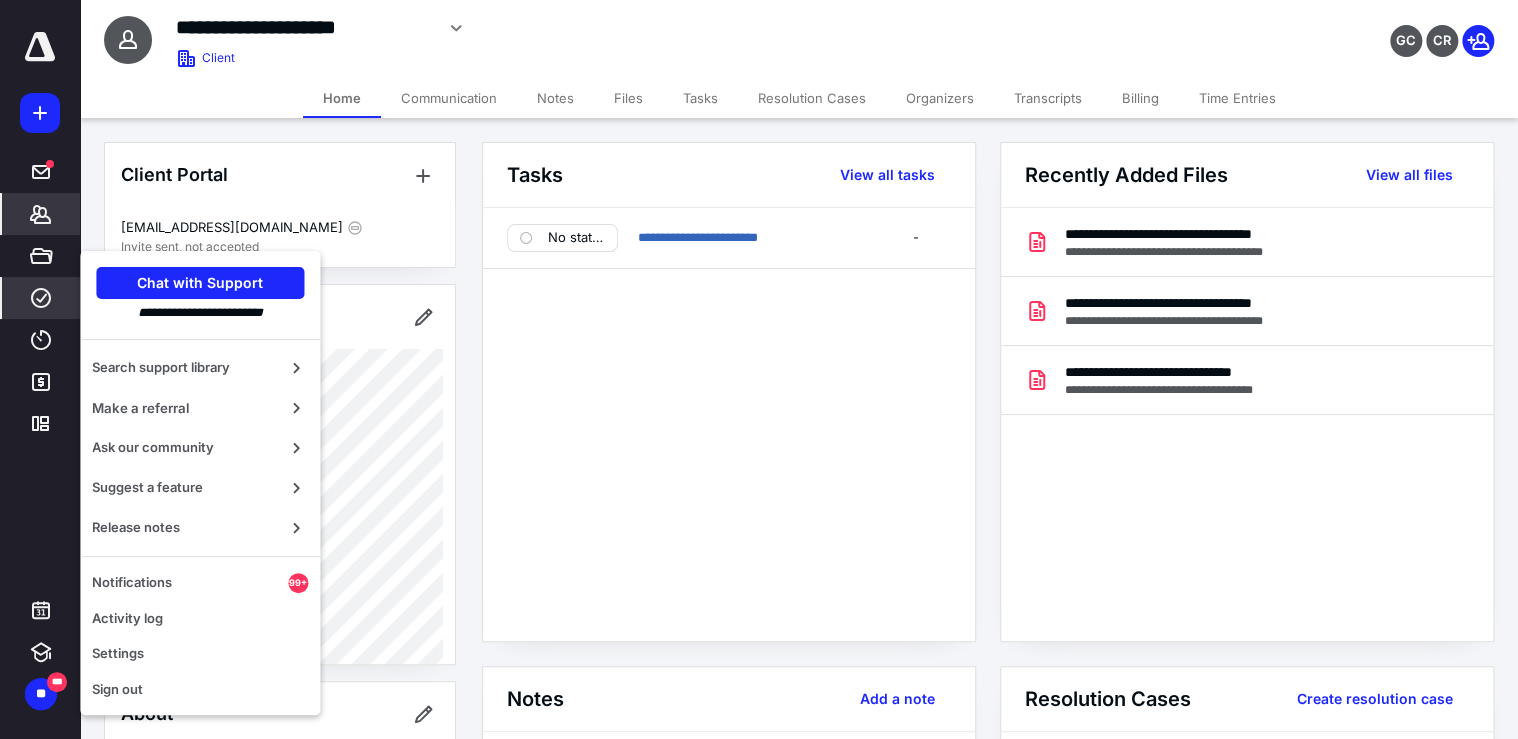click on "****" at bounding box center (41, 298) 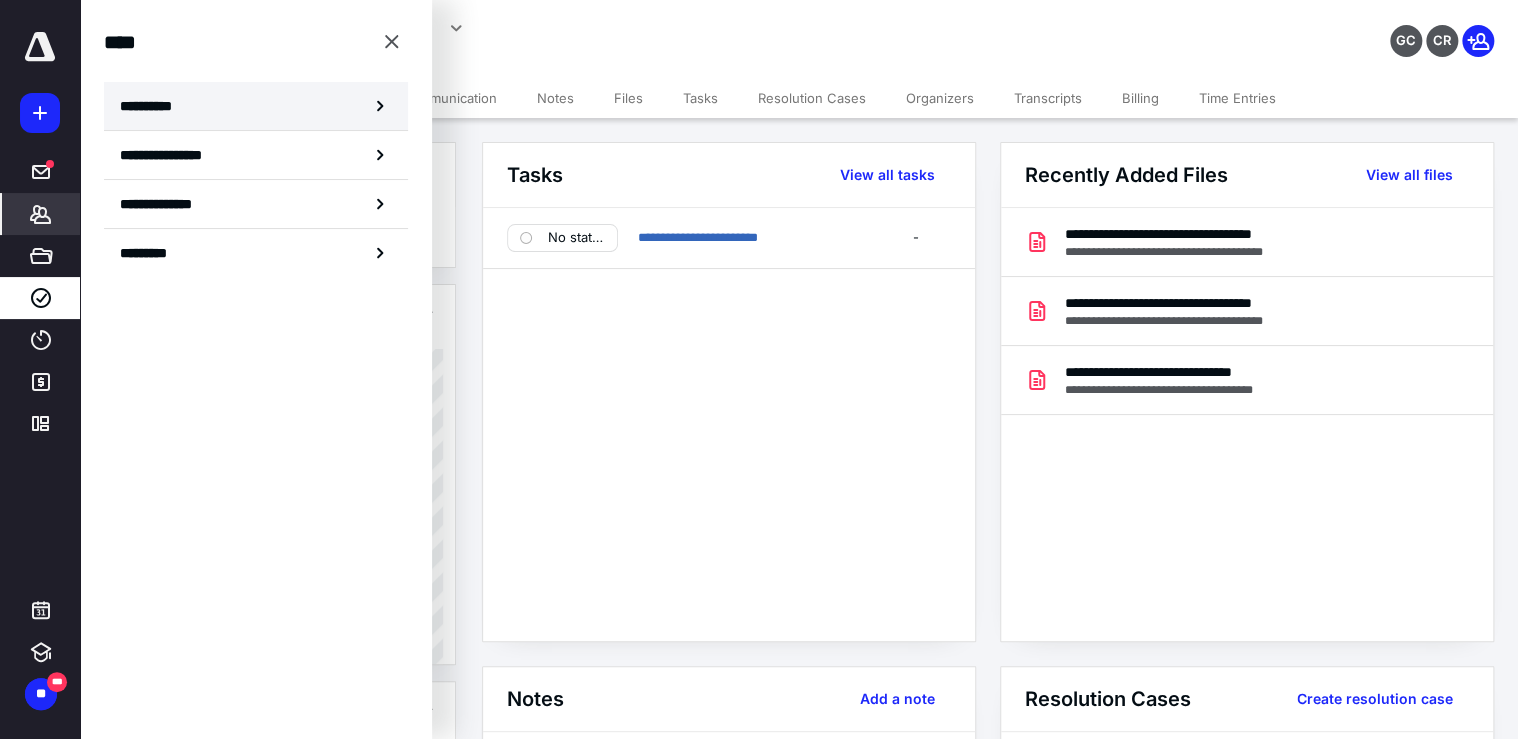 click on "**********" at bounding box center [256, 106] 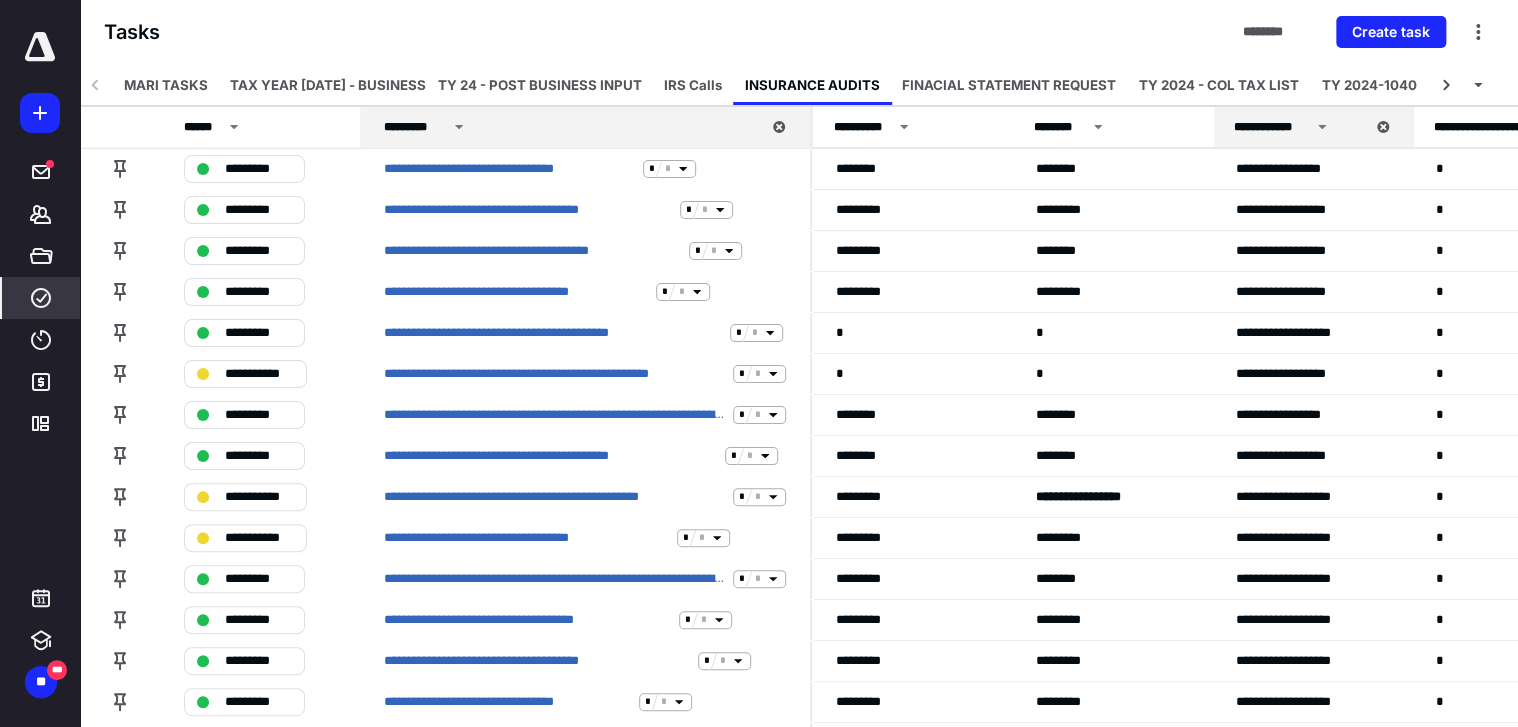 click on "TAX YEAR [DATE] - BUSINESS" at bounding box center [328, 85] 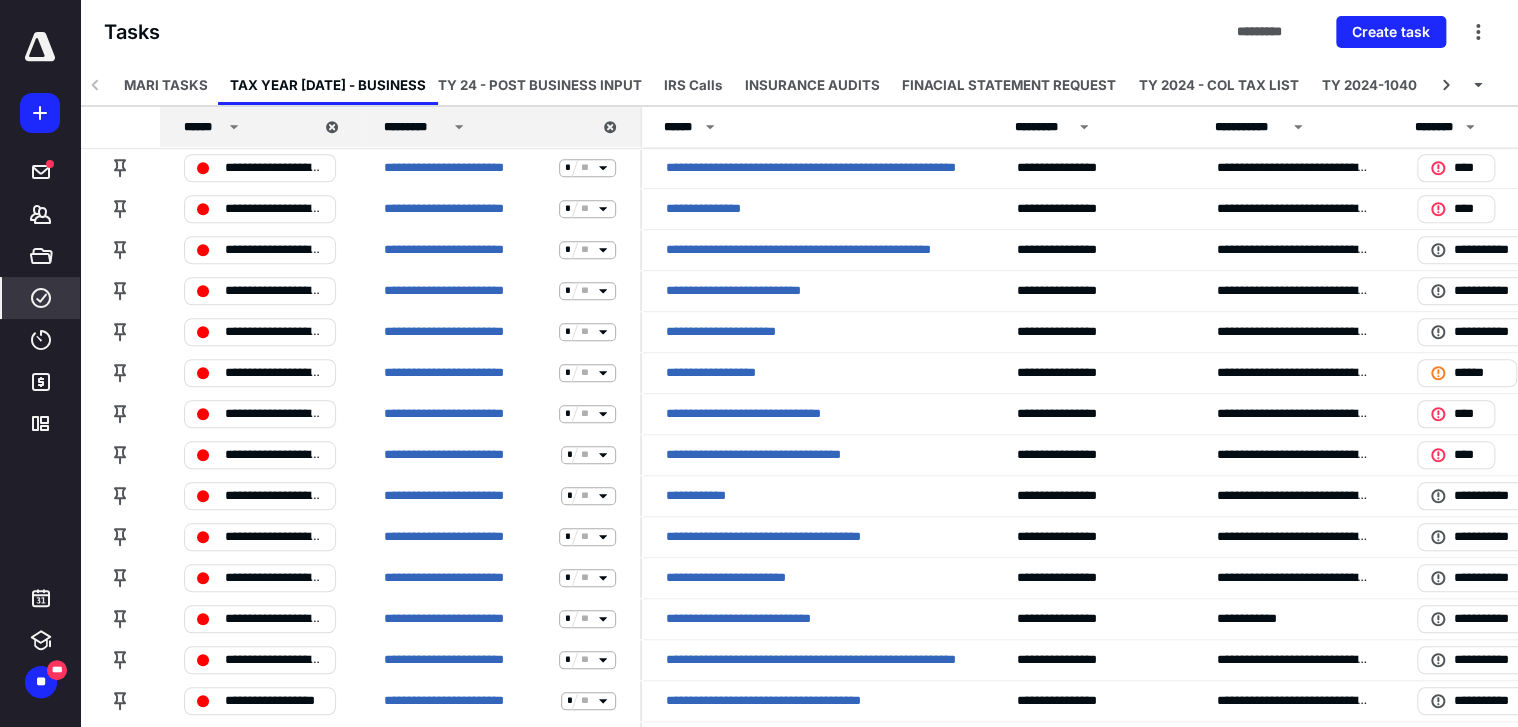 scroll, scrollTop: 400, scrollLeft: 0, axis: vertical 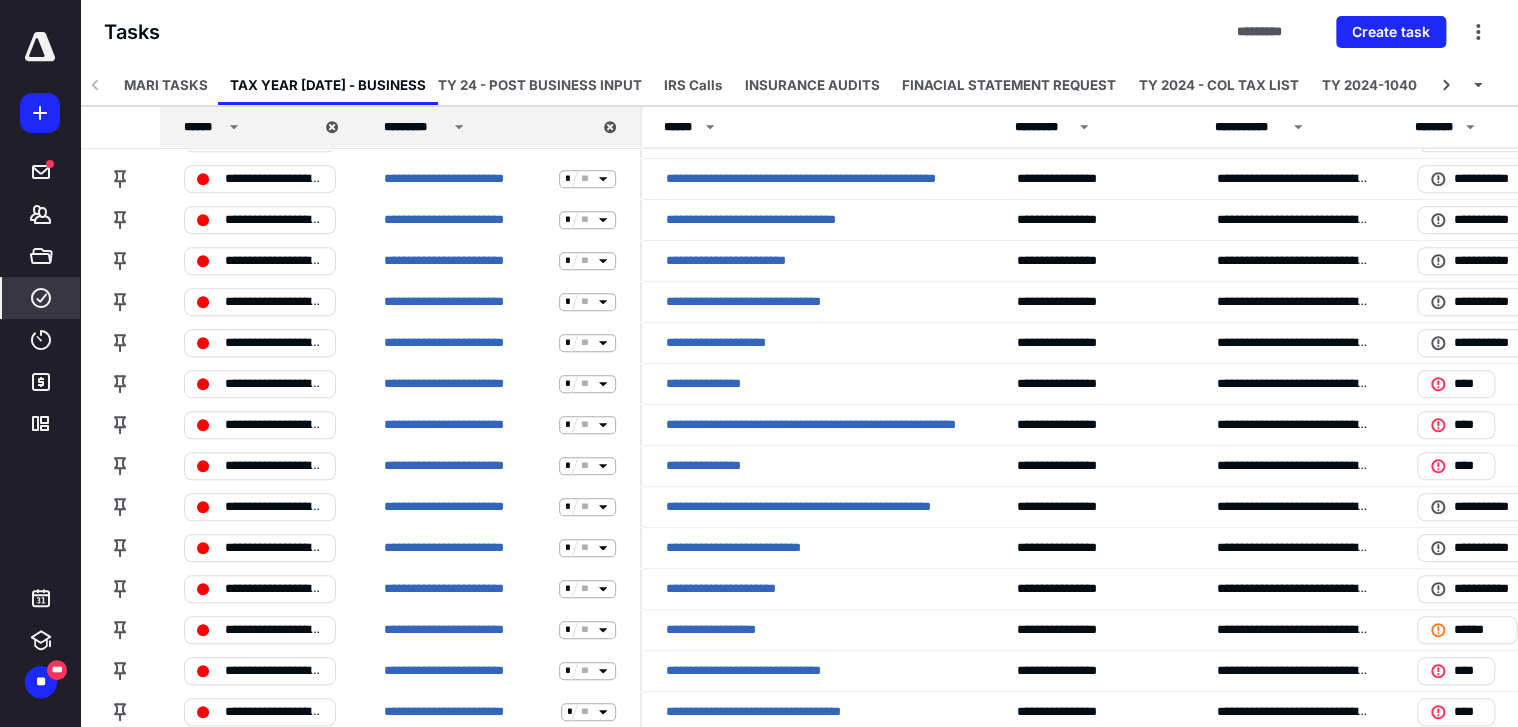 click 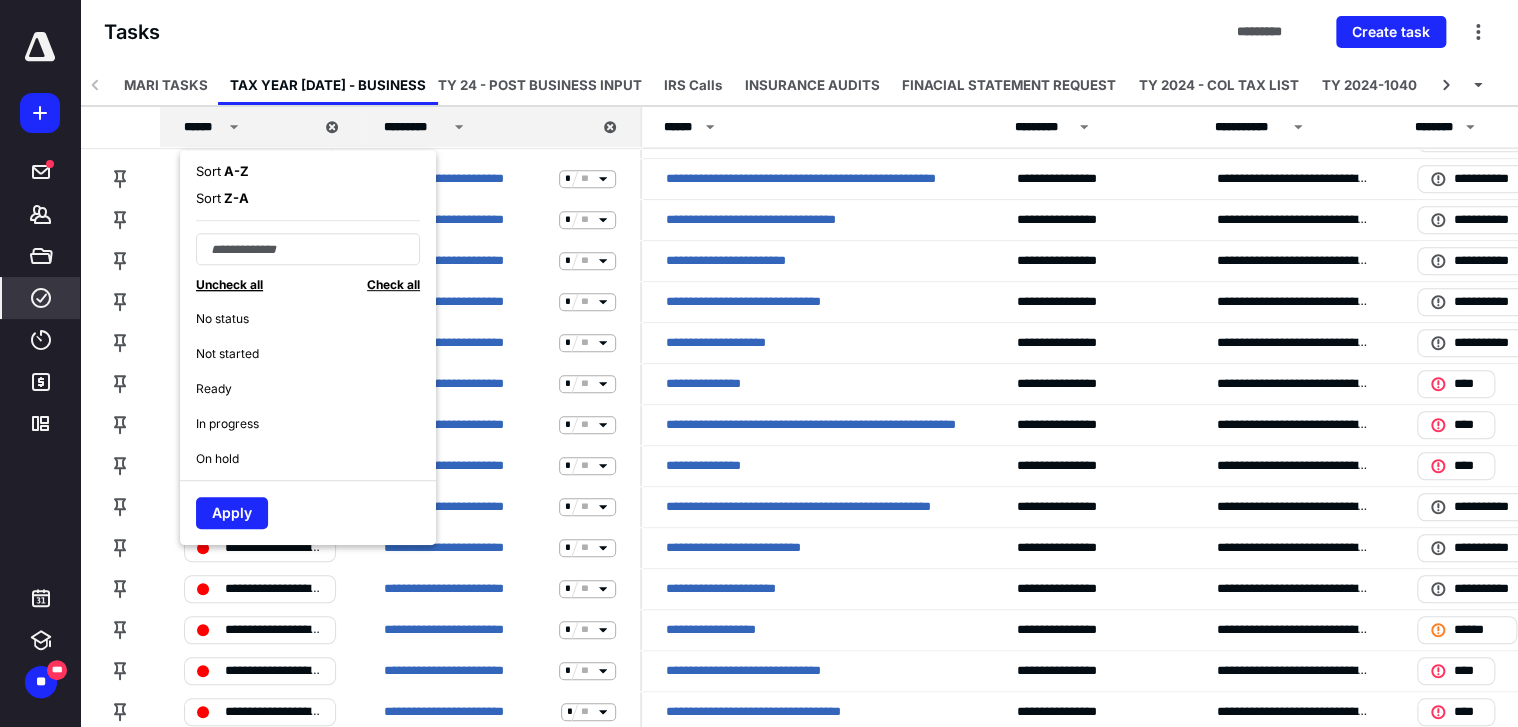click on "Uncheck all" at bounding box center [229, 284] 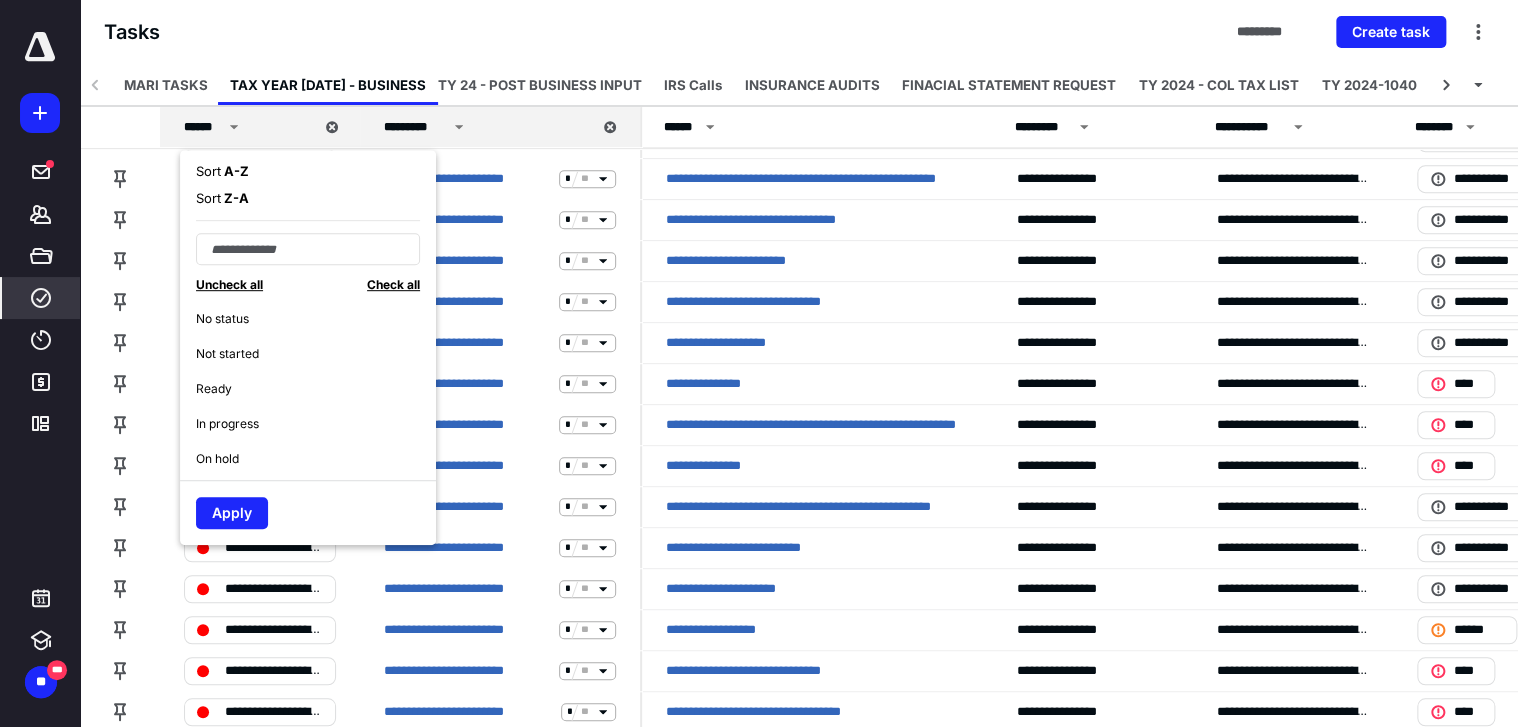 scroll, scrollTop: 480, scrollLeft: 0, axis: vertical 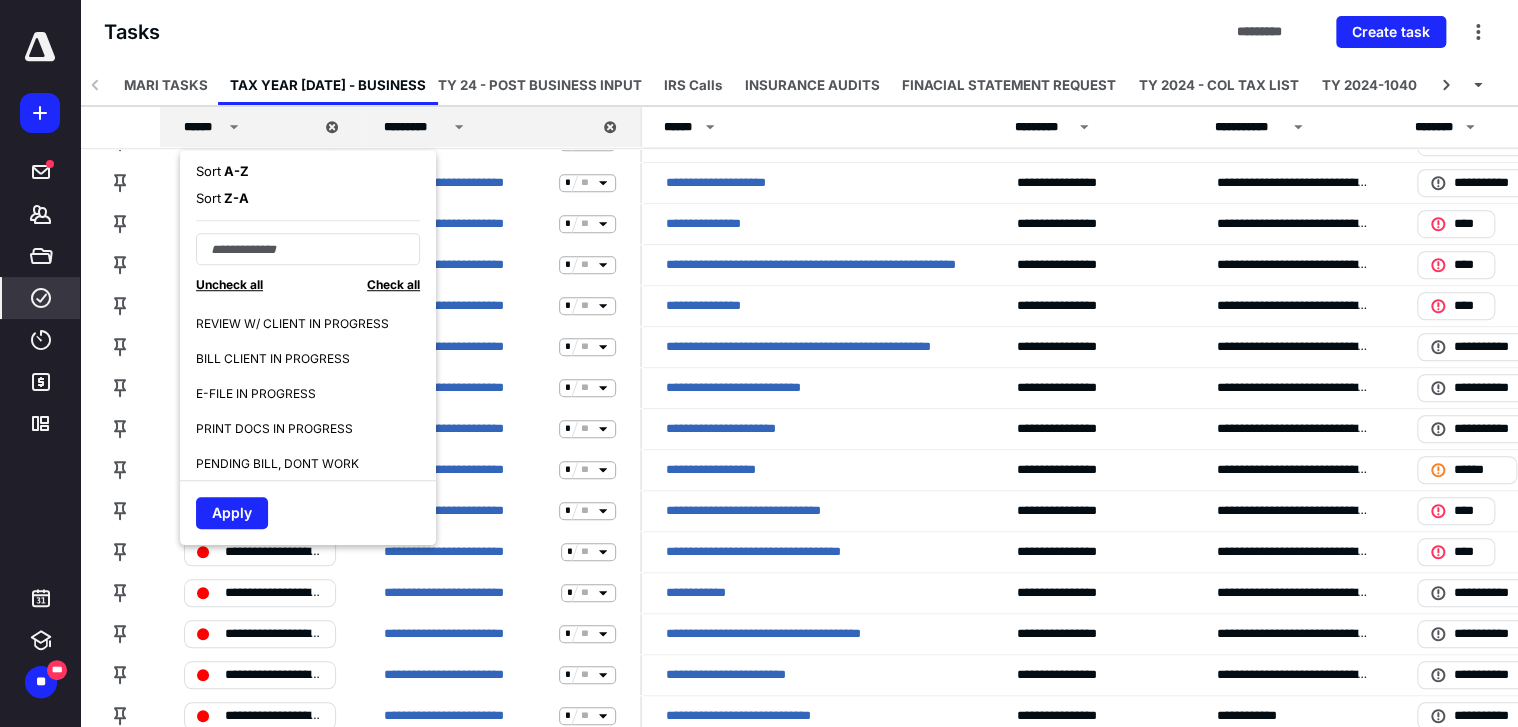 click on "PRINT DOCS IN PROGRESS" at bounding box center [274, 429] 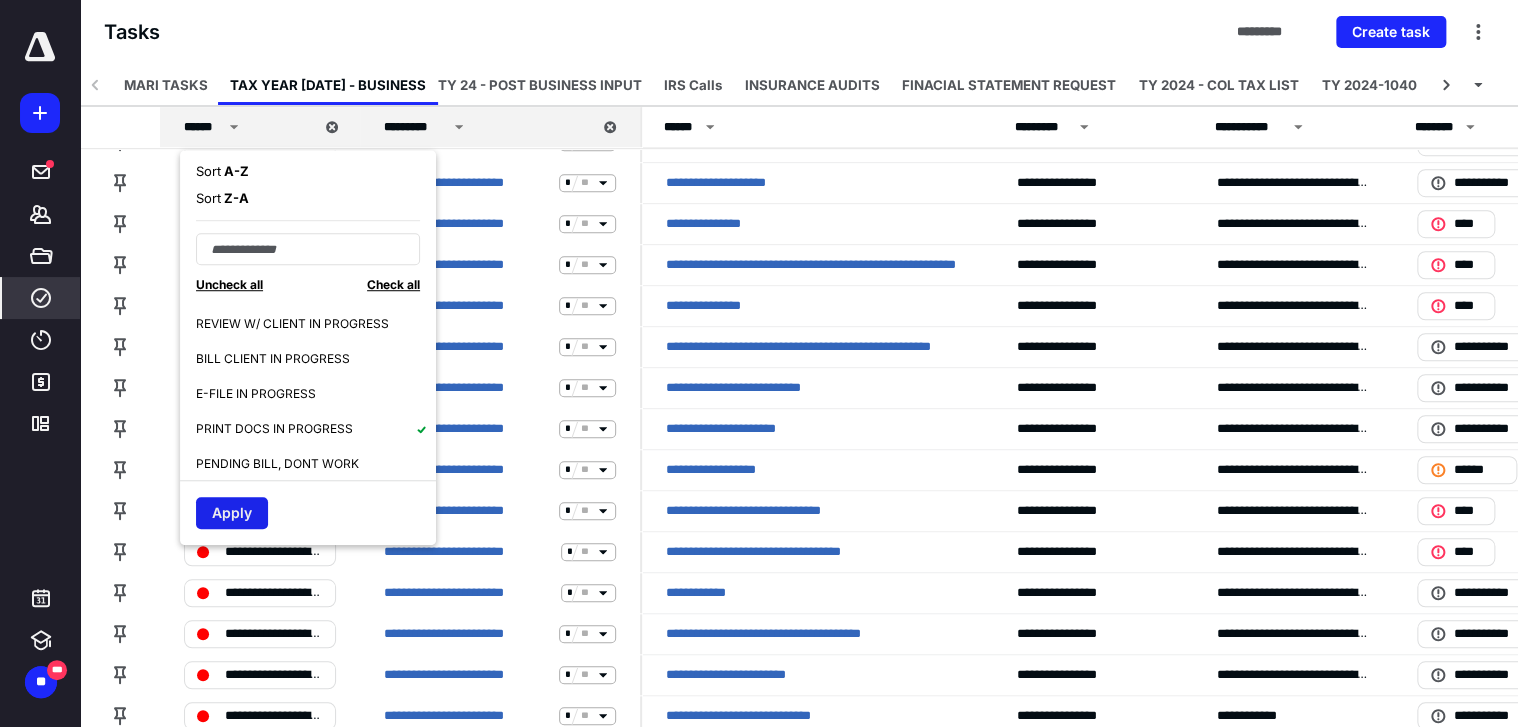 click on "Apply" at bounding box center (232, 513) 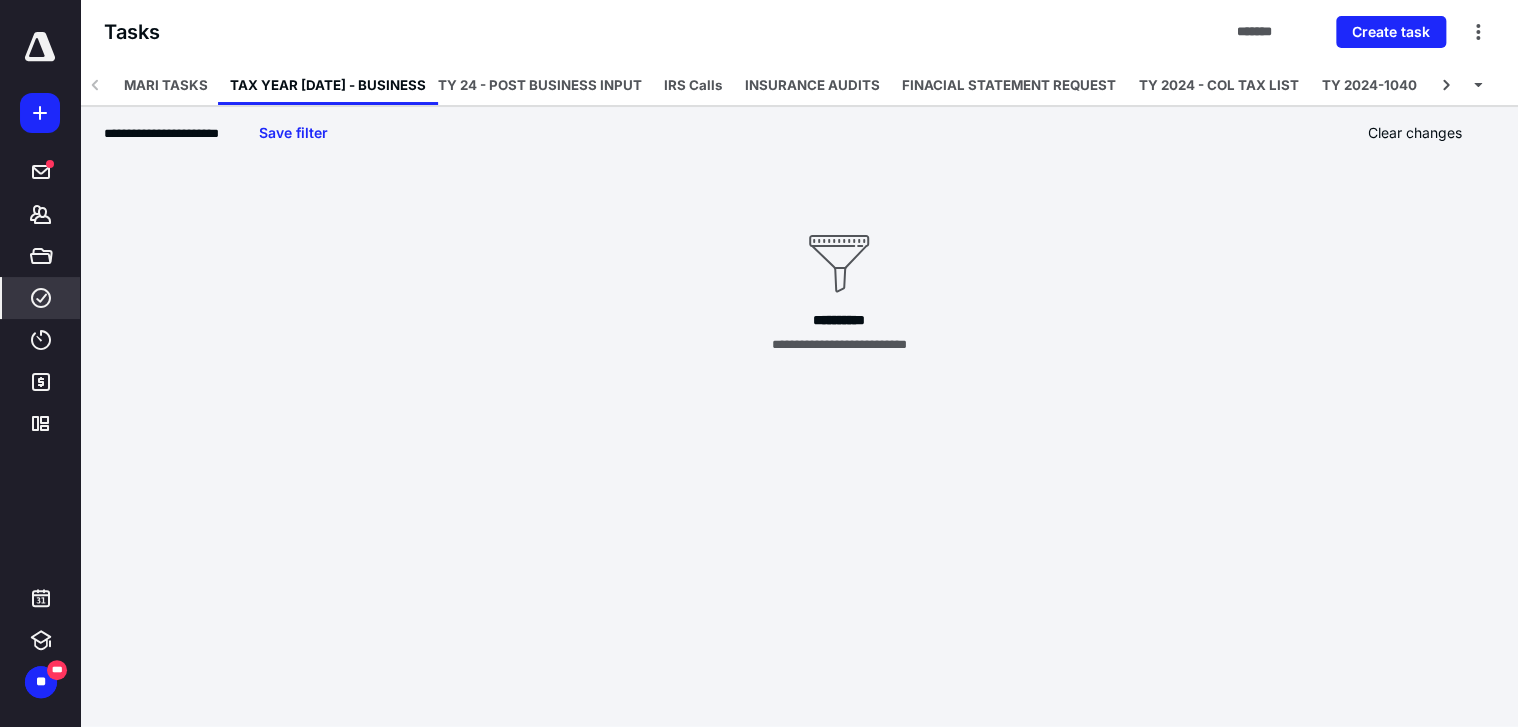 scroll, scrollTop: 0, scrollLeft: 0, axis: both 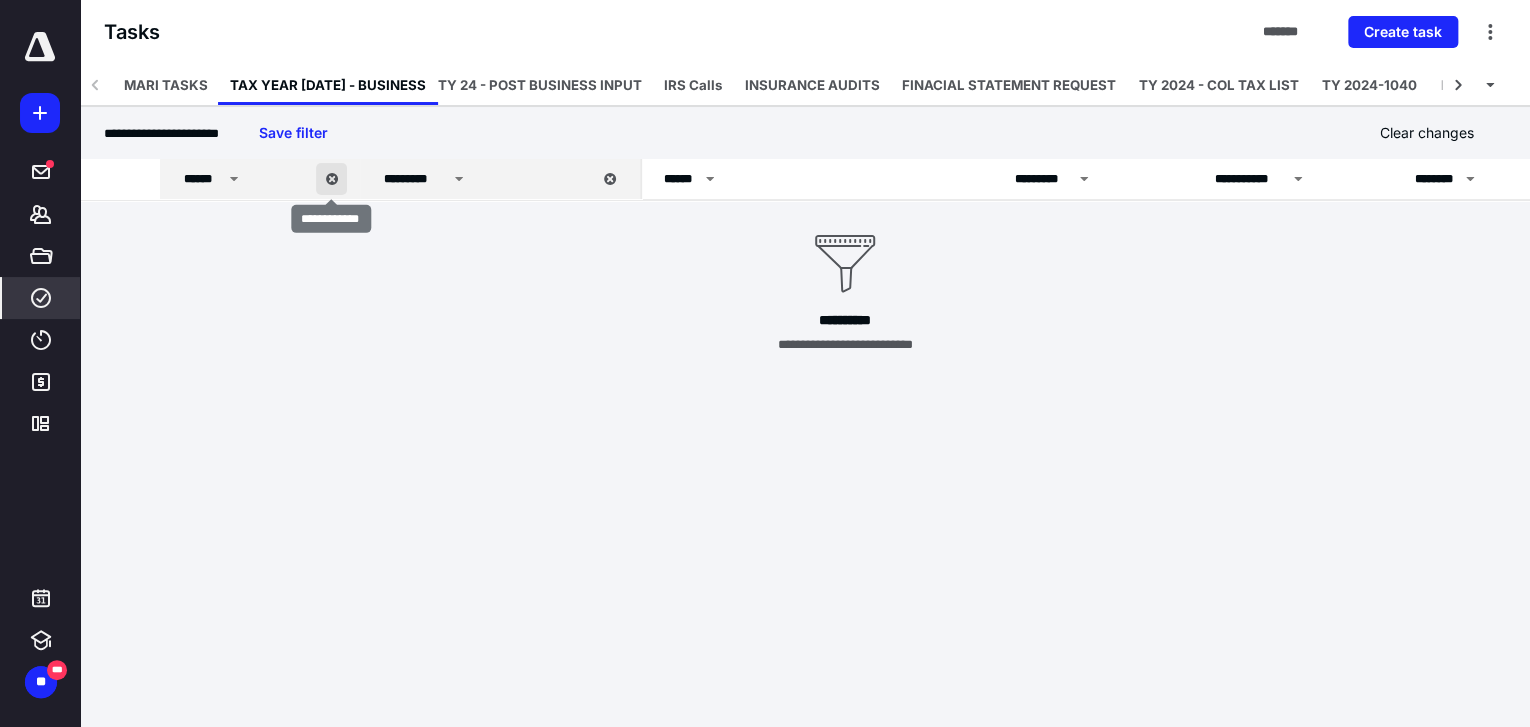 click at bounding box center [331, 179] 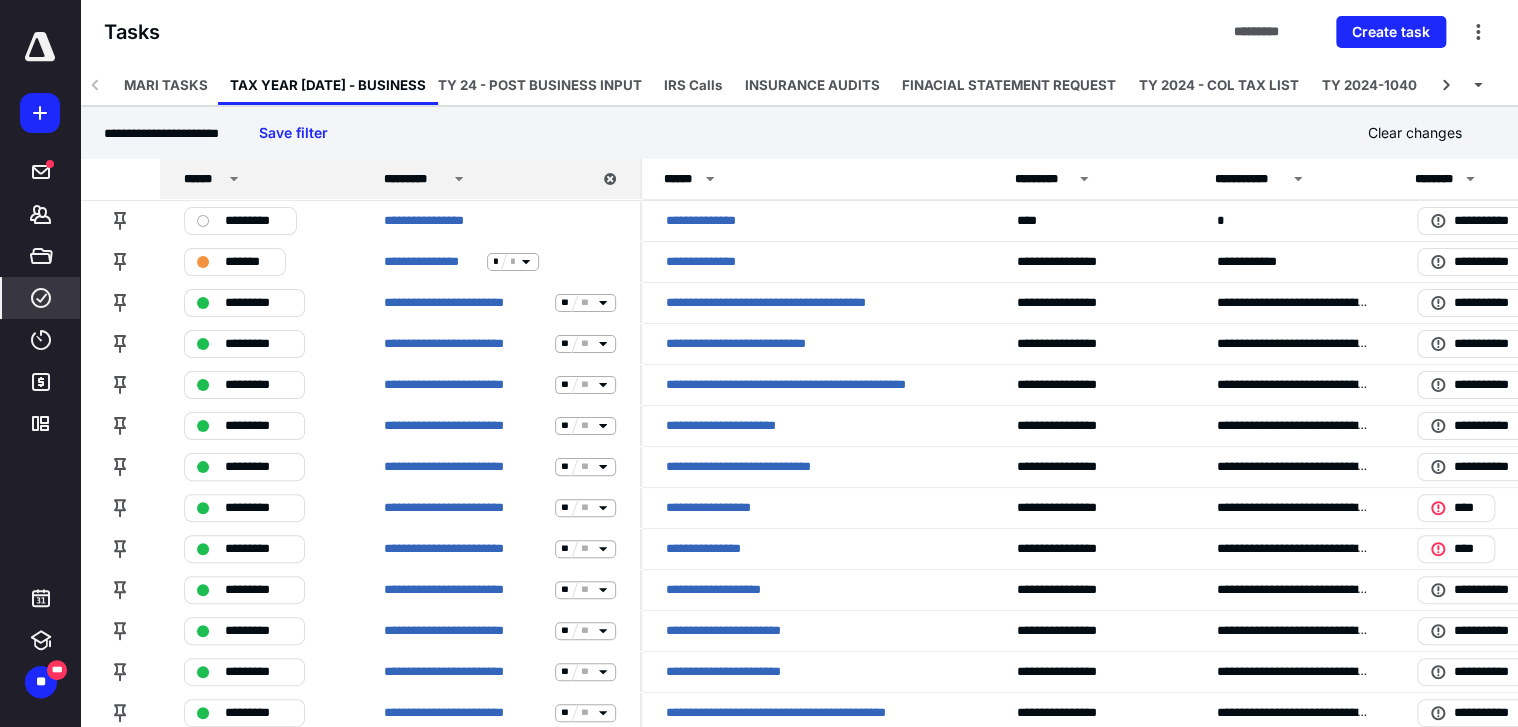 click 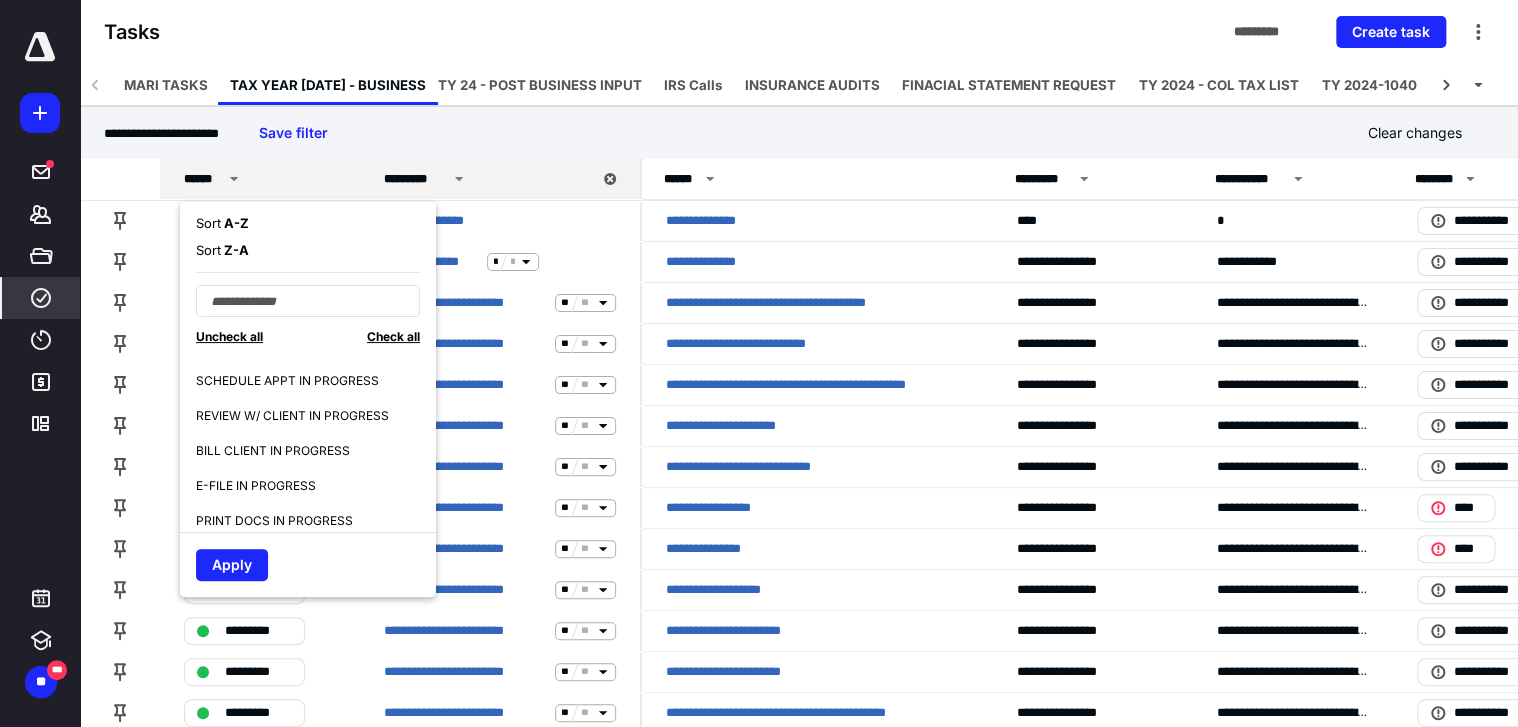 scroll, scrollTop: 560, scrollLeft: 0, axis: vertical 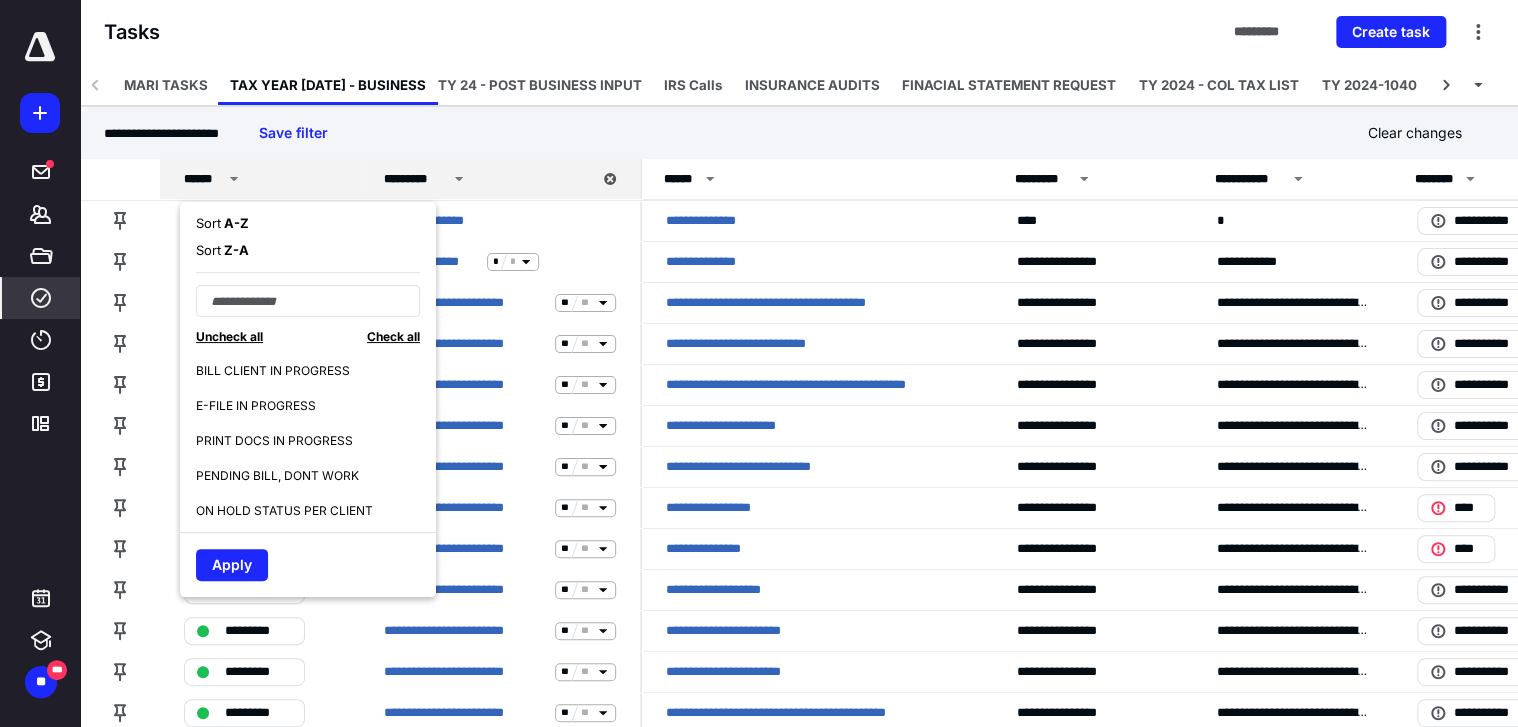 click on "PRINT DOCS IN PROGRESS" at bounding box center (274, 441) 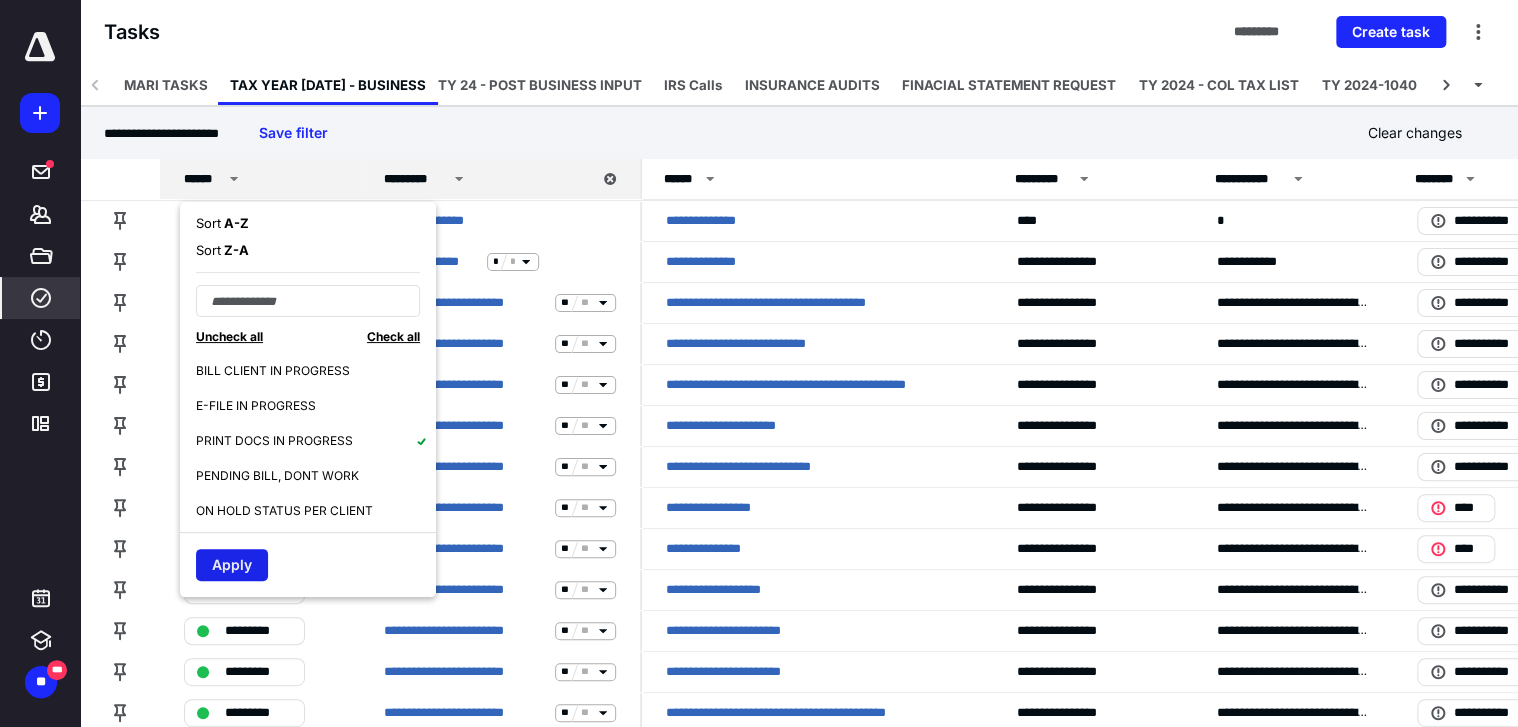 click on "Apply" at bounding box center [232, 565] 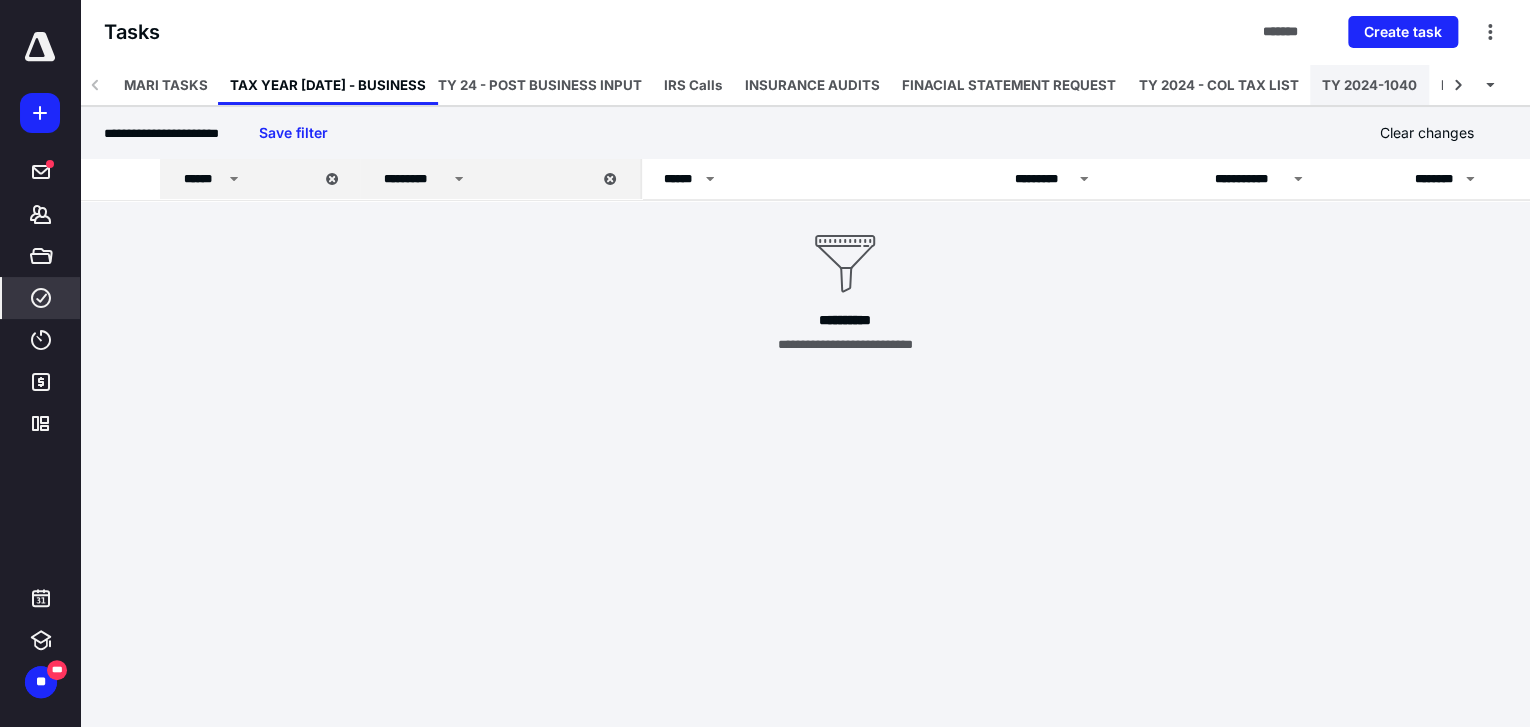 click on "TY 2024-1040" at bounding box center (1369, 85) 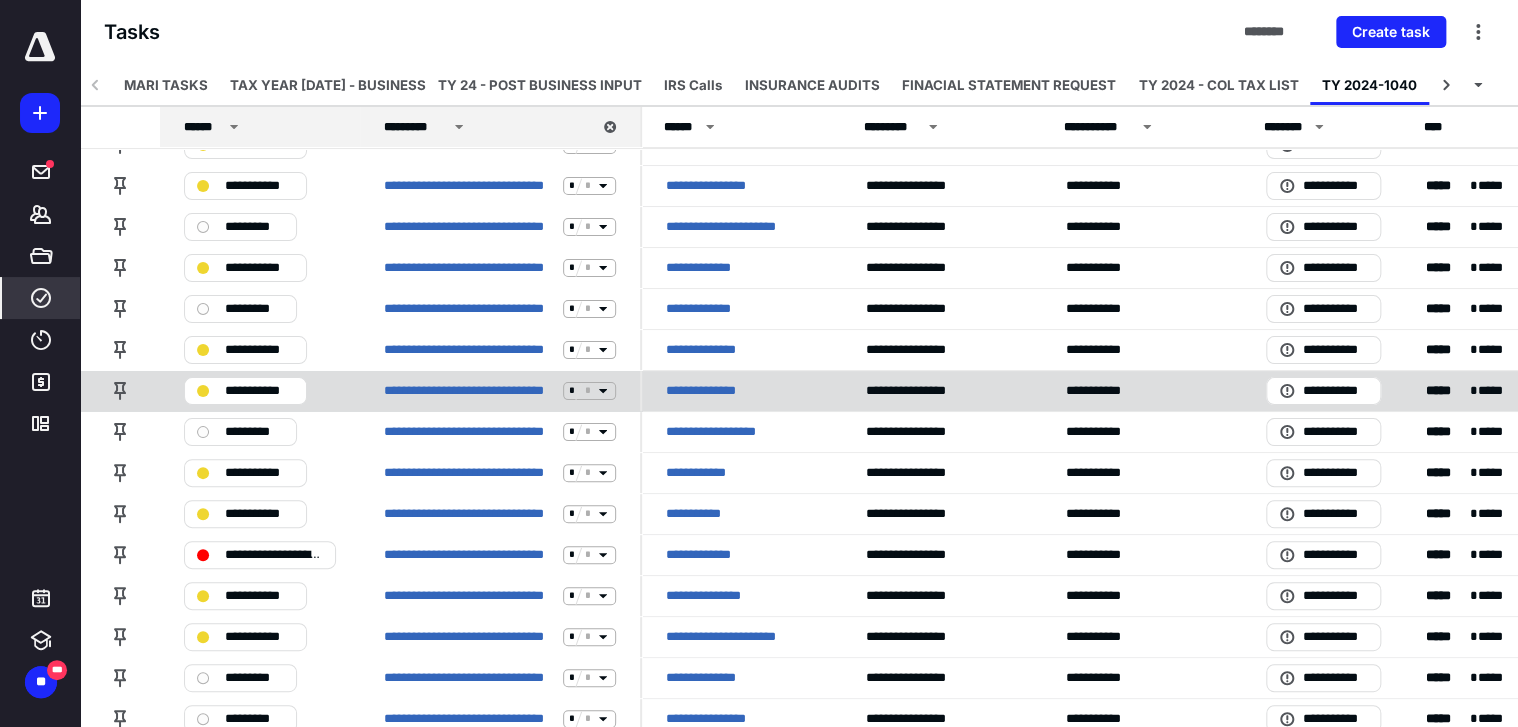 scroll, scrollTop: 0, scrollLeft: 0, axis: both 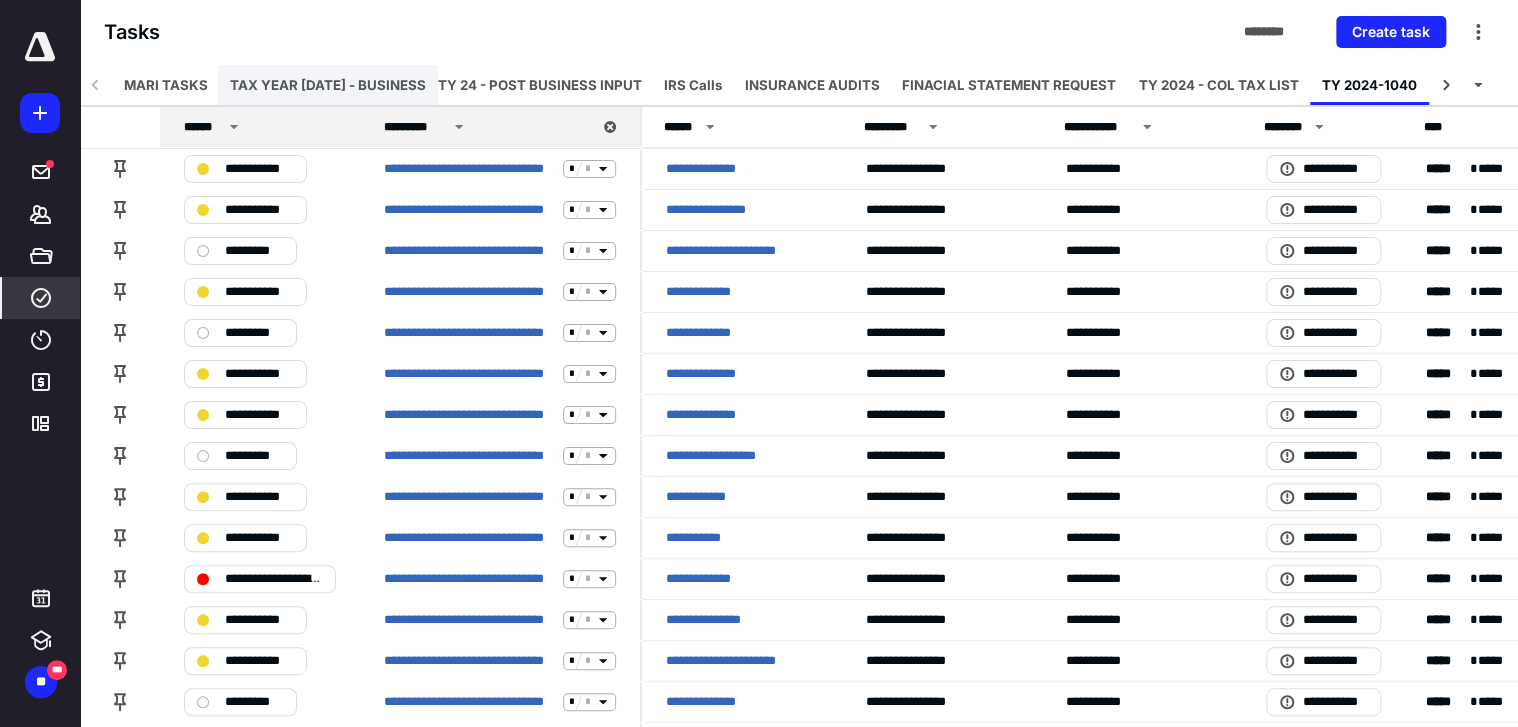 click on "TAX YEAR [DATE] - BUSINESS" at bounding box center (328, 85) 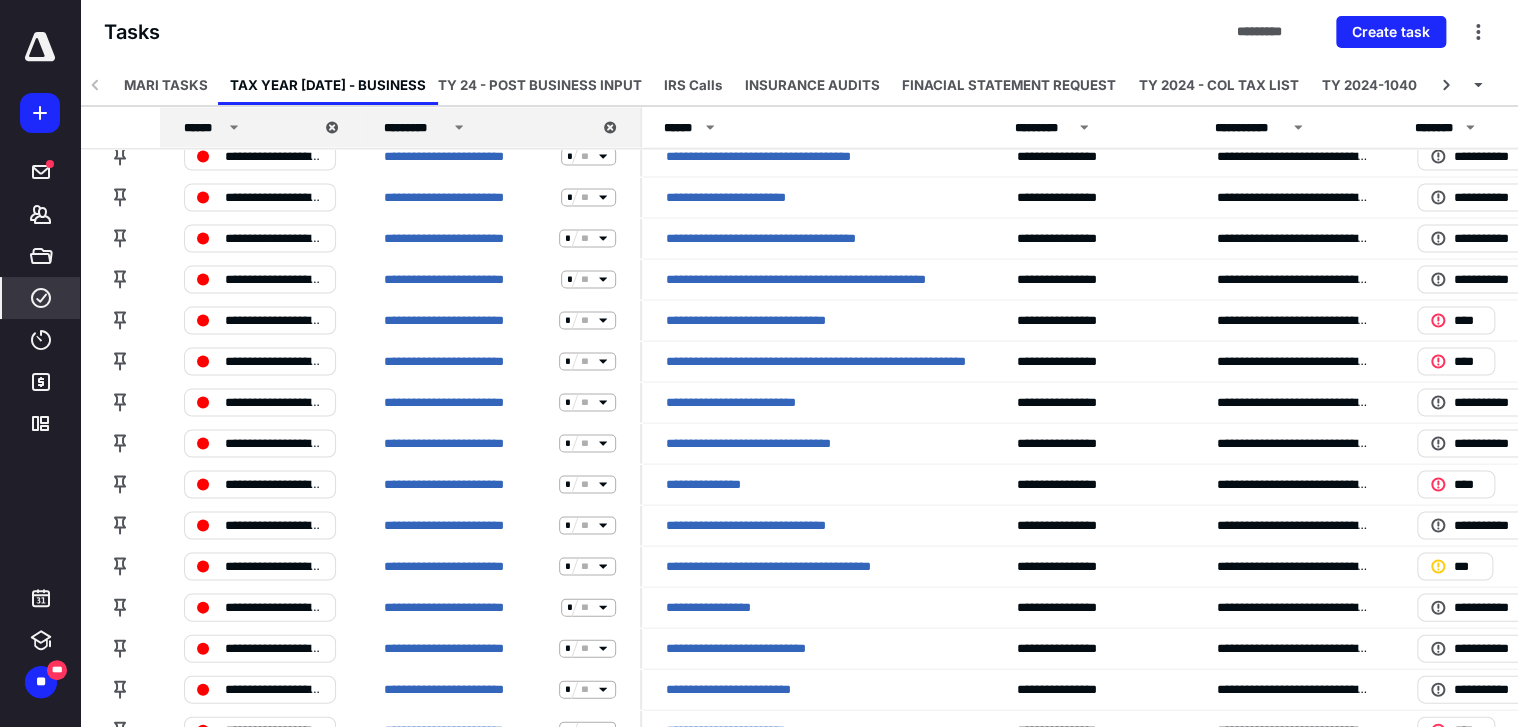scroll, scrollTop: 1600, scrollLeft: 0, axis: vertical 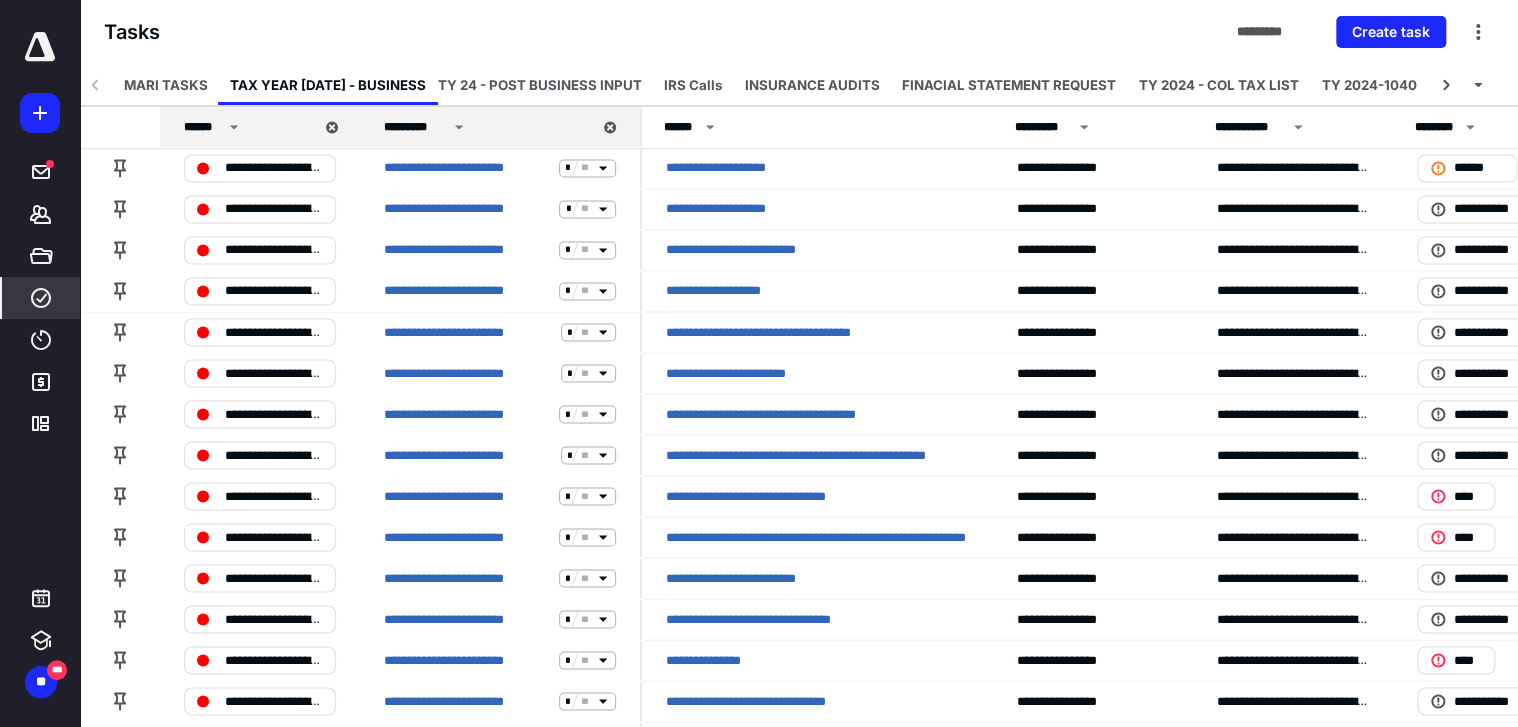 click 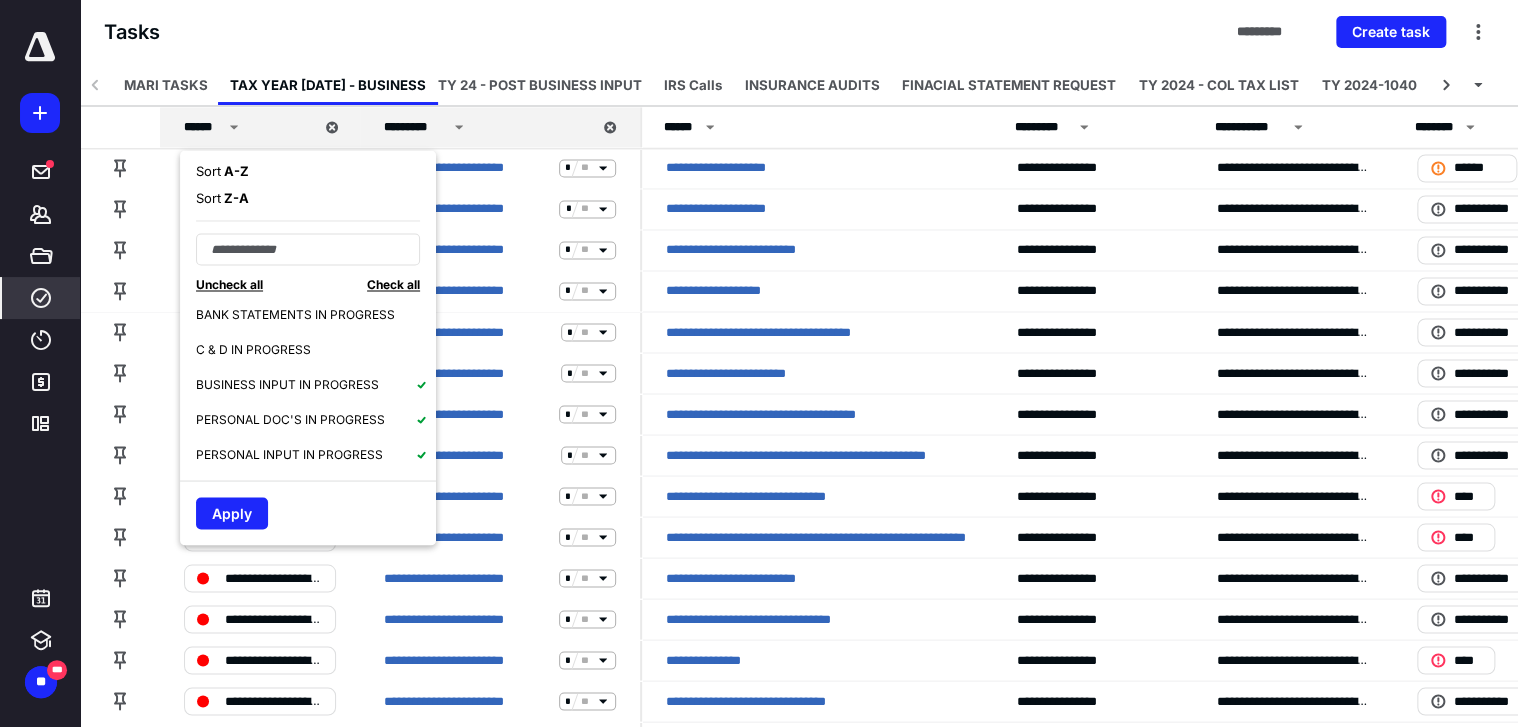 scroll, scrollTop: 560, scrollLeft: 0, axis: vertical 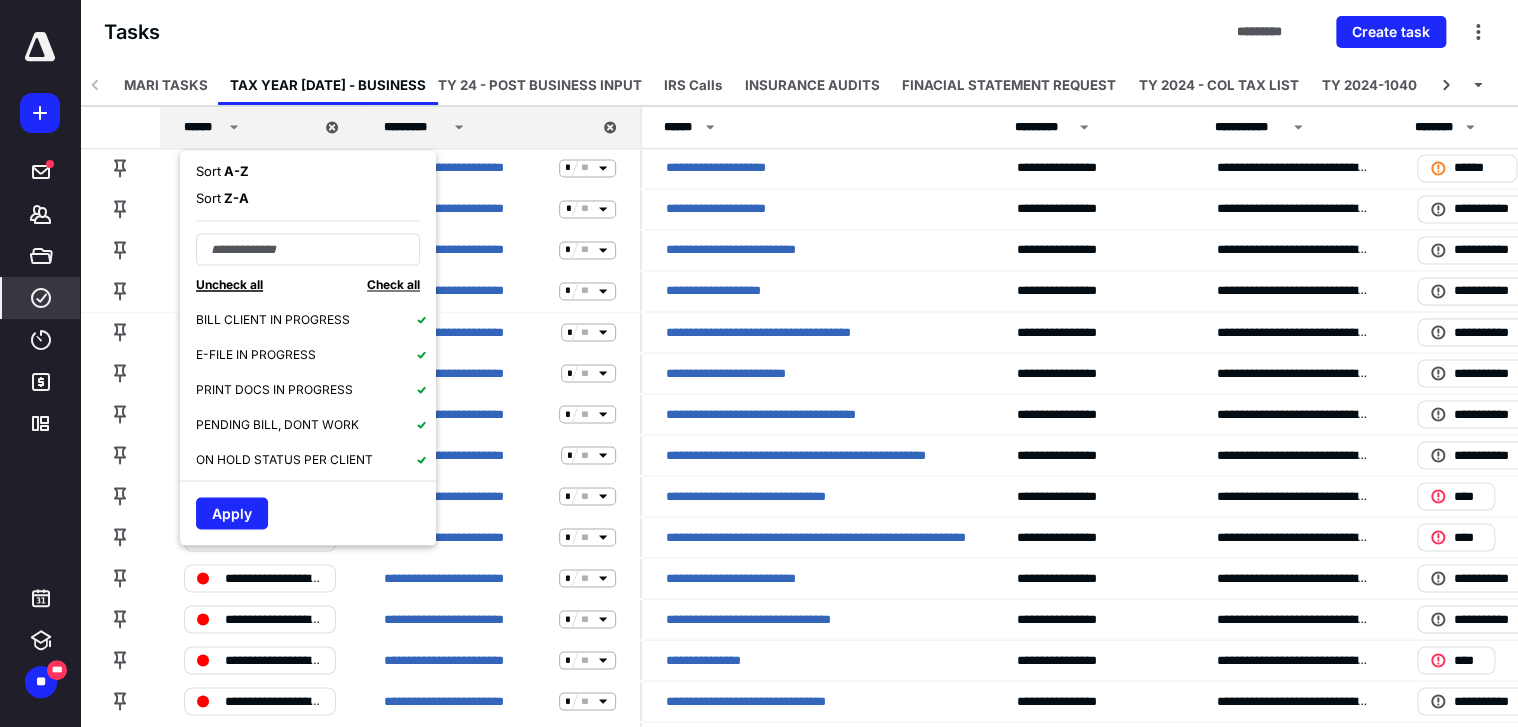 click on "Uncheck all" at bounding box center (229, 284) 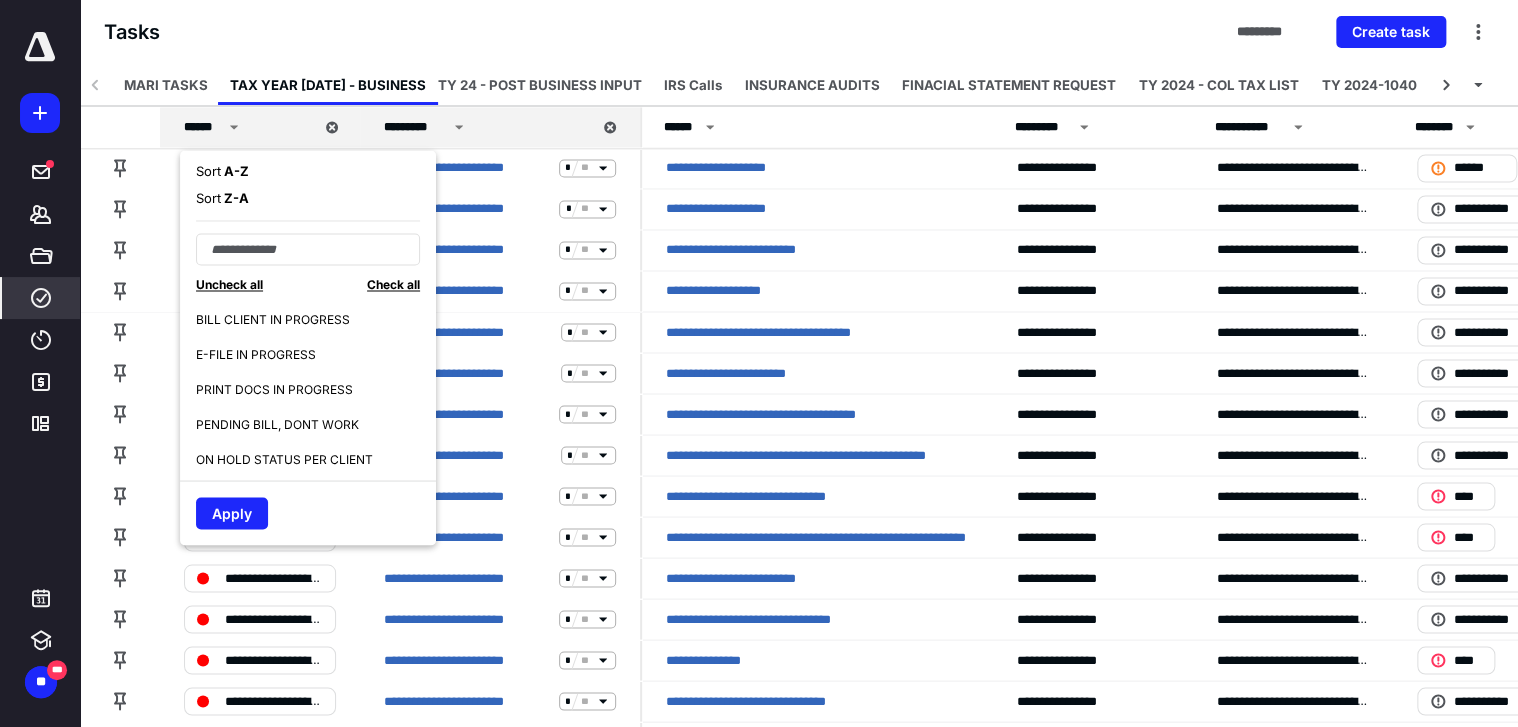 click on "E-FILE IN PROGRESS" at bounding box center (316, 353) 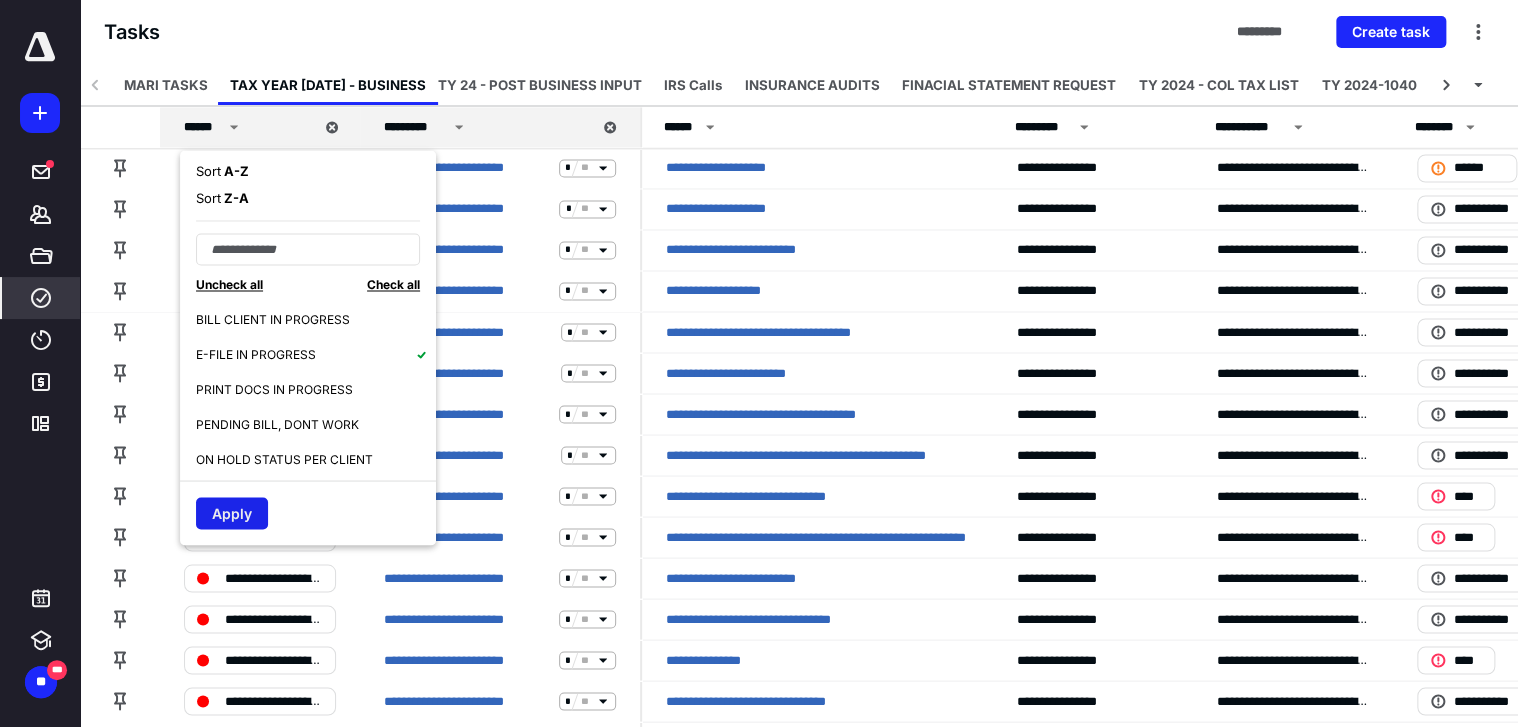 click on "Apply" at bounding box center (232, 513) 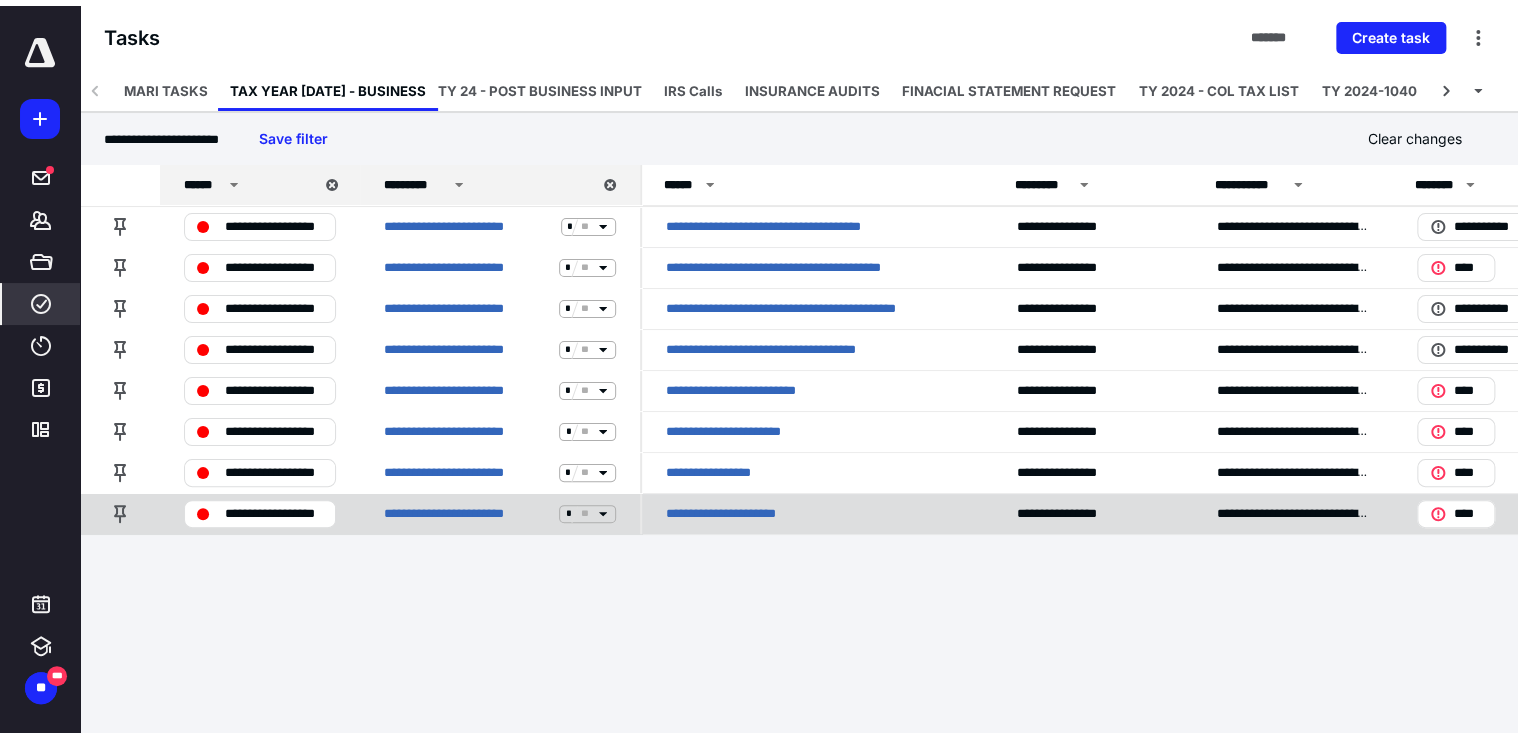 scroll, scrollTop: 0, scrollLeft: 0, axis: both 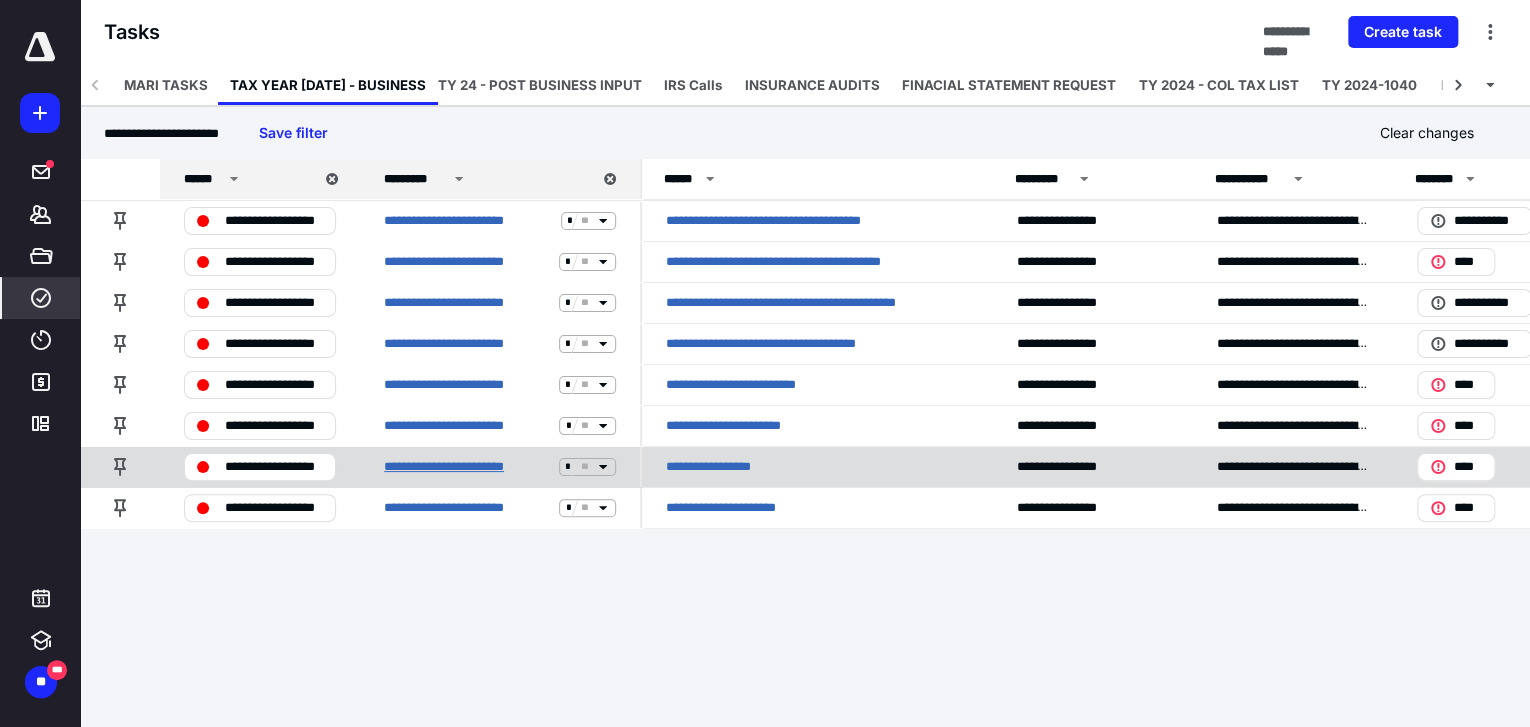 click on "**********" at bounding box center [467, 467] 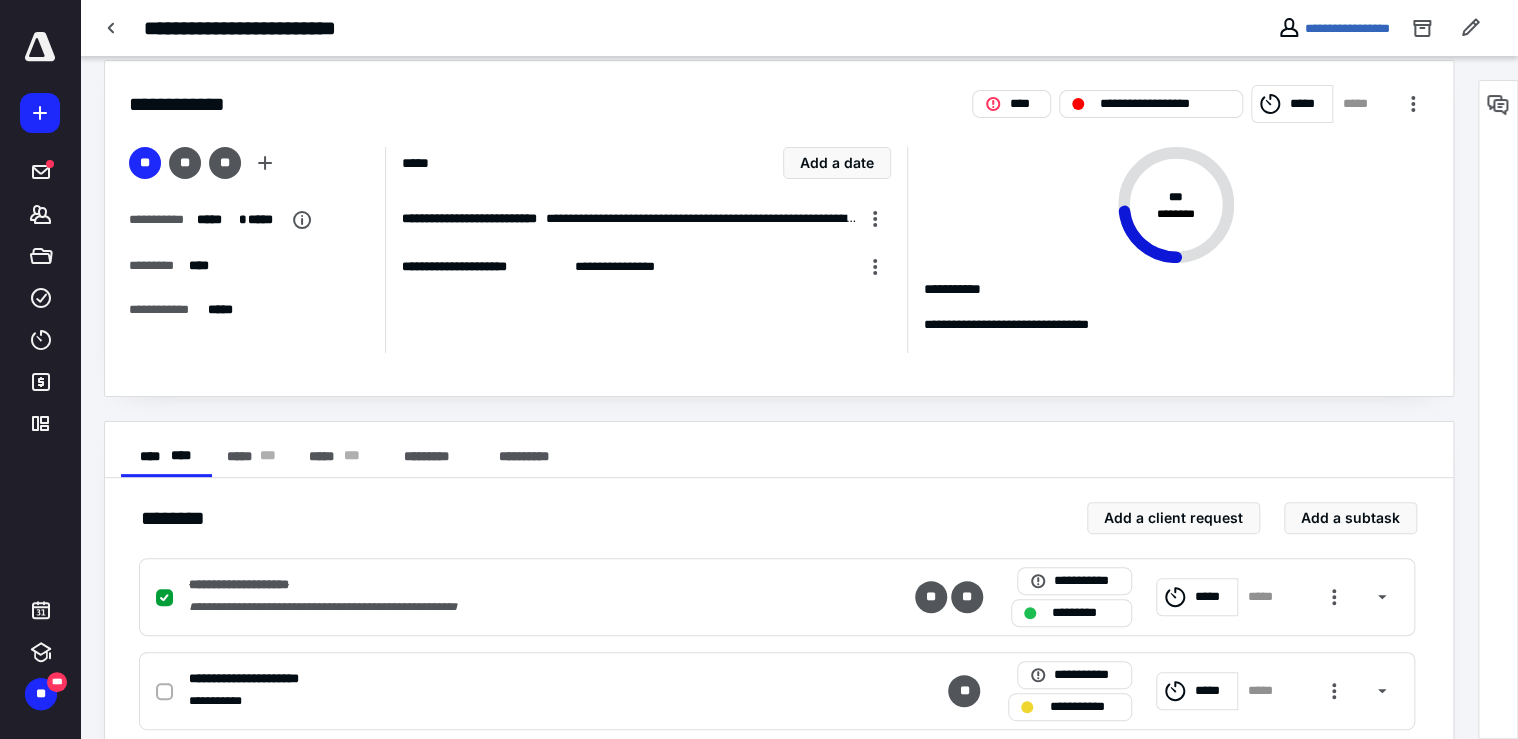 scroll, scrollTop: 80, scrollLeft: 0, axis: vertical 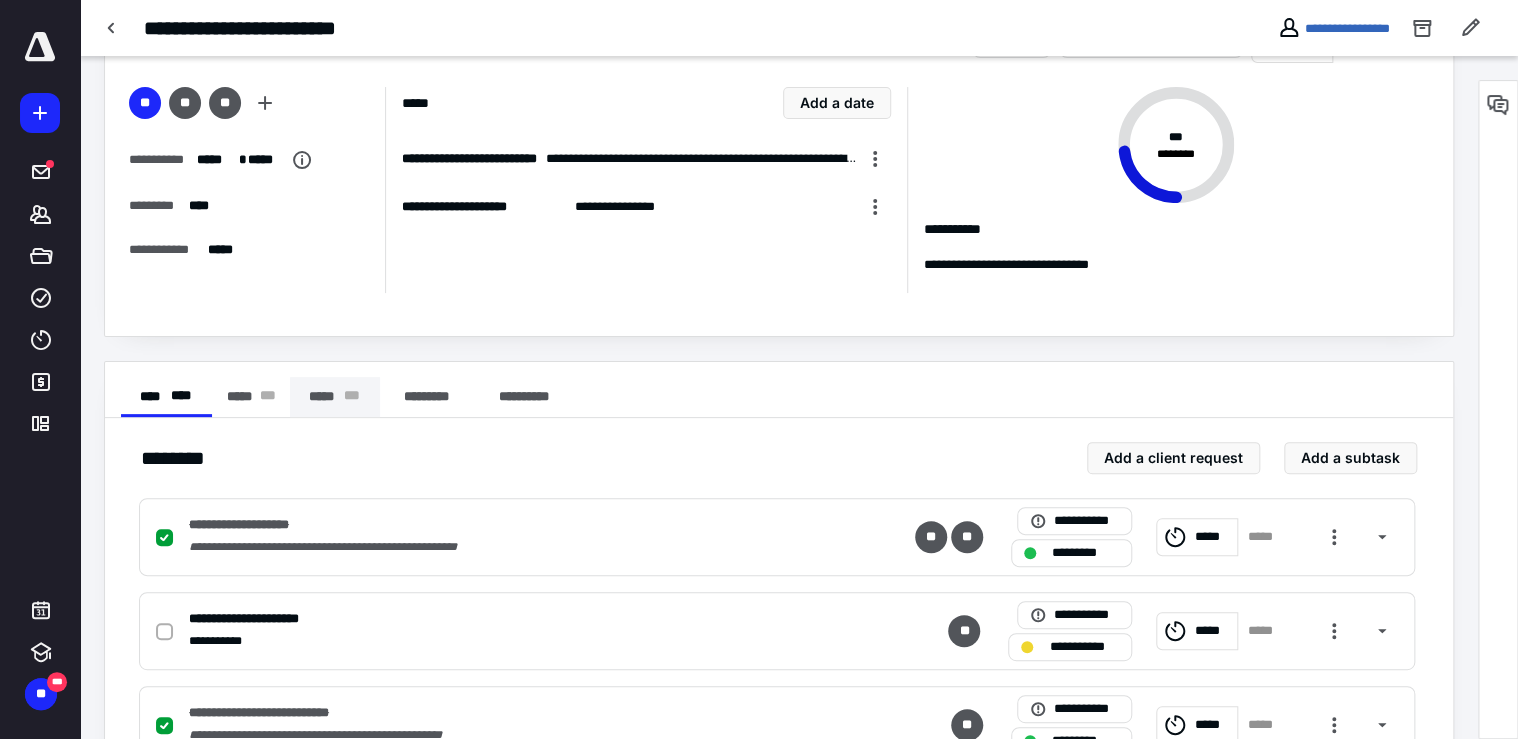 drag, startPoint x: 339, startPoint y: 392, endPoint x: 366, endPoint y: 389, distance: 27.166155 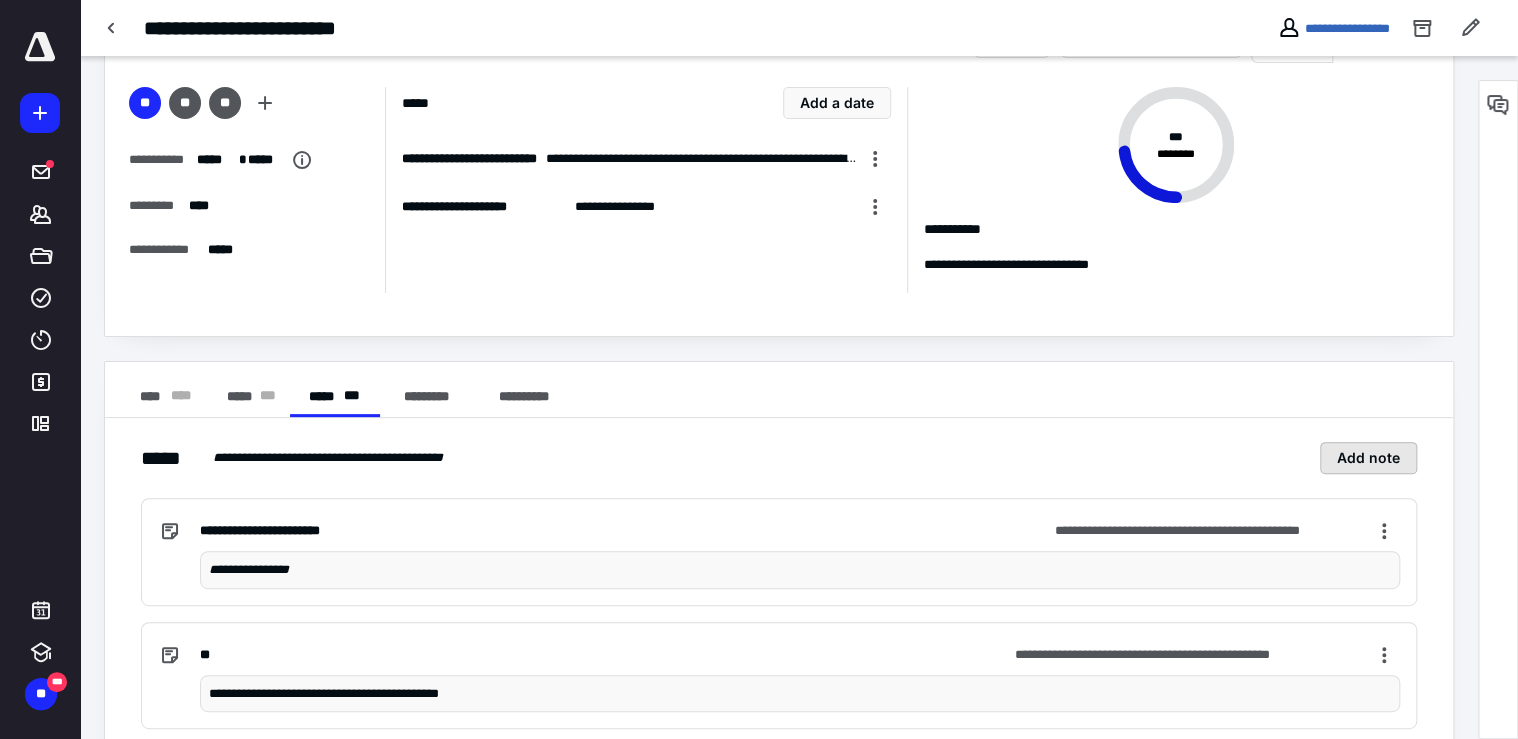 click on "Add note" at bounding box center (1368, 458) 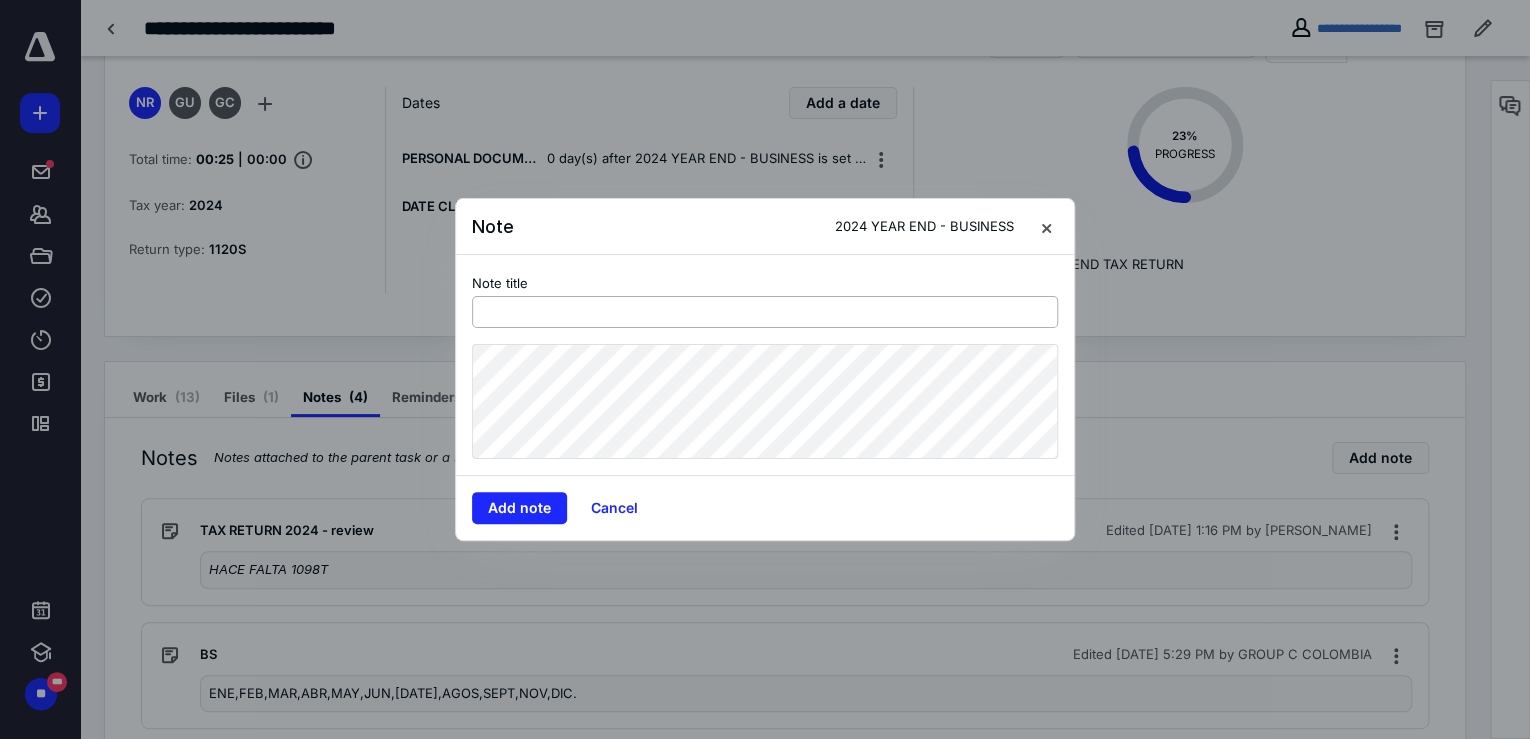 click at bounding box center (765, 312) 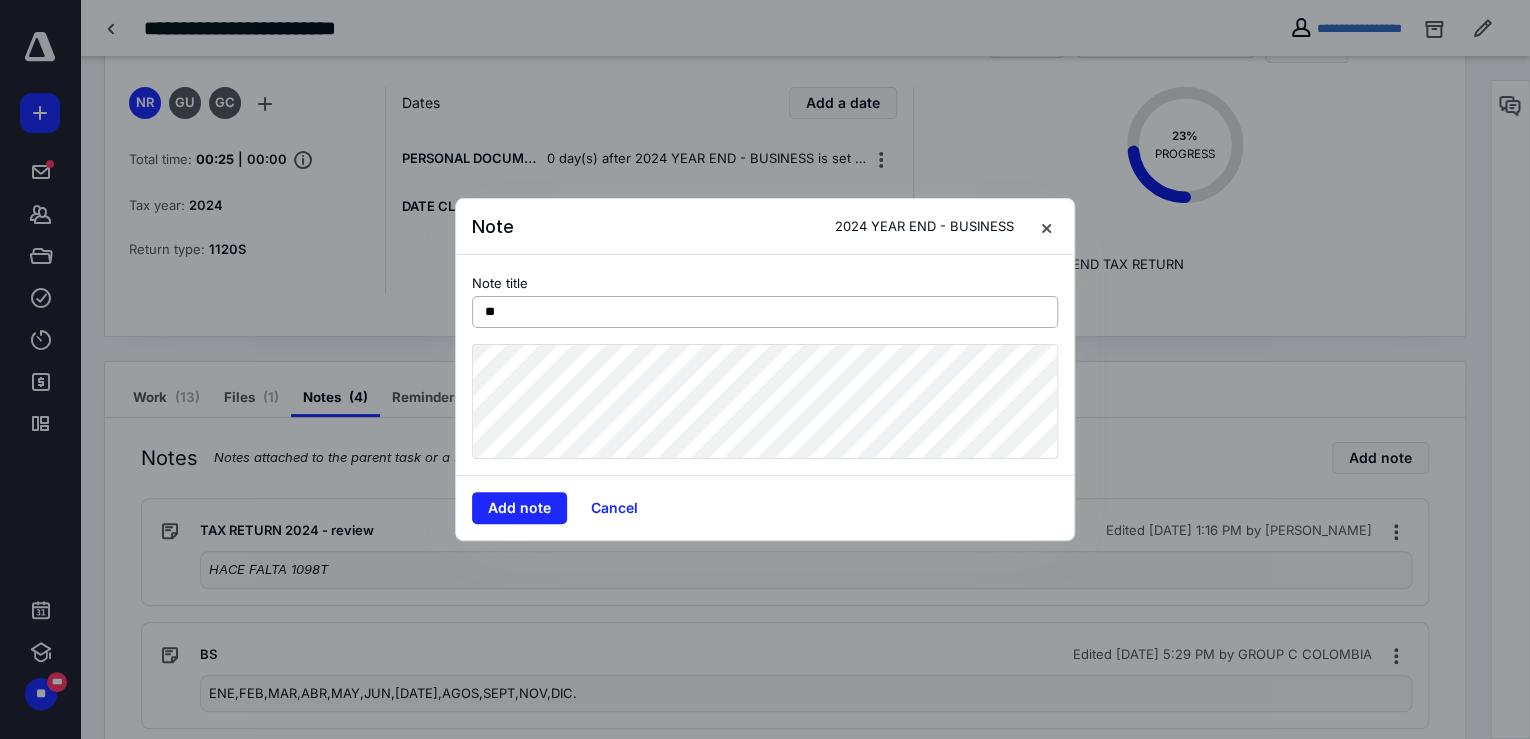 type on "*" 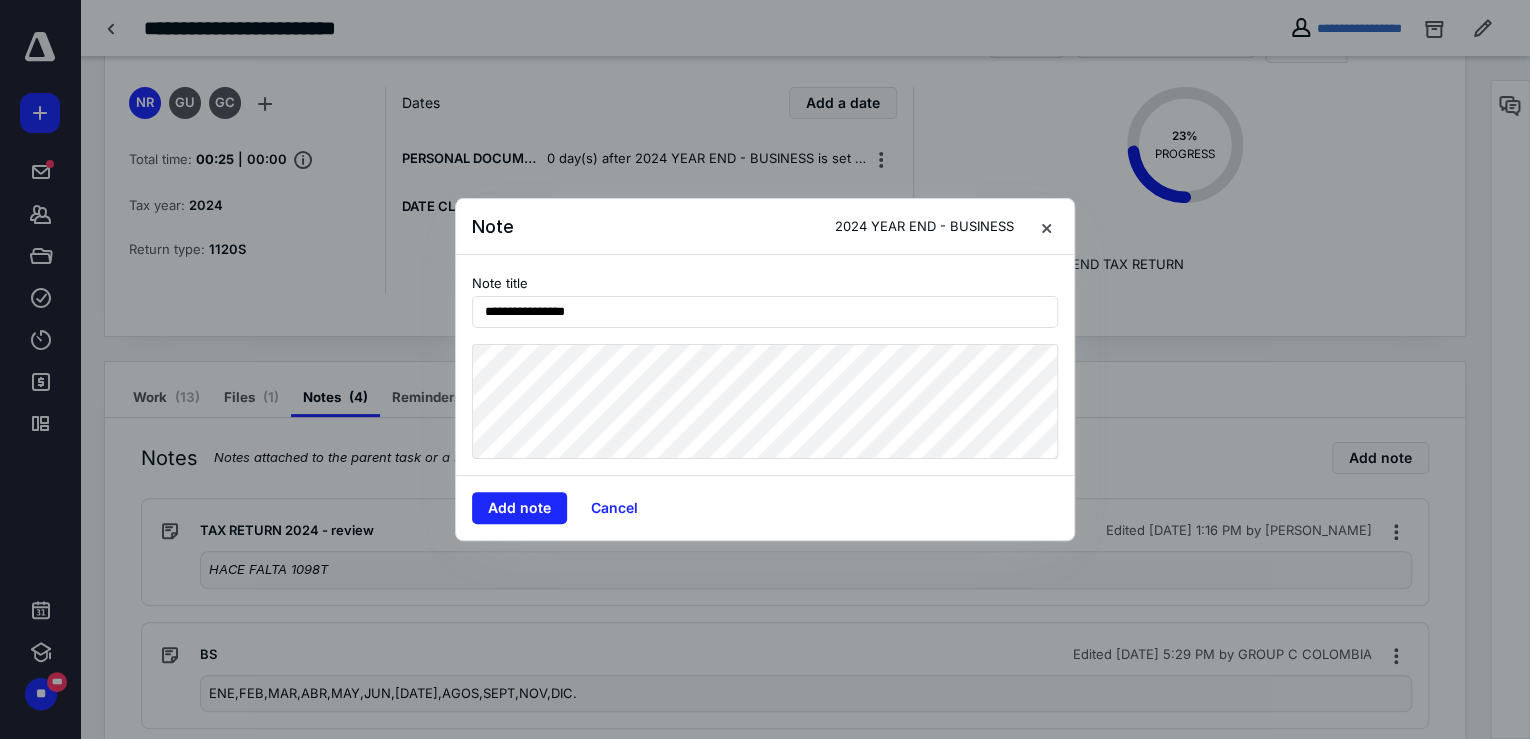 type on "**********" 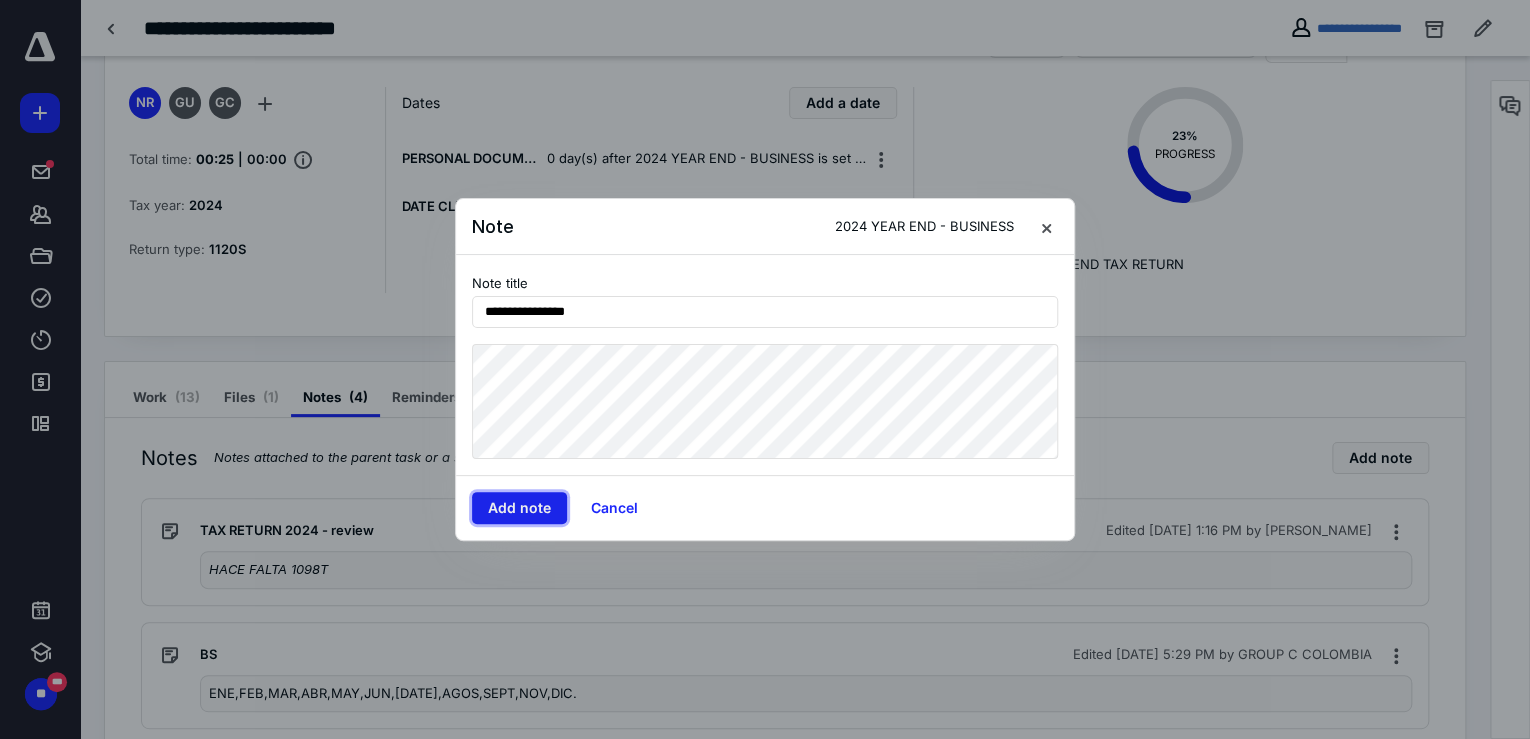 click on "Add note" at bounding box center [519, 508] 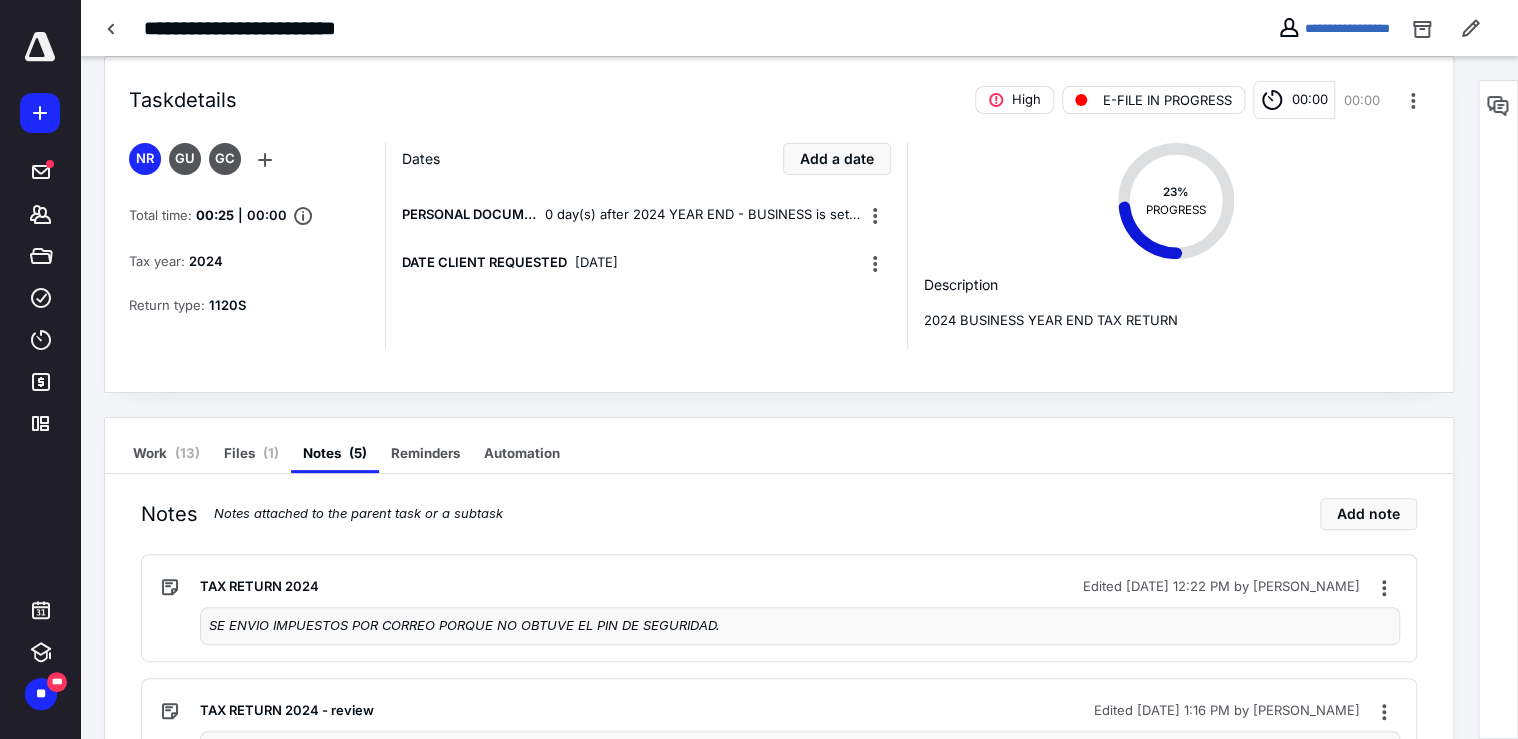 scroll, scrollTop: 0, scrollLeft: 0, axis: both 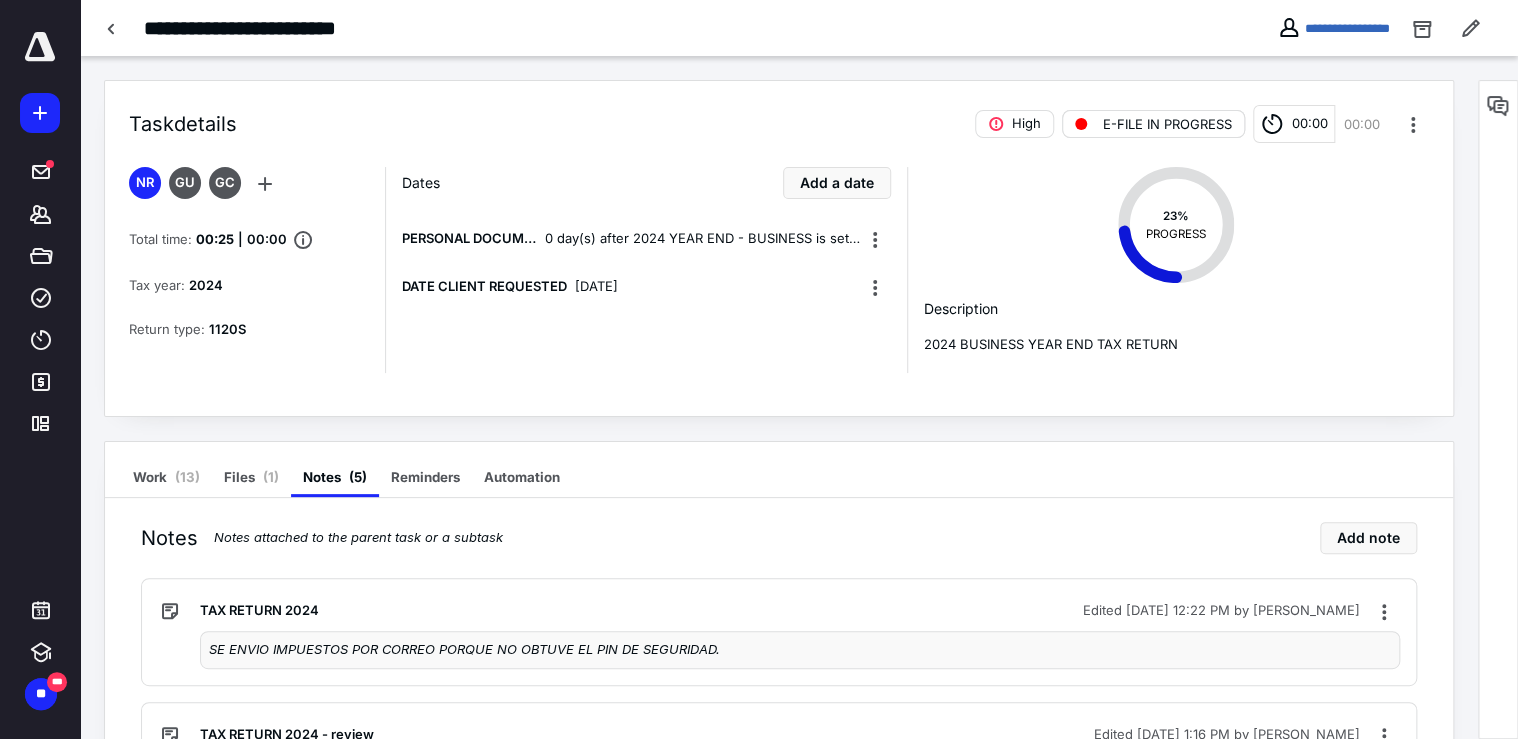 click on "E-FILE IN PROGRESS" at bounding box center (1167, 124) 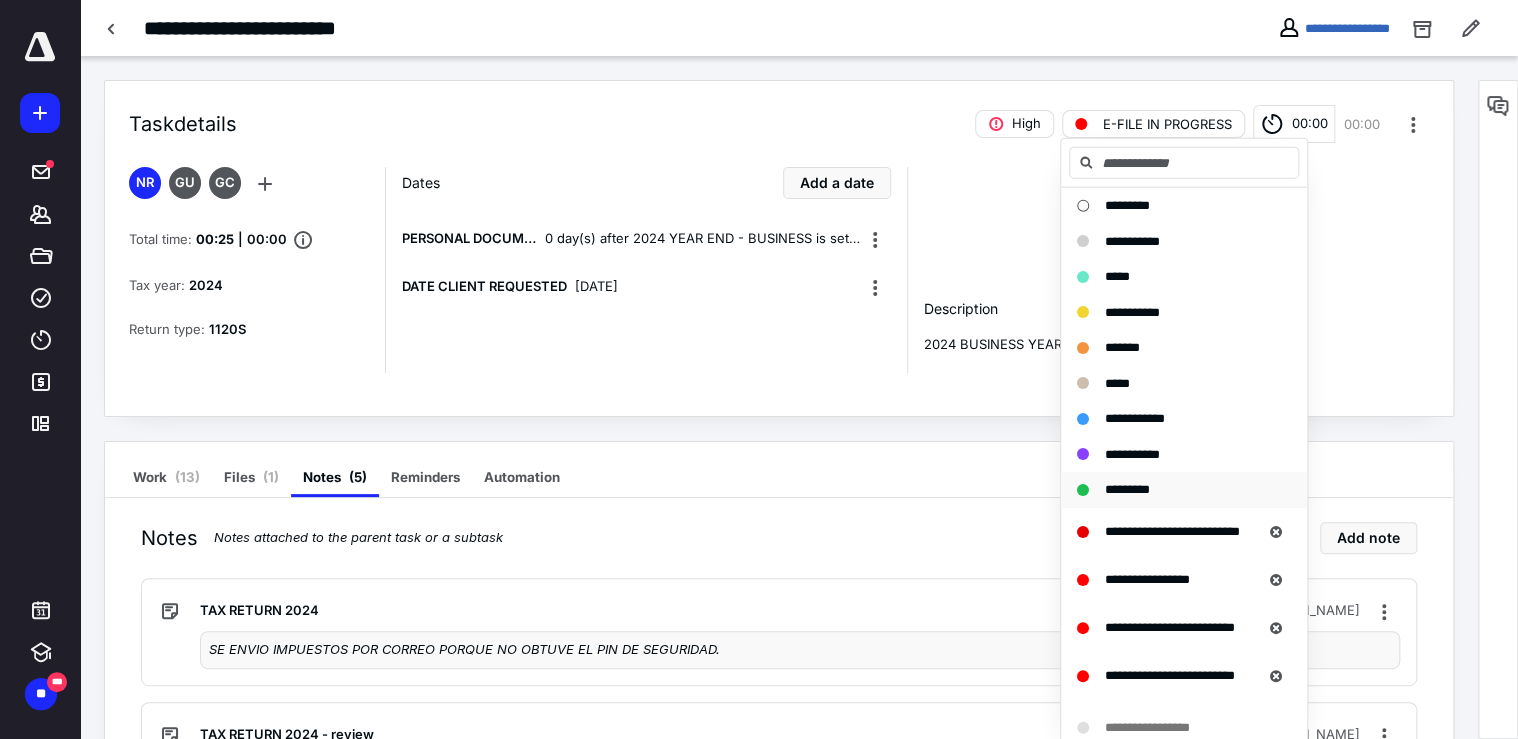 click on "*********" at bounding box center [1127, 490] 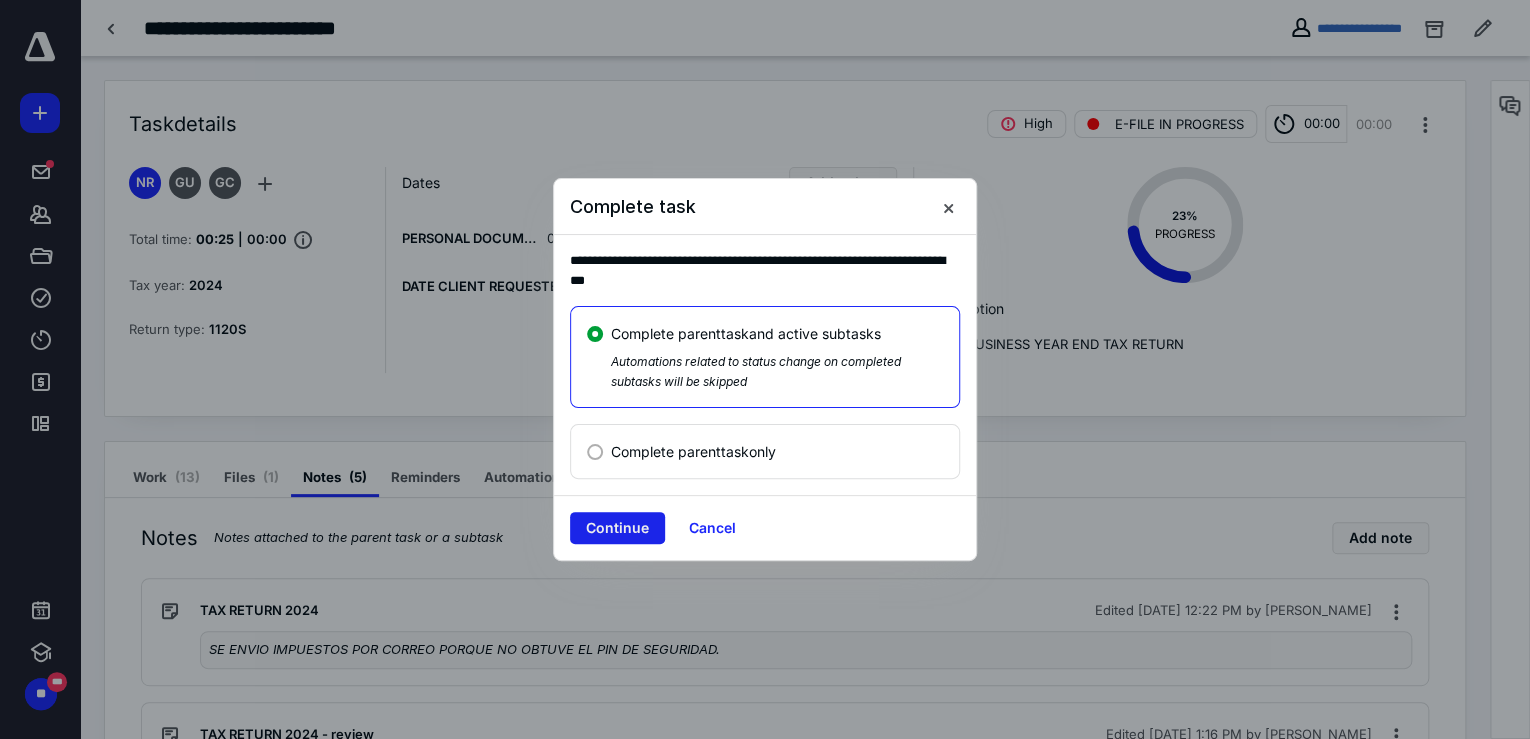 click on "Continue" at bounding box center [617, 528] 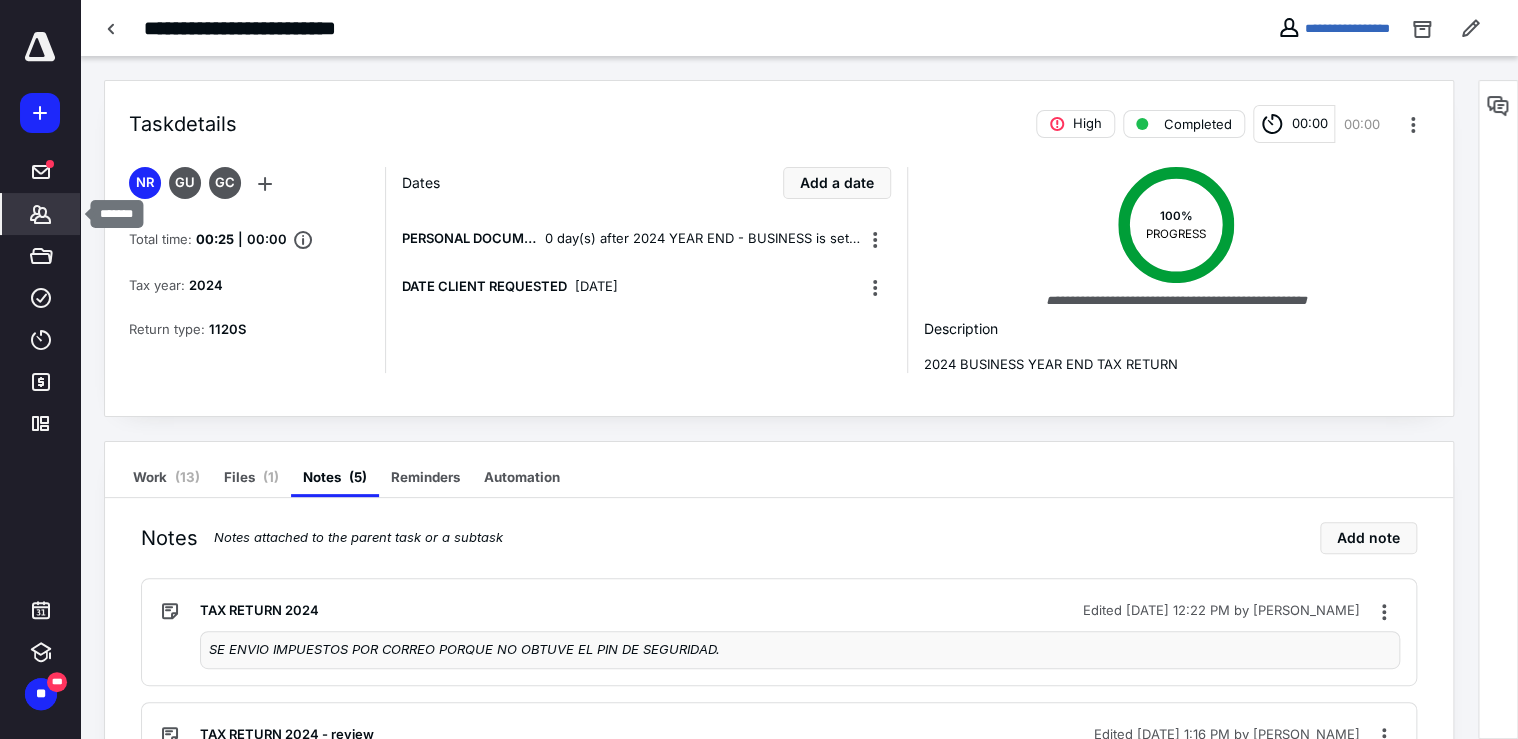 click on "*******" at bounding box center (41, 214) 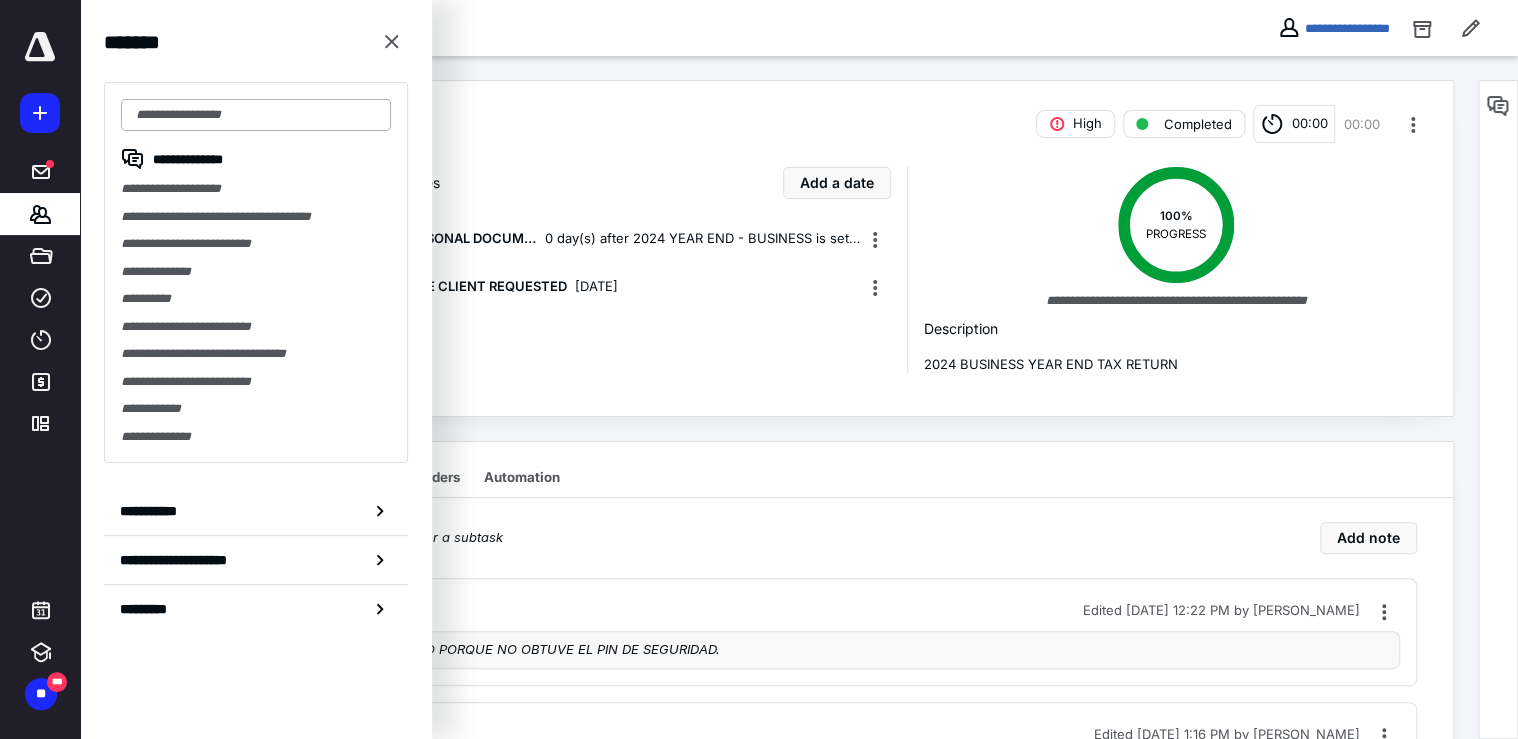 click at bounding box center (256, 115) 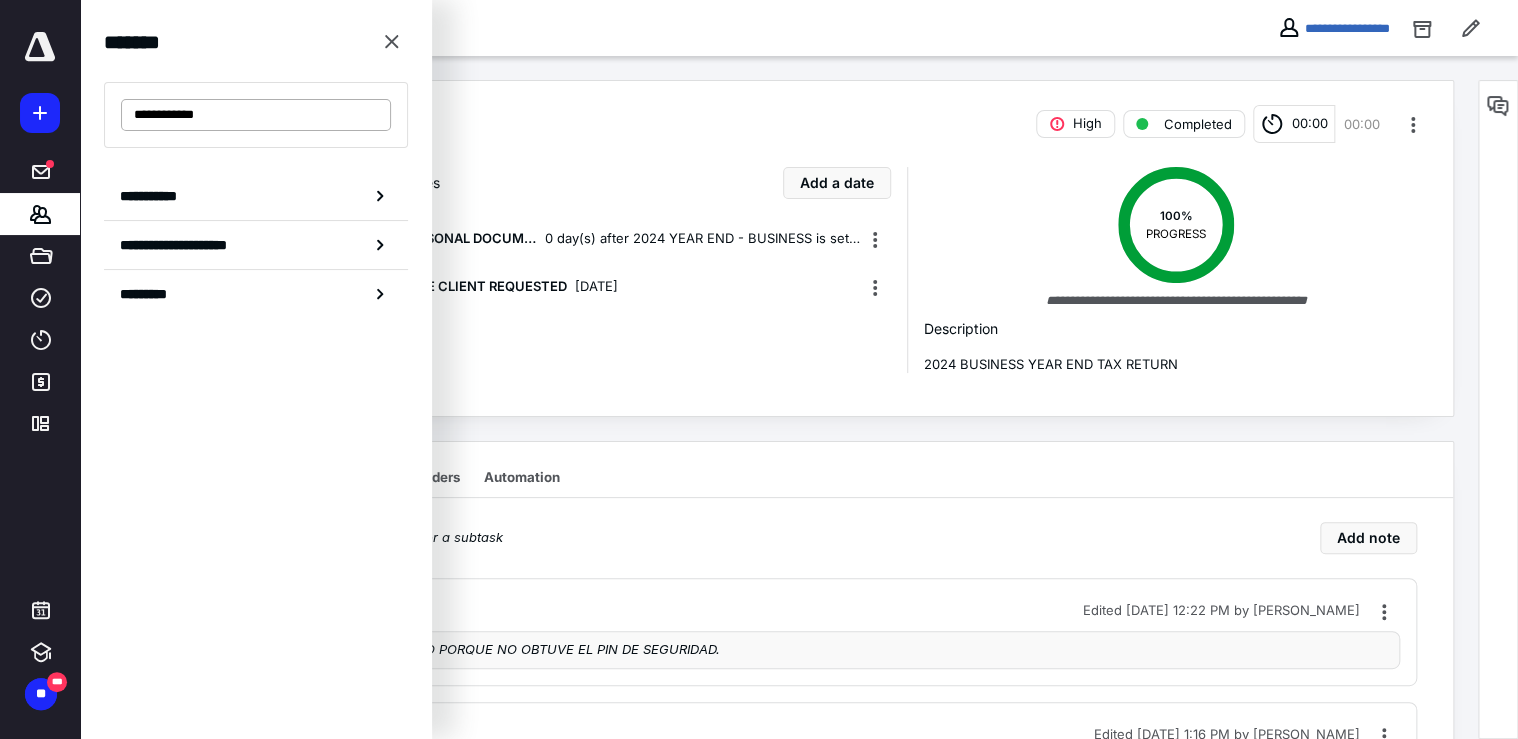 drag, startPoint x: 264, startPoint y: 118, endPoint x: 142, endPoint y: 104, distance: 122.80065 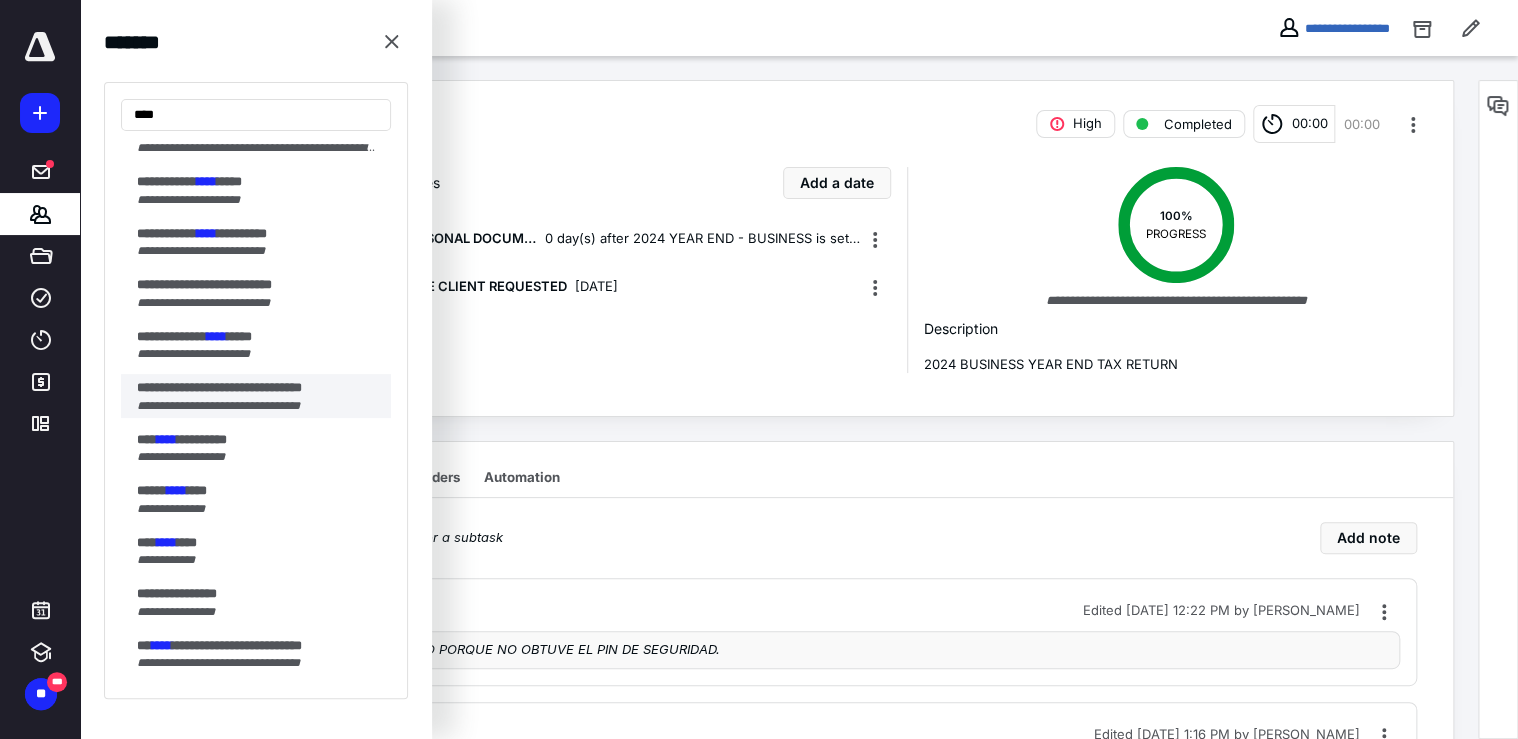 scroll, scrollTop: 400, scrollLeft: 0, axis: vertical 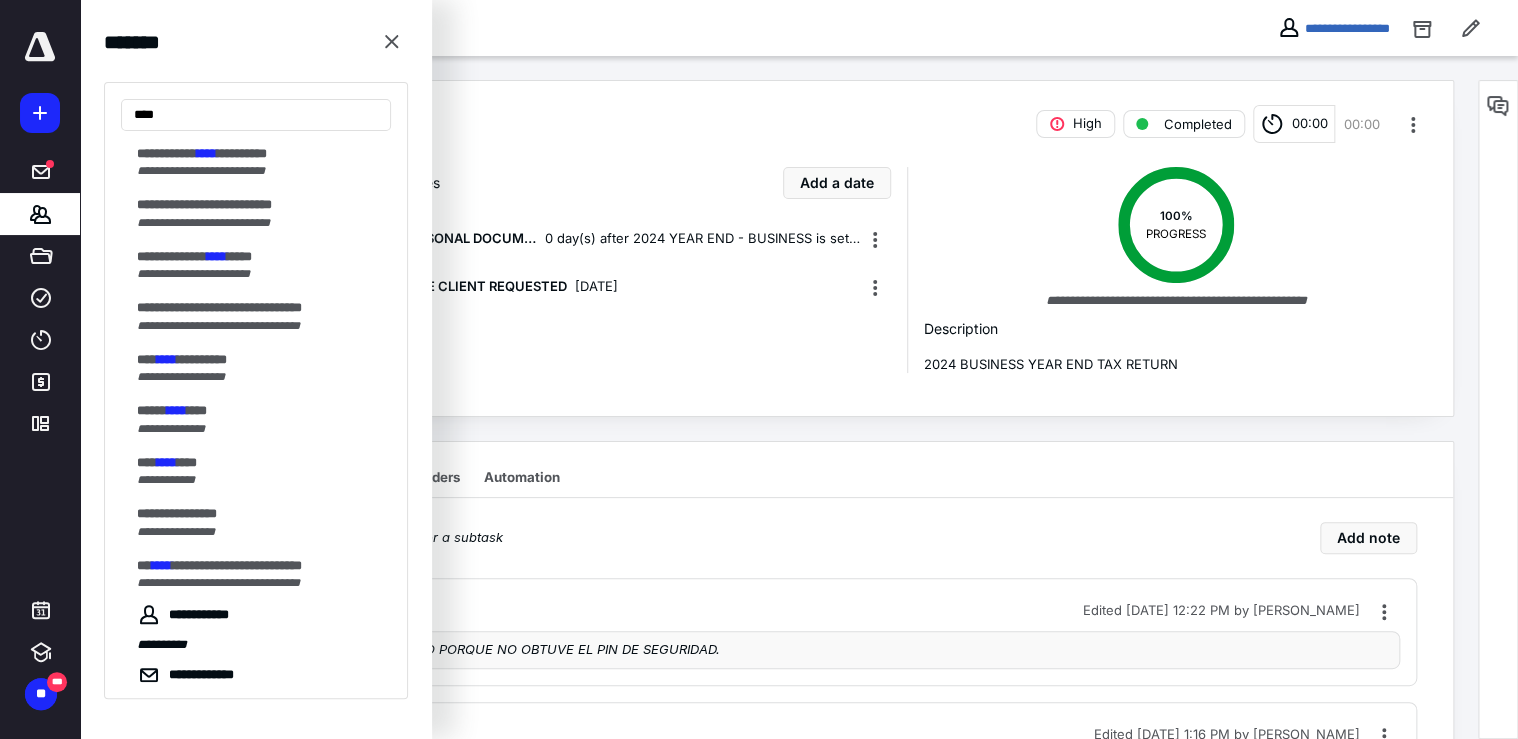type on "****" 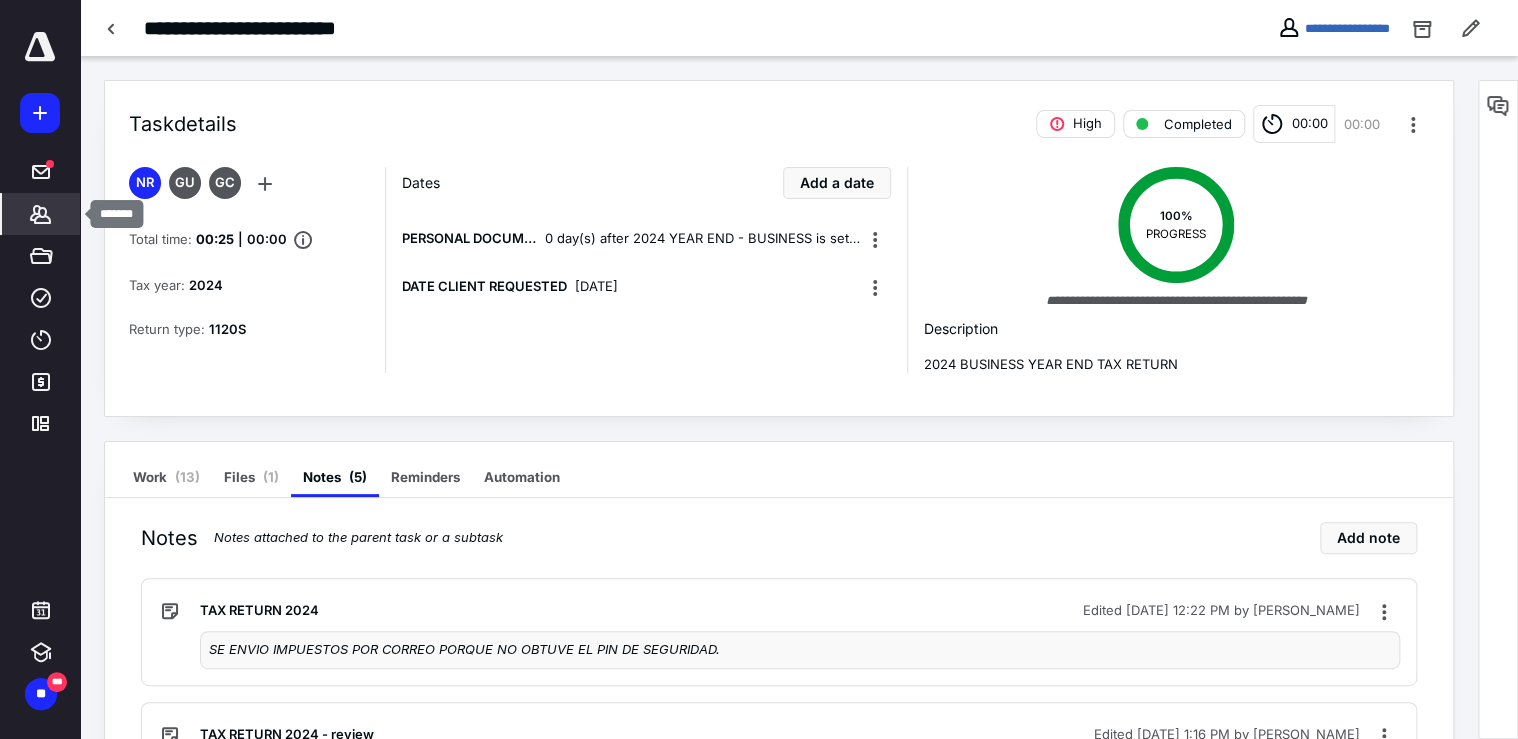 click on "*******" at bounding box center (41, 214) 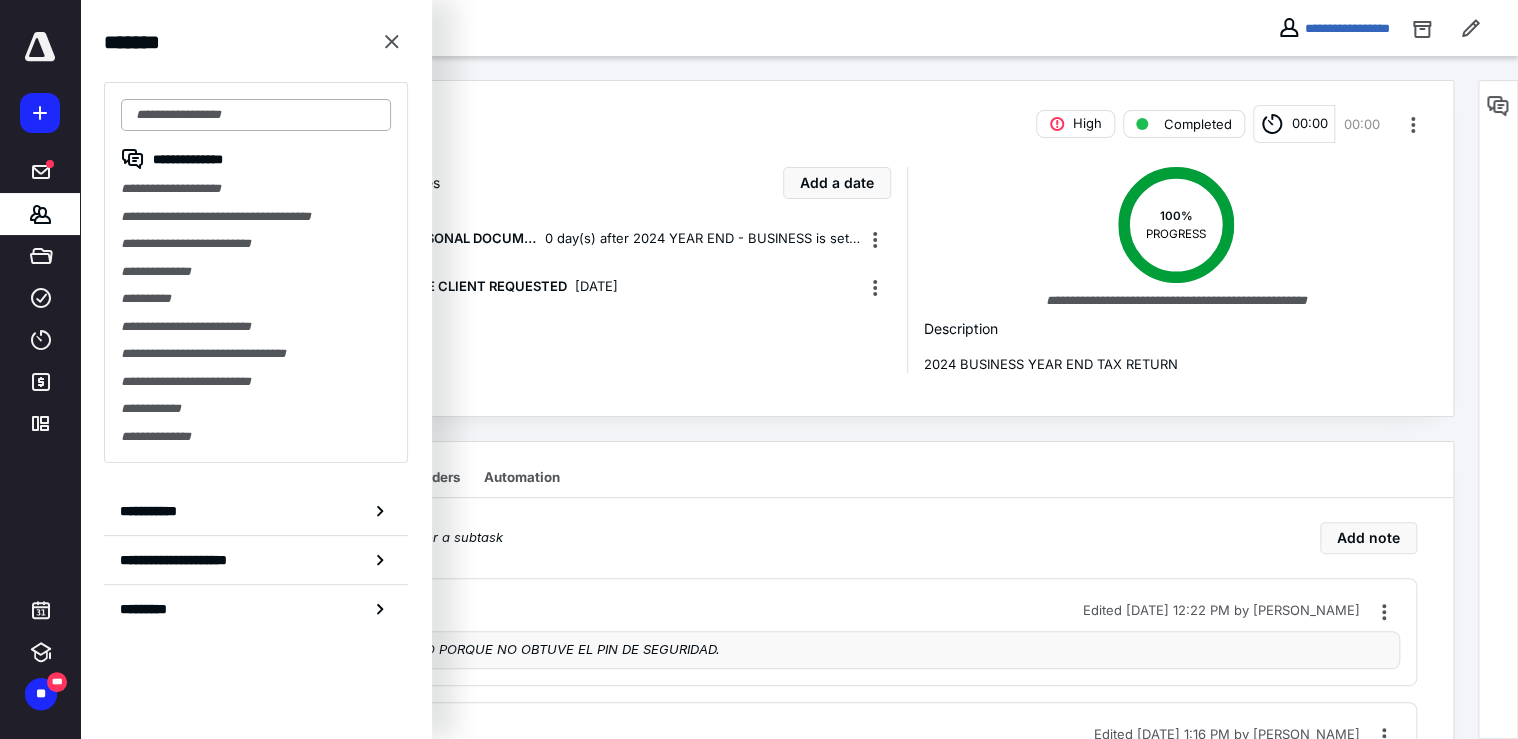 click at bounding box center (256, 115) 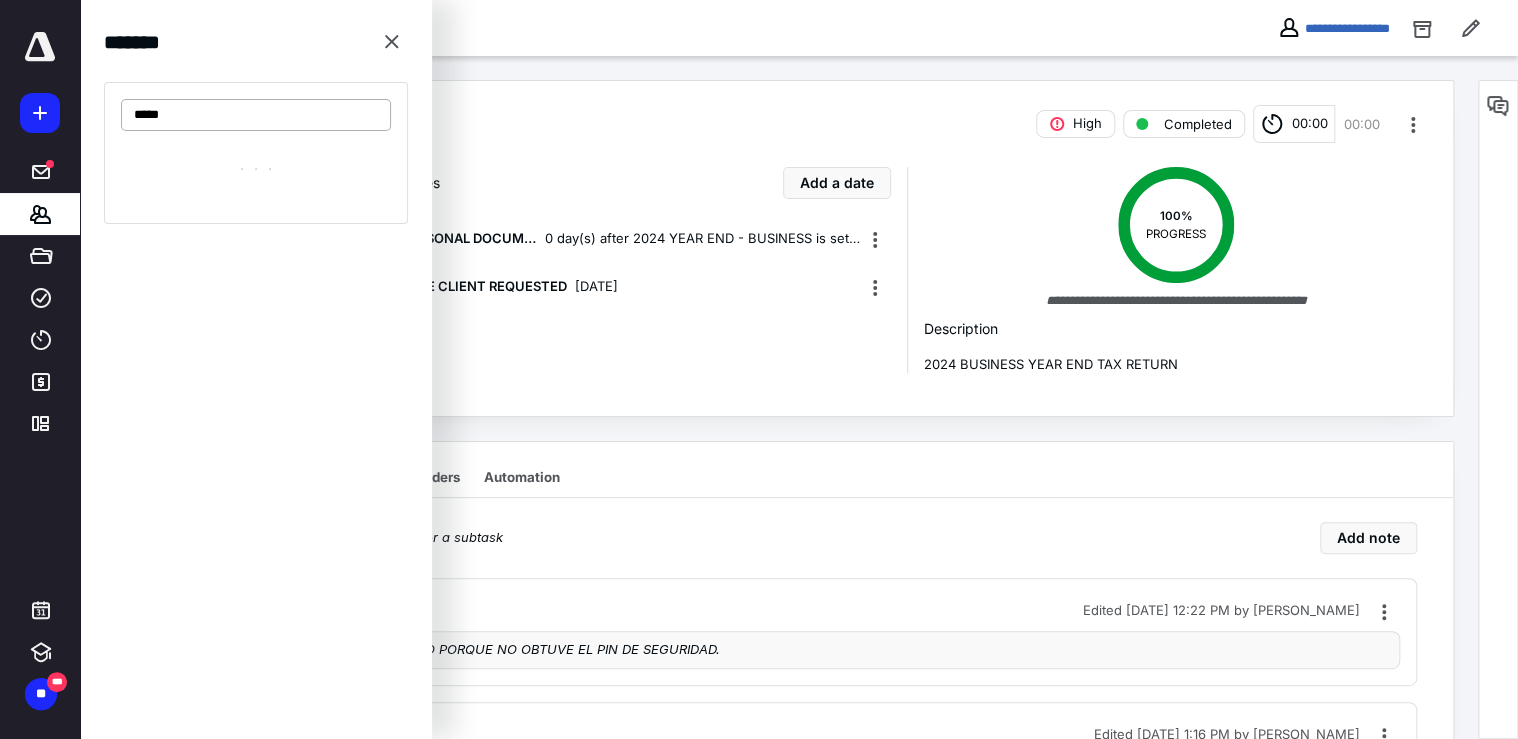 type on "******" 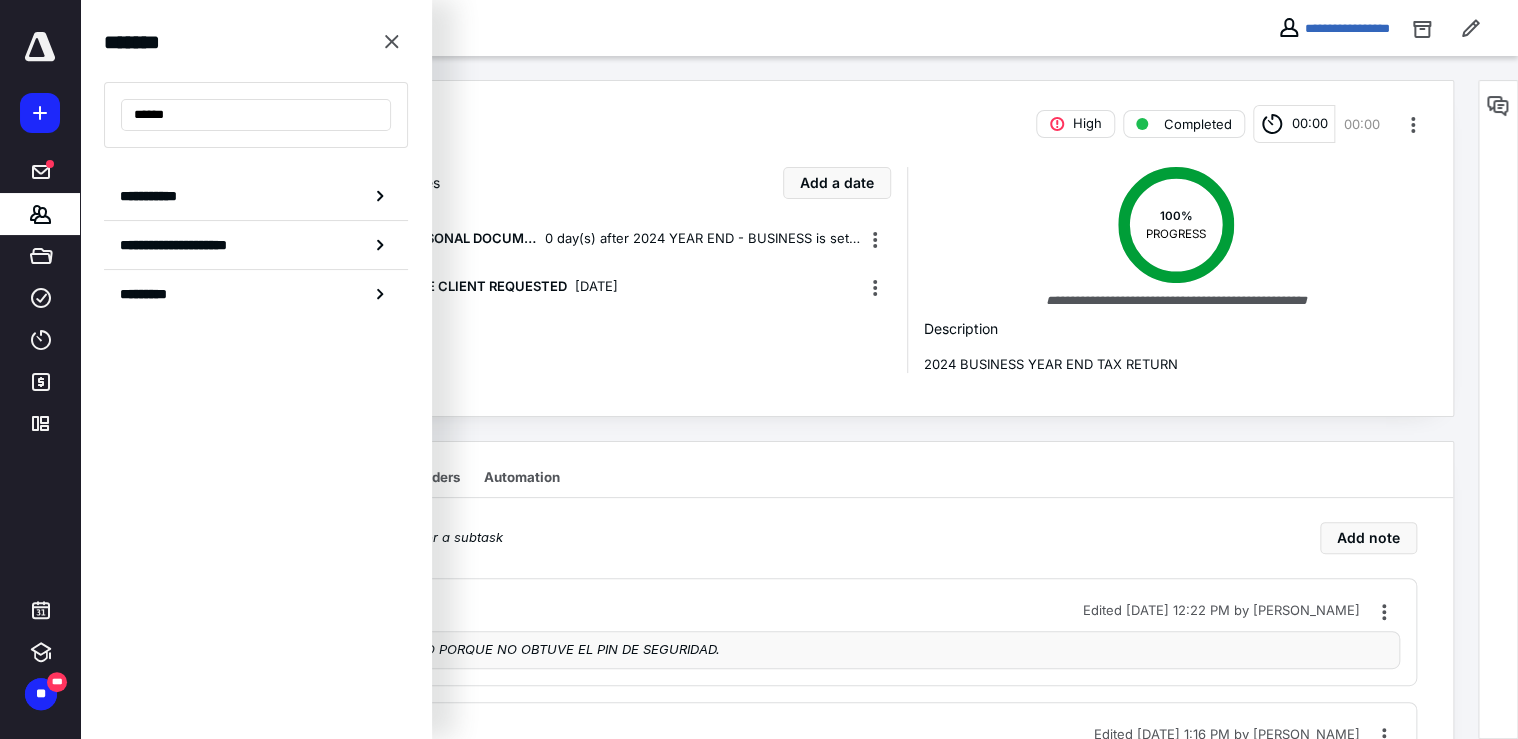 drag, startPoint x: 285, startPoint y: 120, endPoint x: 54, endPoint y: 72, distance: 235.93431 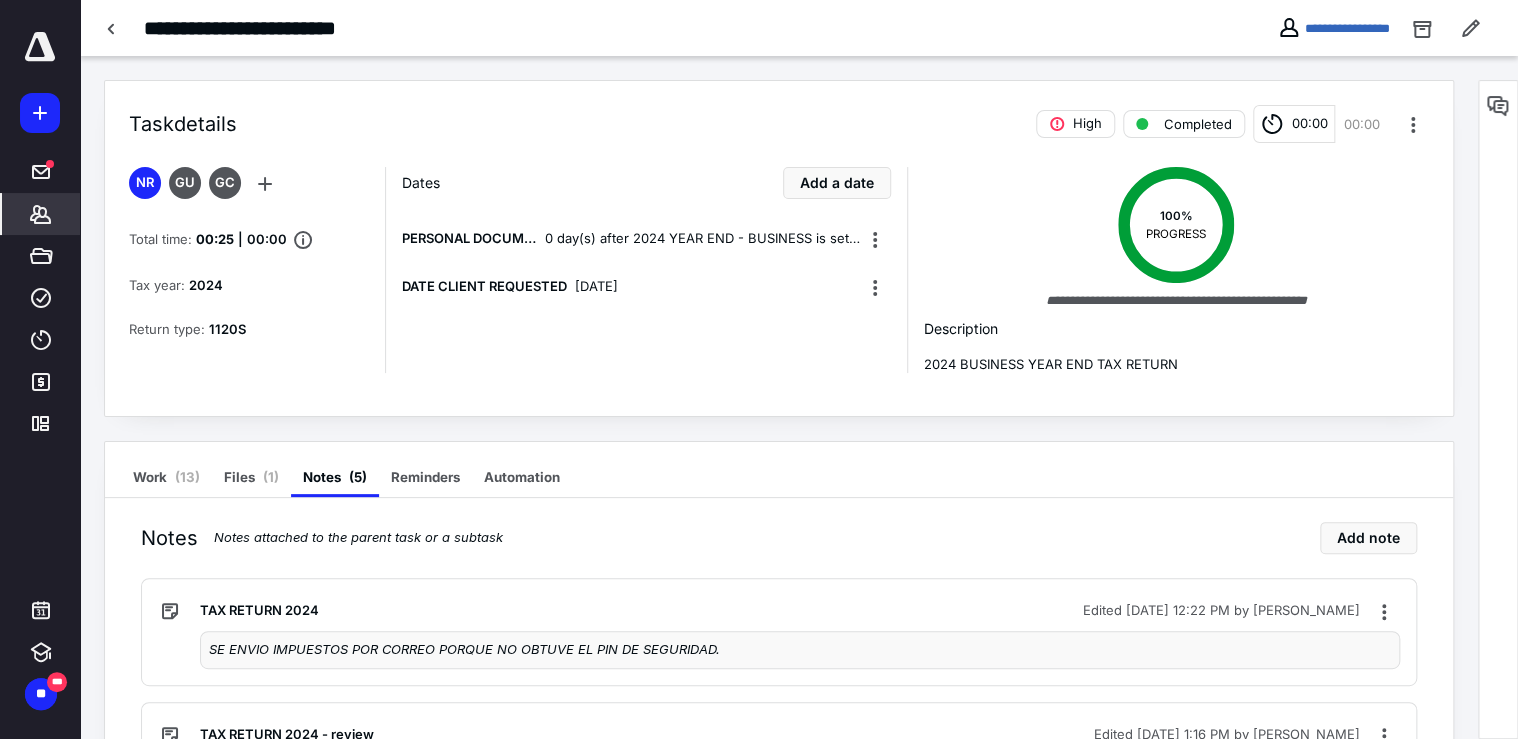 click 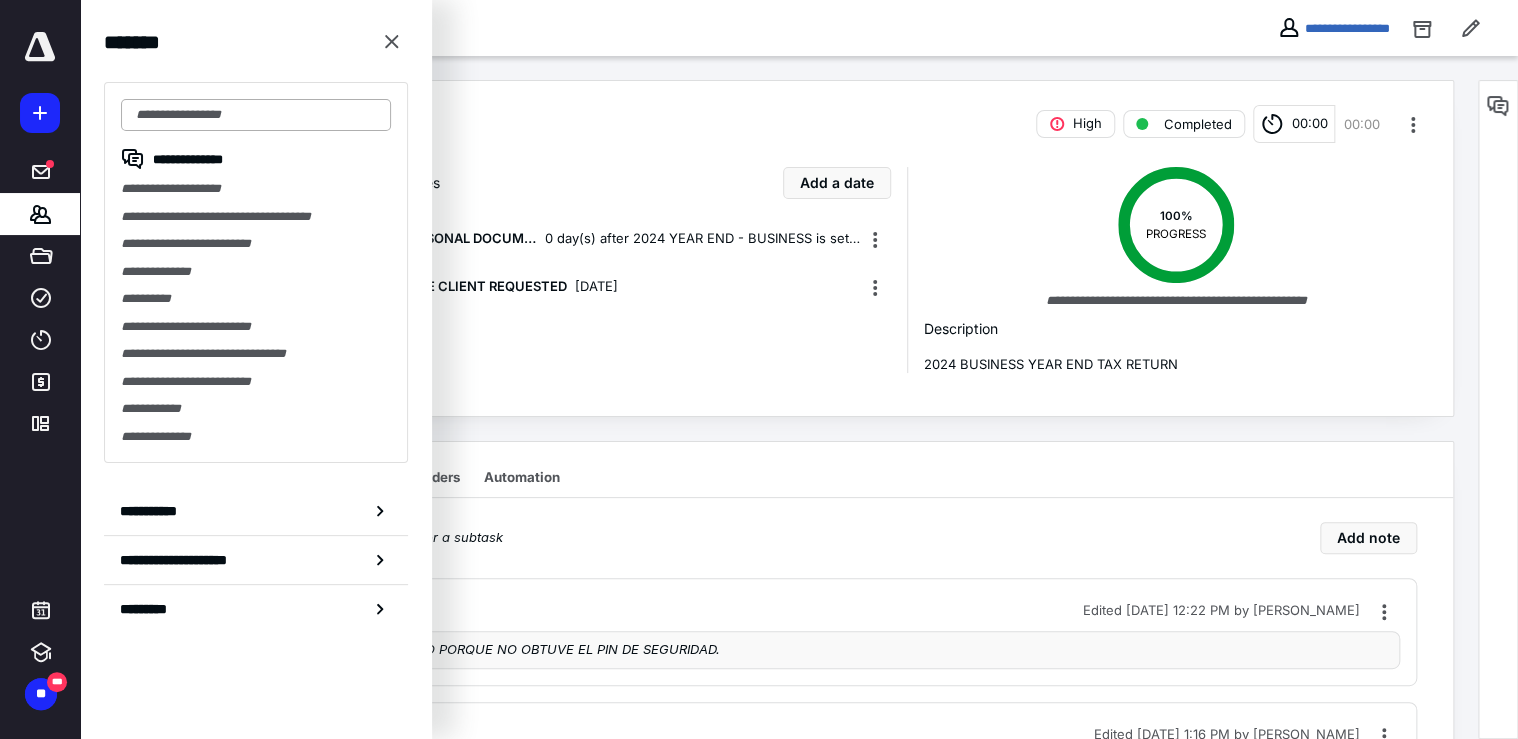 click at bounding box center [256, 115] 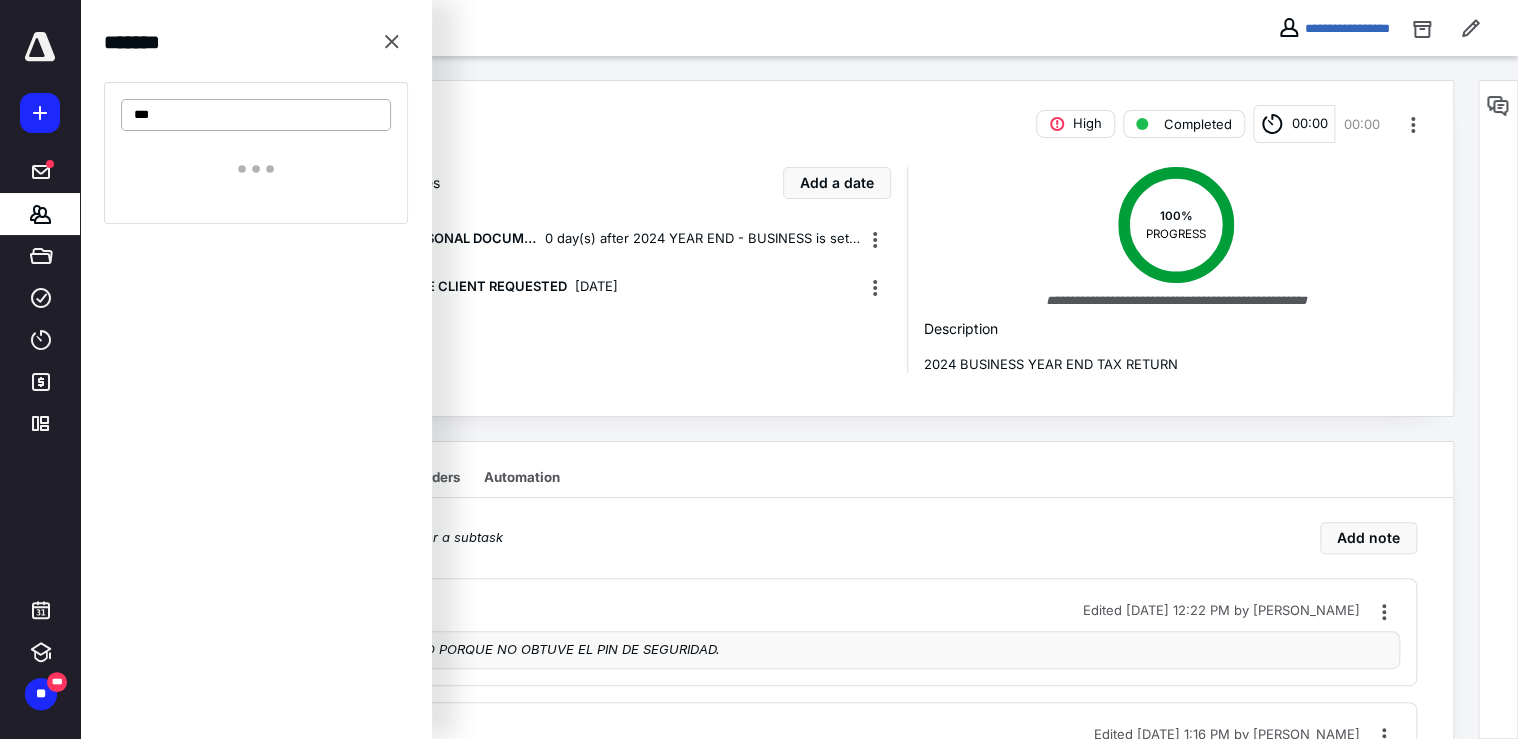 type on "****" 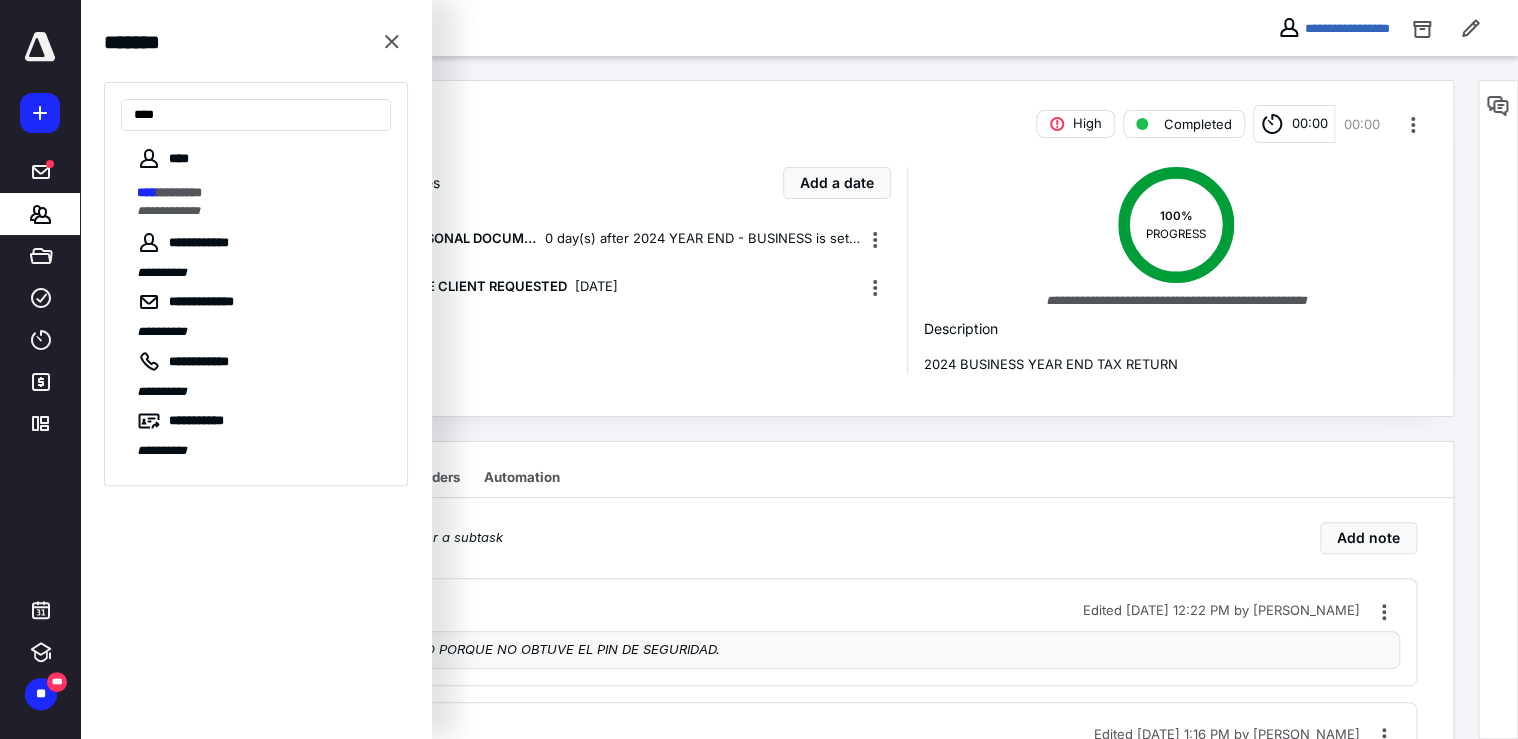 drag, startPoint x: 213, startPoint y: 110, endPoint x: 73, endPoint y: 116, distance: 140.12851 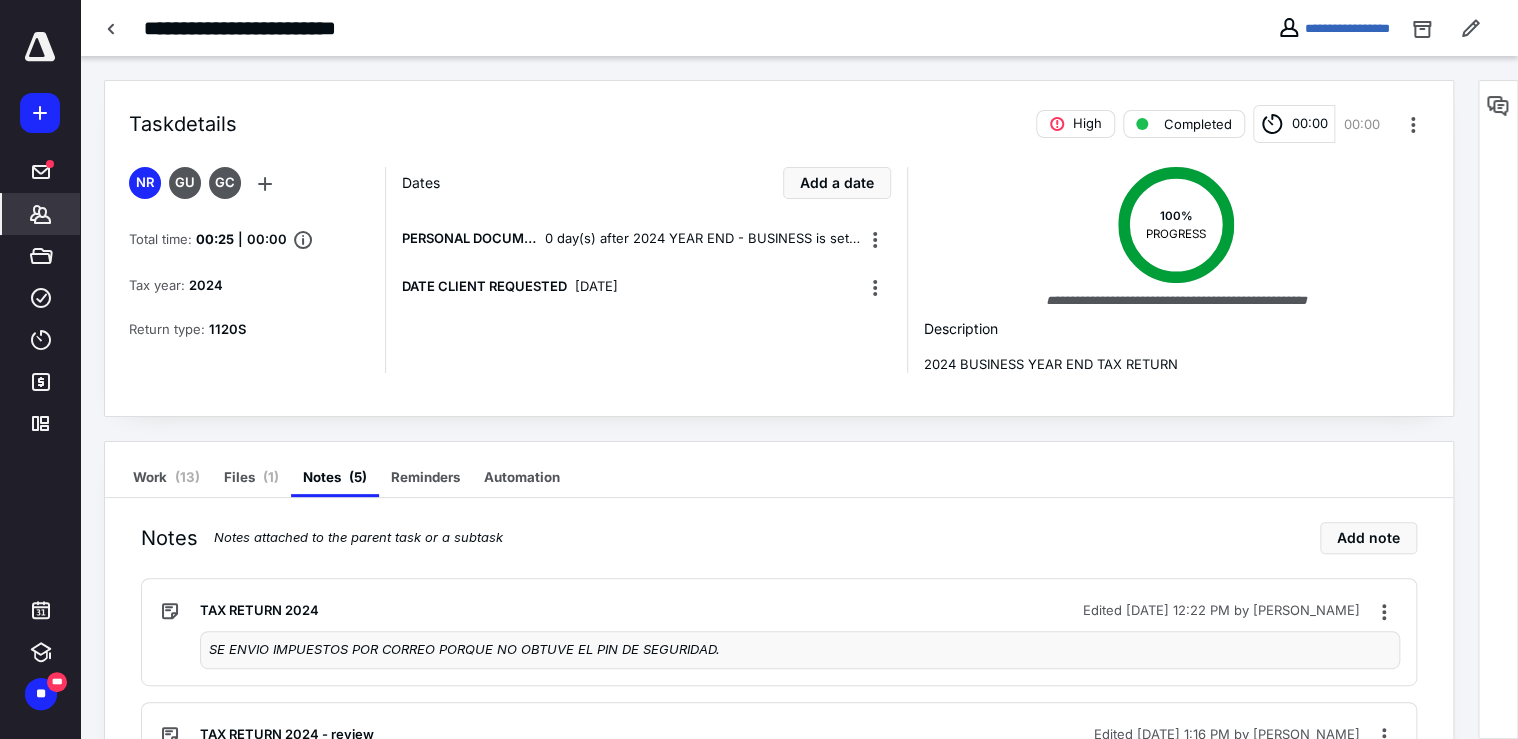 click 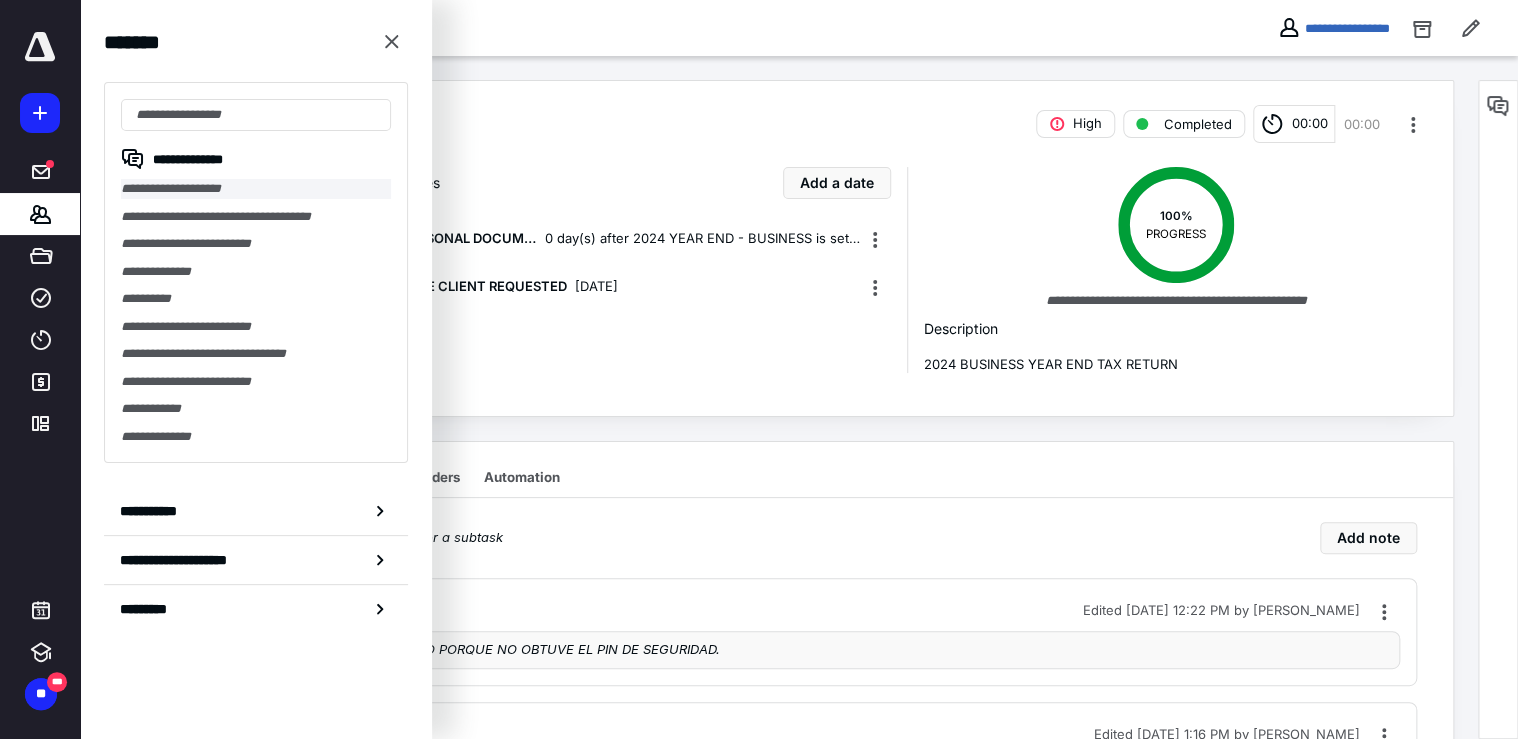 click on "**********" at bounding box center (256, 189) 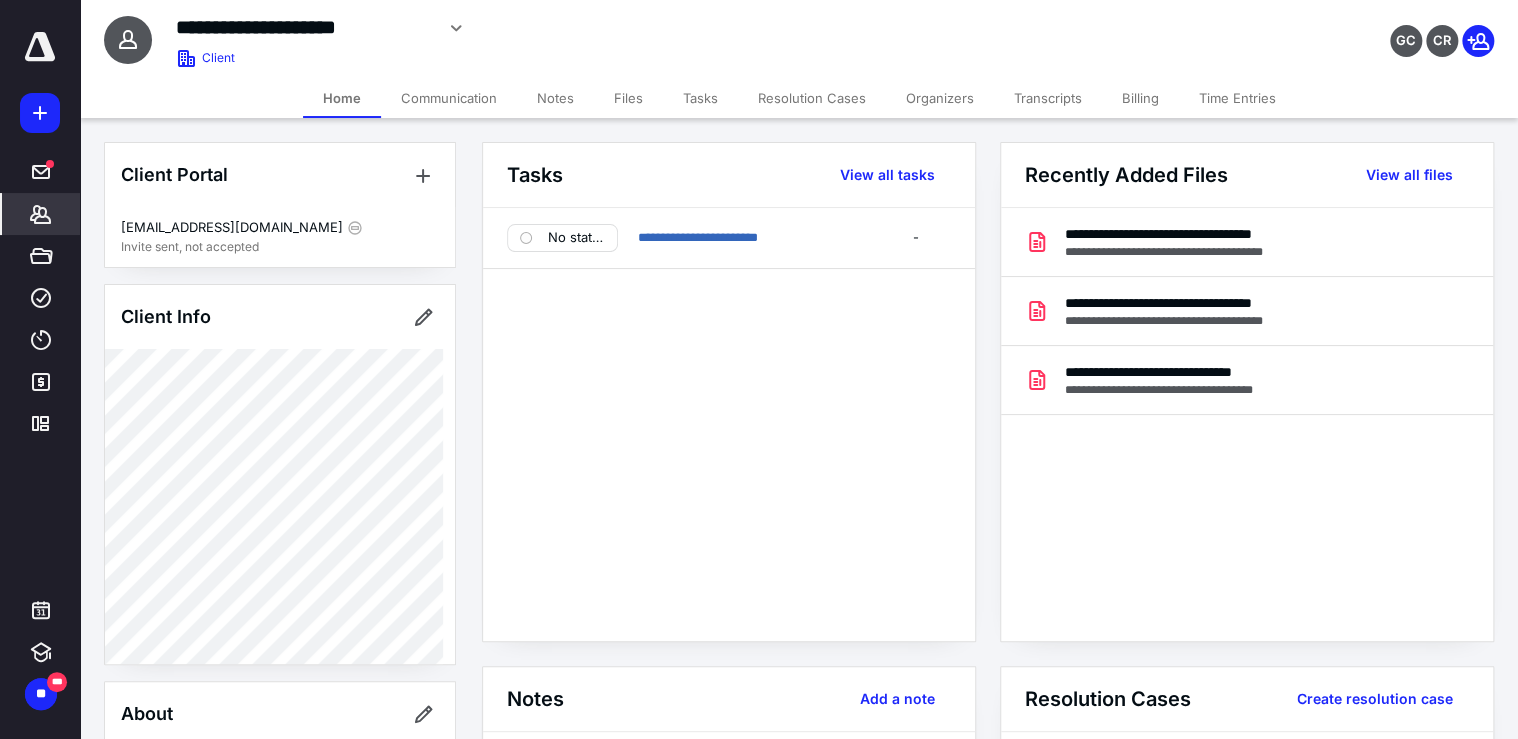 click on "Billing" at bounding box center [1140, 98] 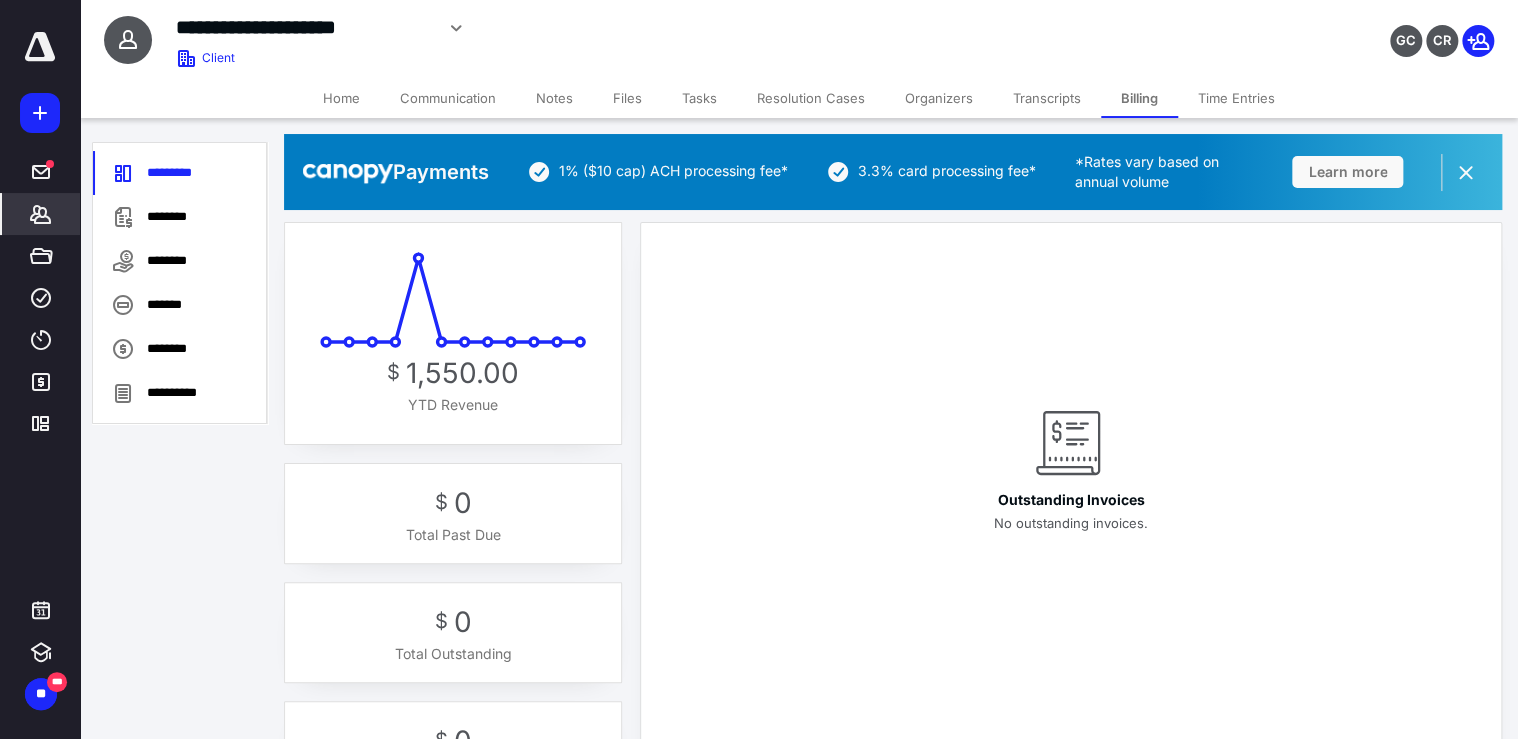scroll, scrollTop: 0, scrollLeft: 0, axis: both 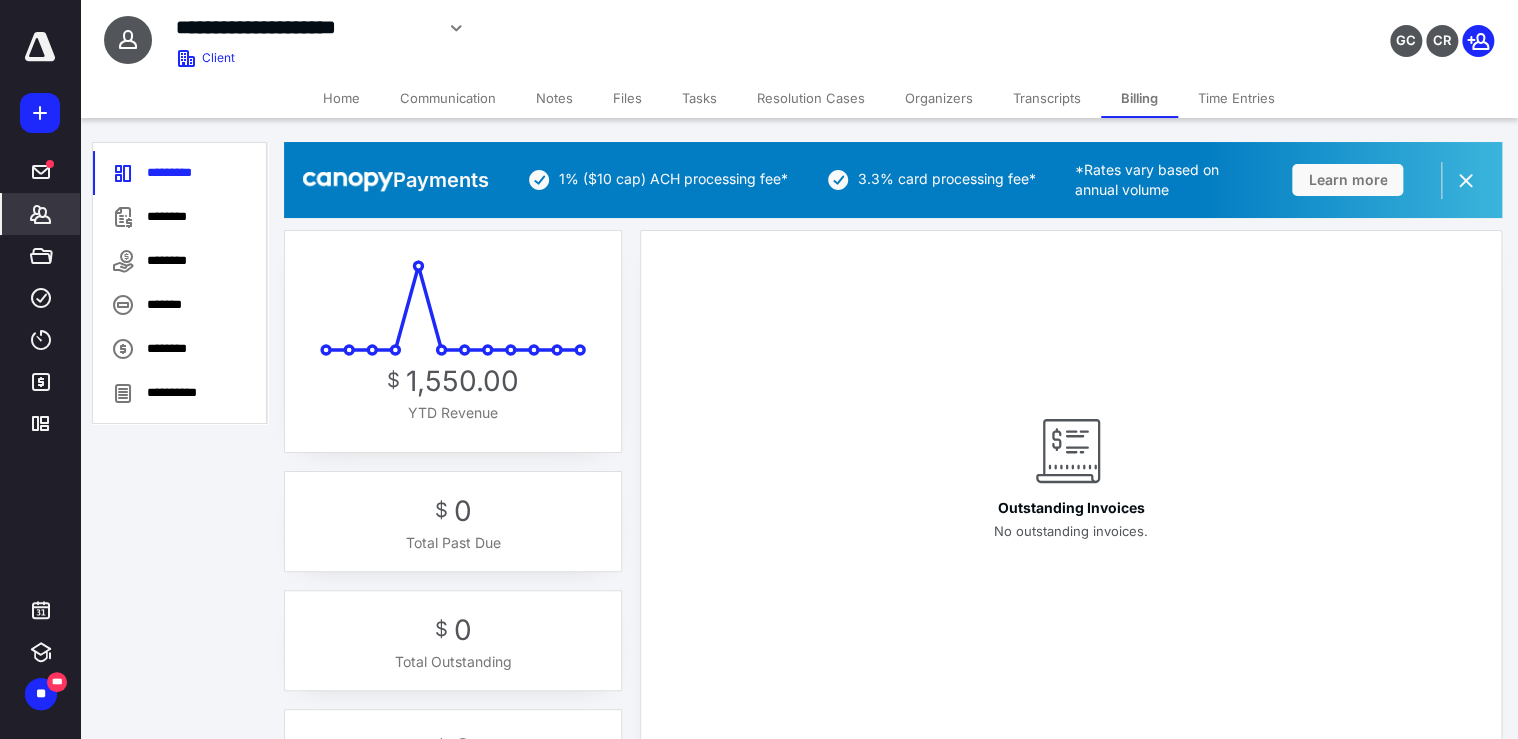 click on "Home" at bounding box center (341, 98) 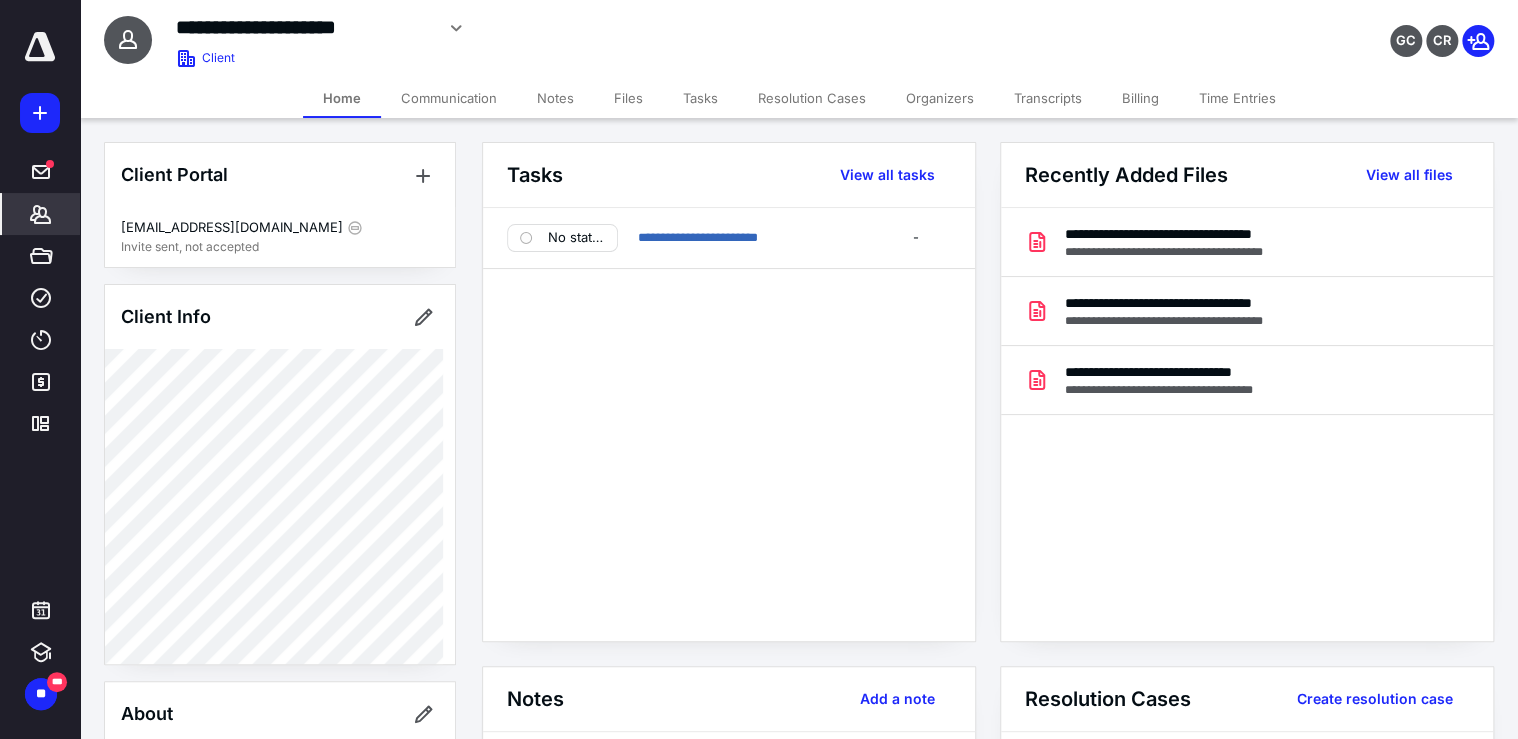 click 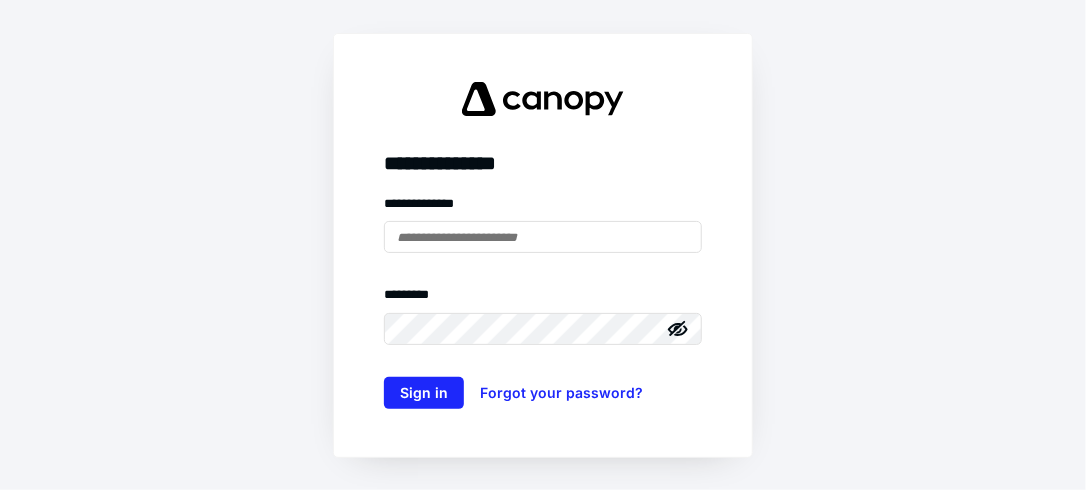 scroll, scrollTop: 0, scrollLeft: 0, axis: both 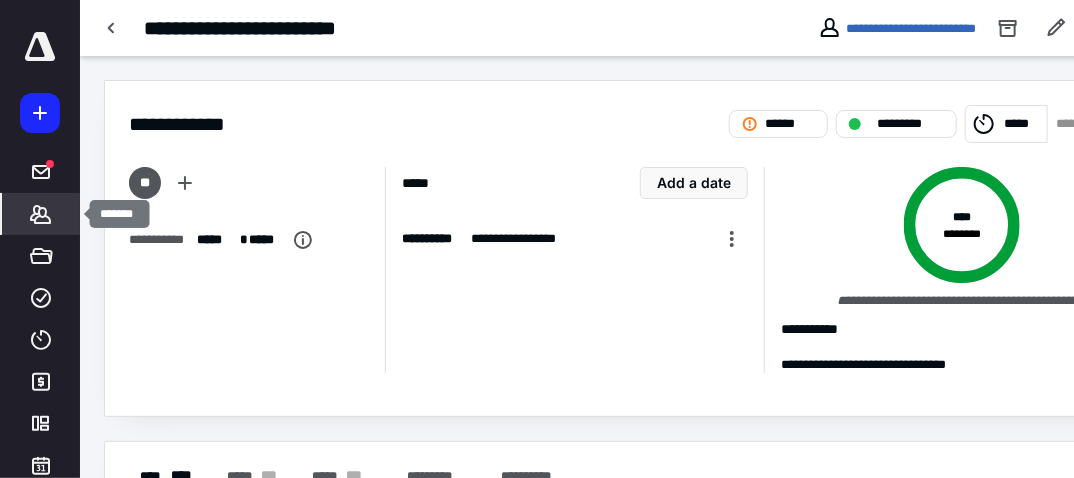 click on "*******" at bounding box center [41, 214] 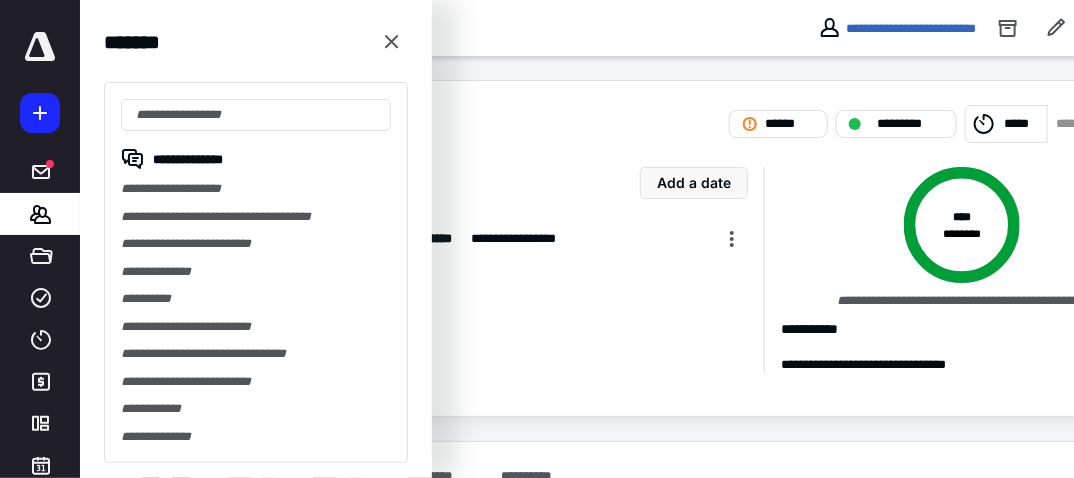 click on "**** ******* ****** ********* ***** *****" at bounding box center (636, 112) 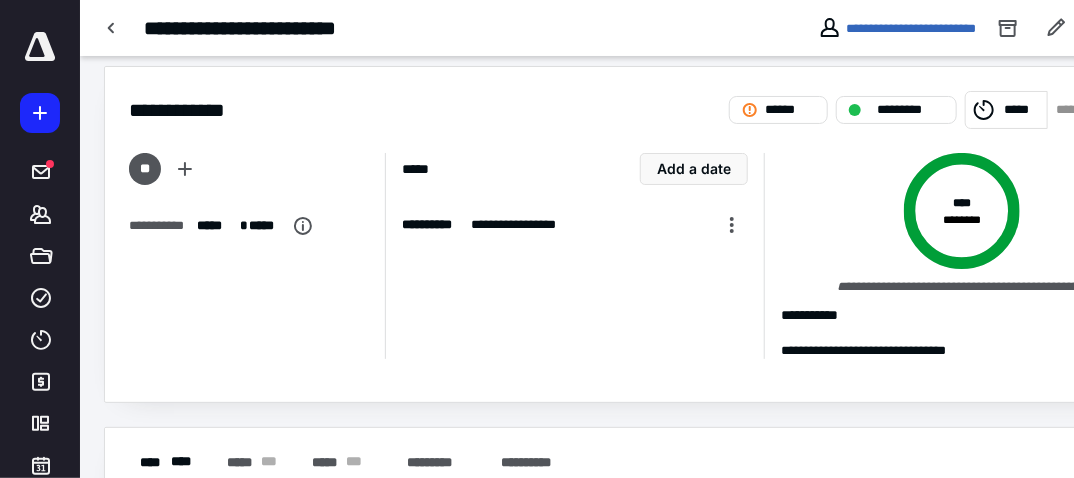 scroll, scrollTop: 0, scrollLeft: 0, axis: both 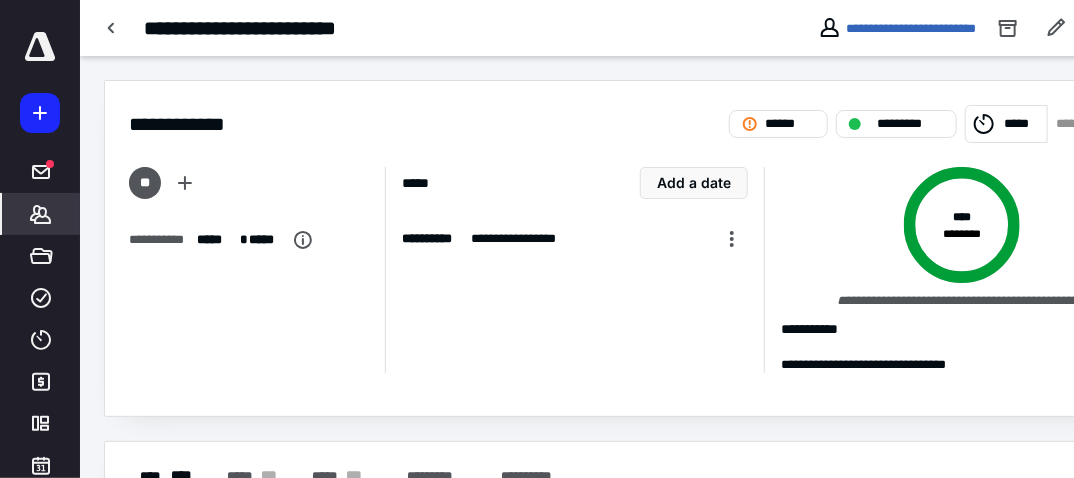 drag, startPoint x: 31, startPoint y: 222, endPoint x: 57, endPoint y: 231, distance: 27.513634 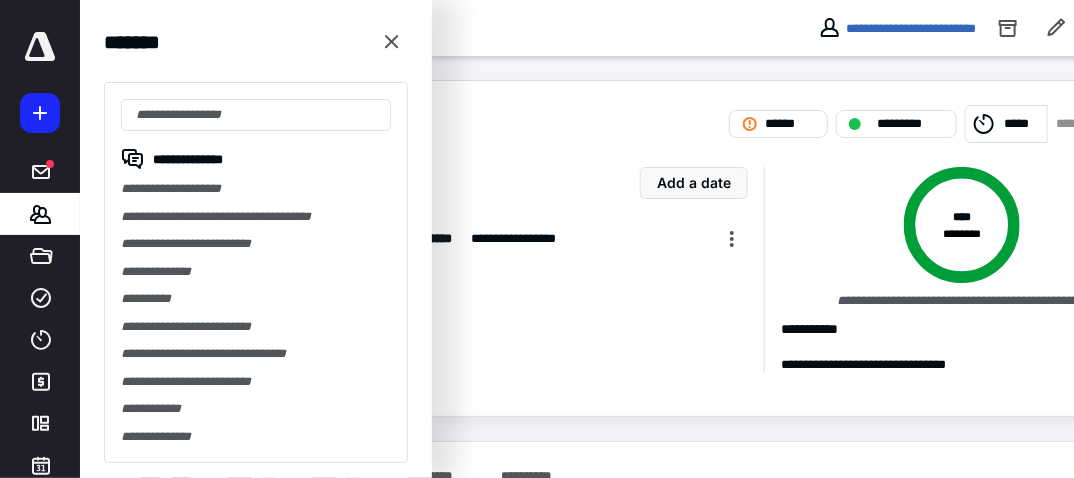 drag, startPoint x: 200, startPoint y: 192, endPoint x: 210, endPoint y: 193, distance: 10.049875 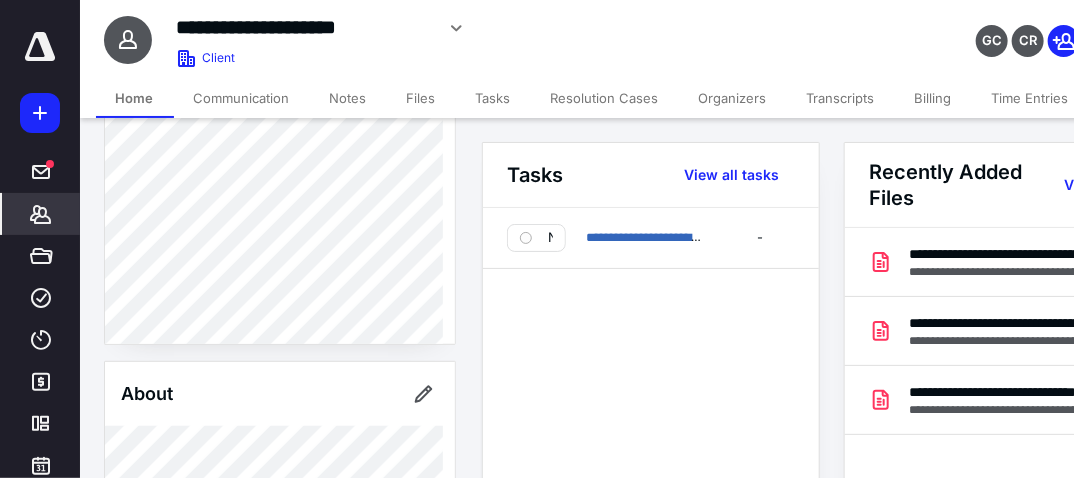 scroll, scrollTop: 240, scrollLeft: 0, axis: vertical 